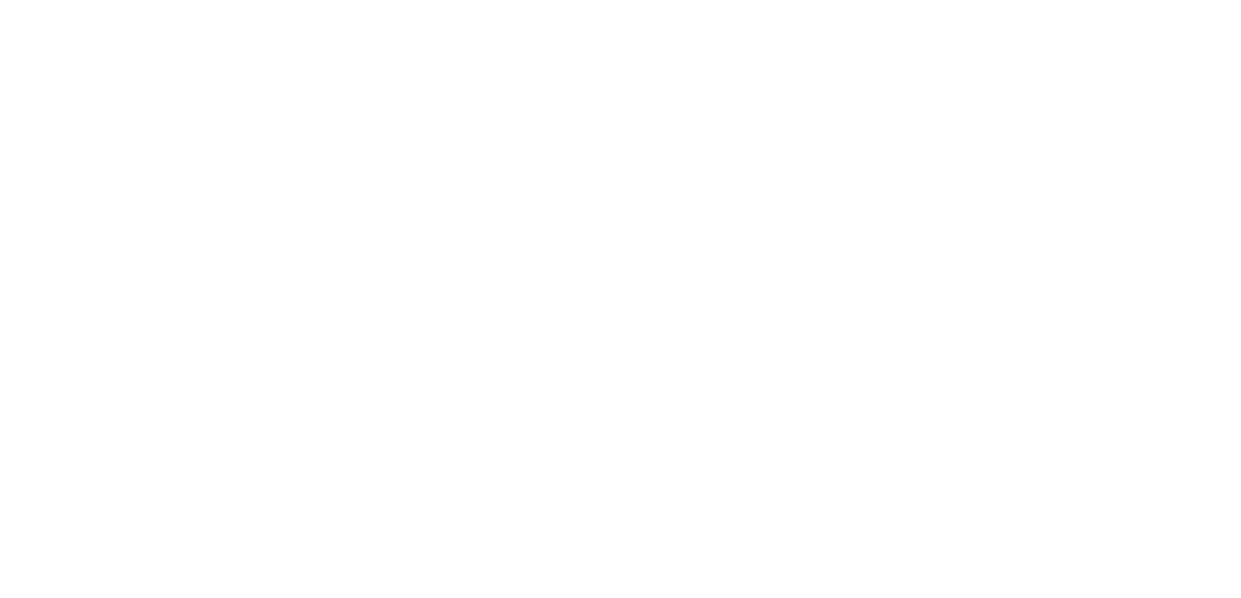 scroll, scrollTop: 0, scrollLeft: 0, axis: both 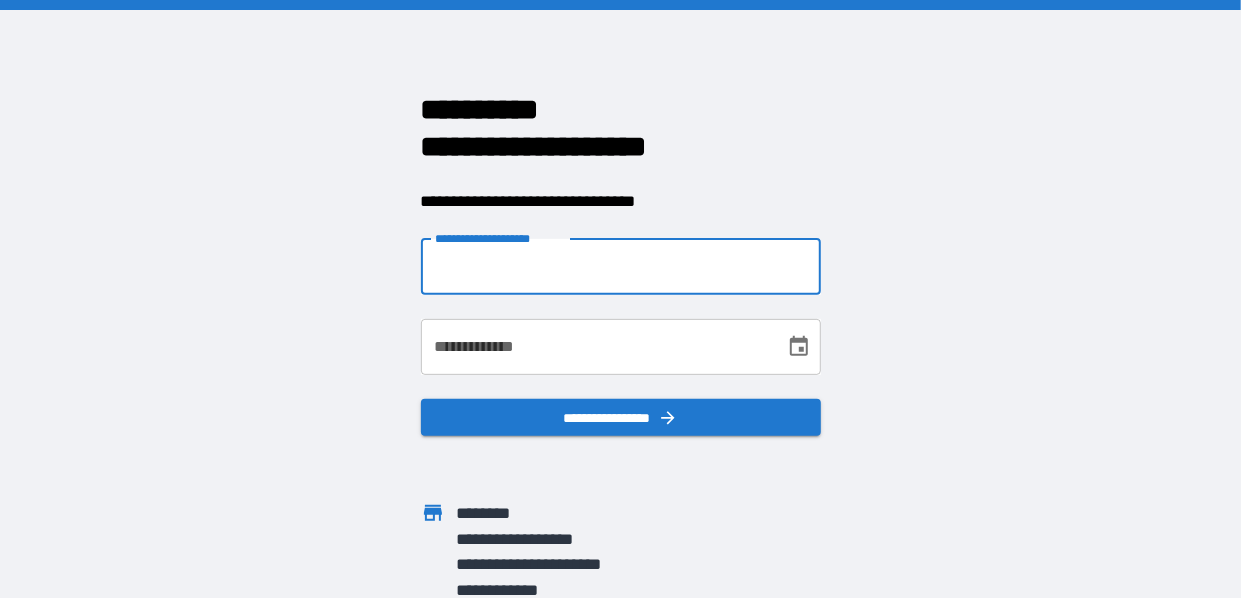 click on "**********" at bounding box center (621, 267) 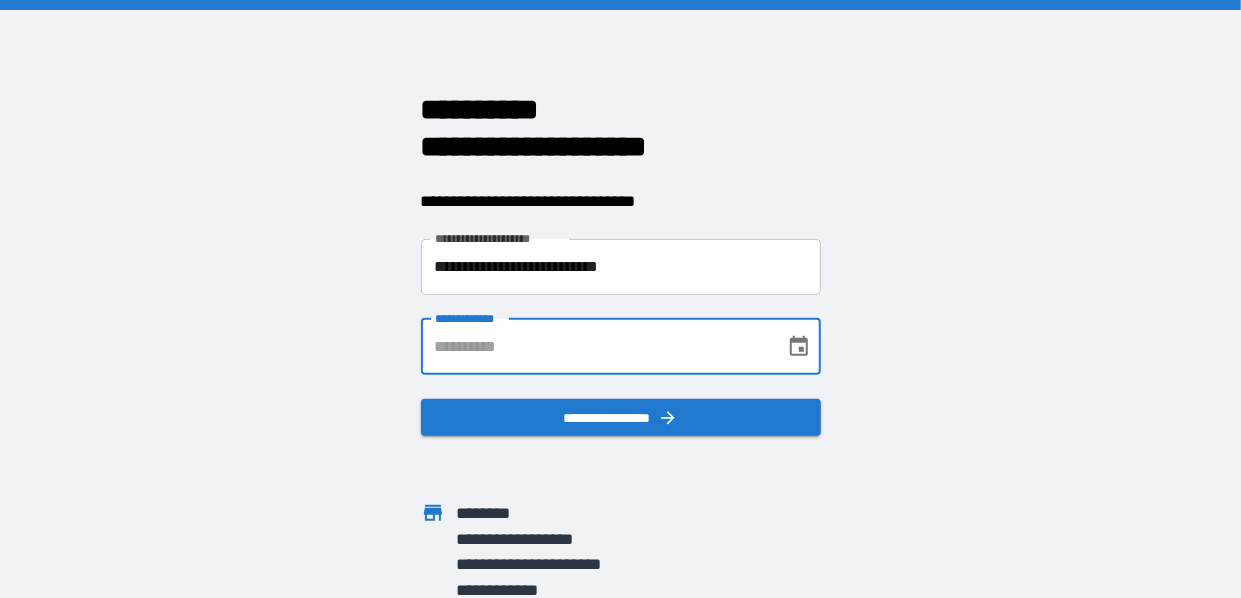 click on "**********" at bounding box center (596, 347) 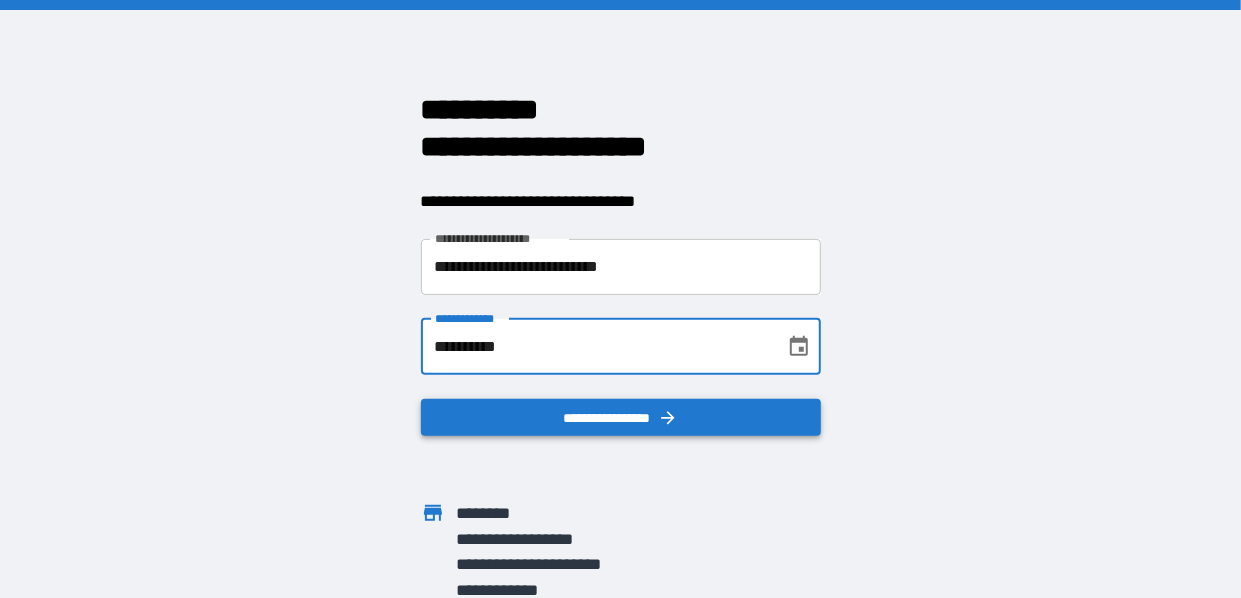 type on "**********" 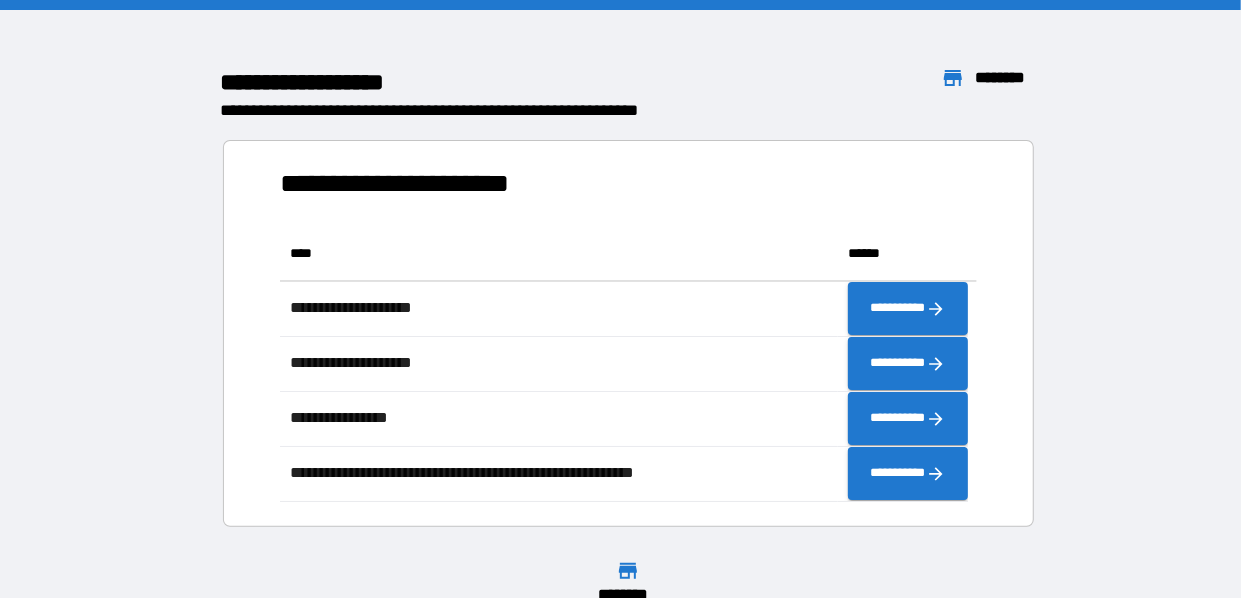 scroll, scrollTop: 16, scrollLeft: 16, axis: both 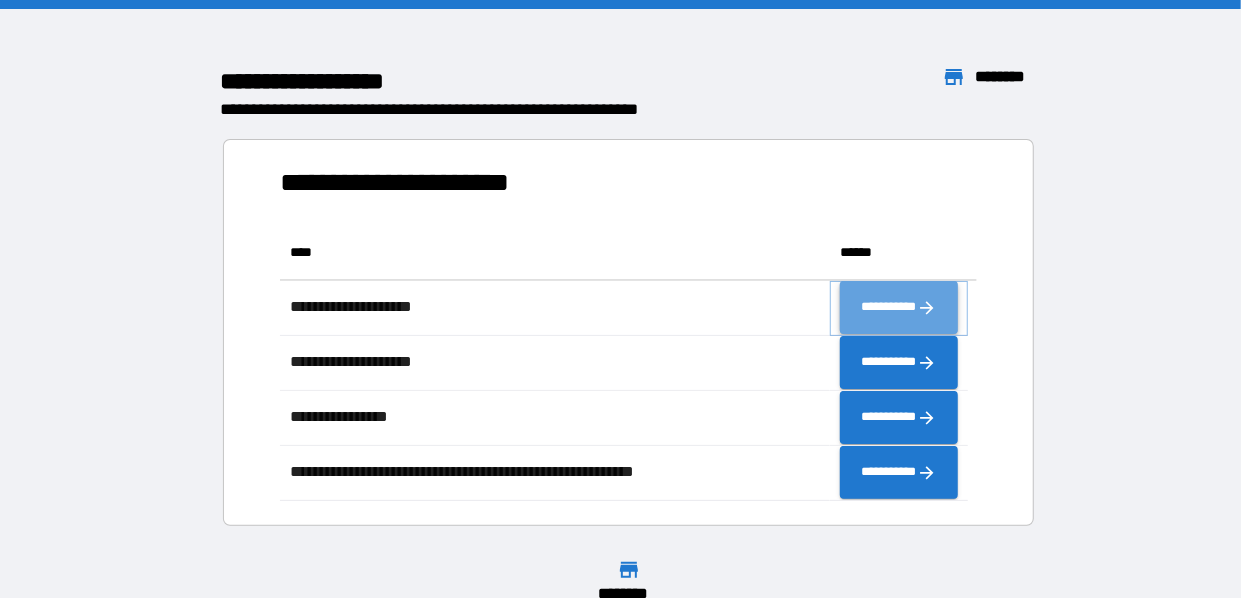 click on "**********" at bounding box center (899, 308) 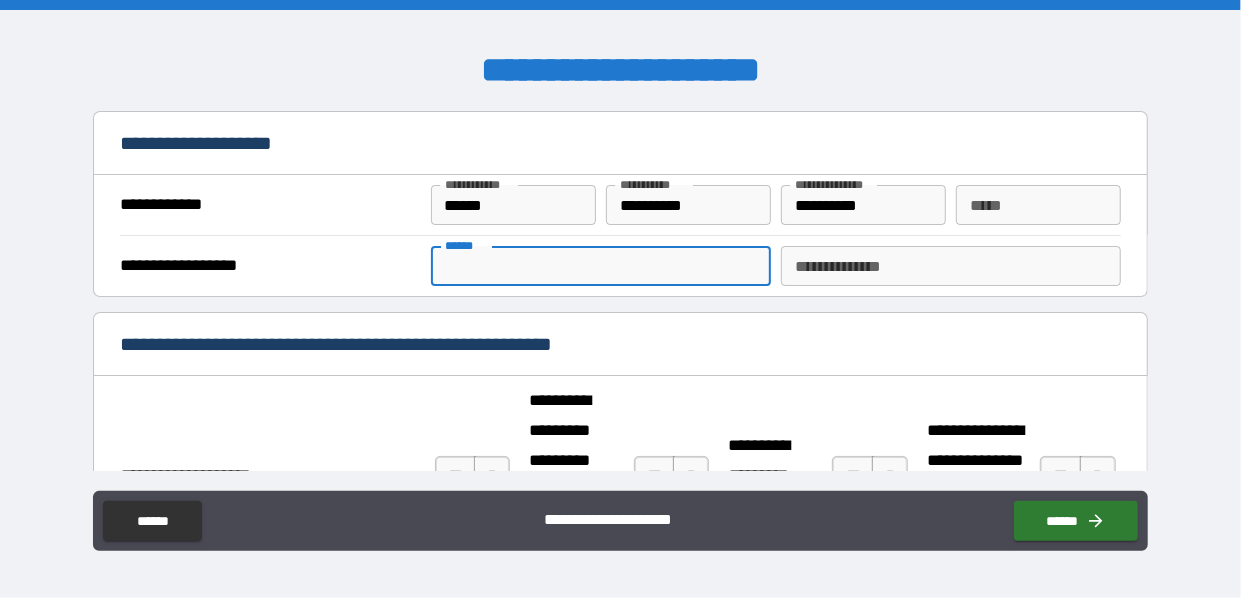 click on "****   *" at bounding box center (601, 266) 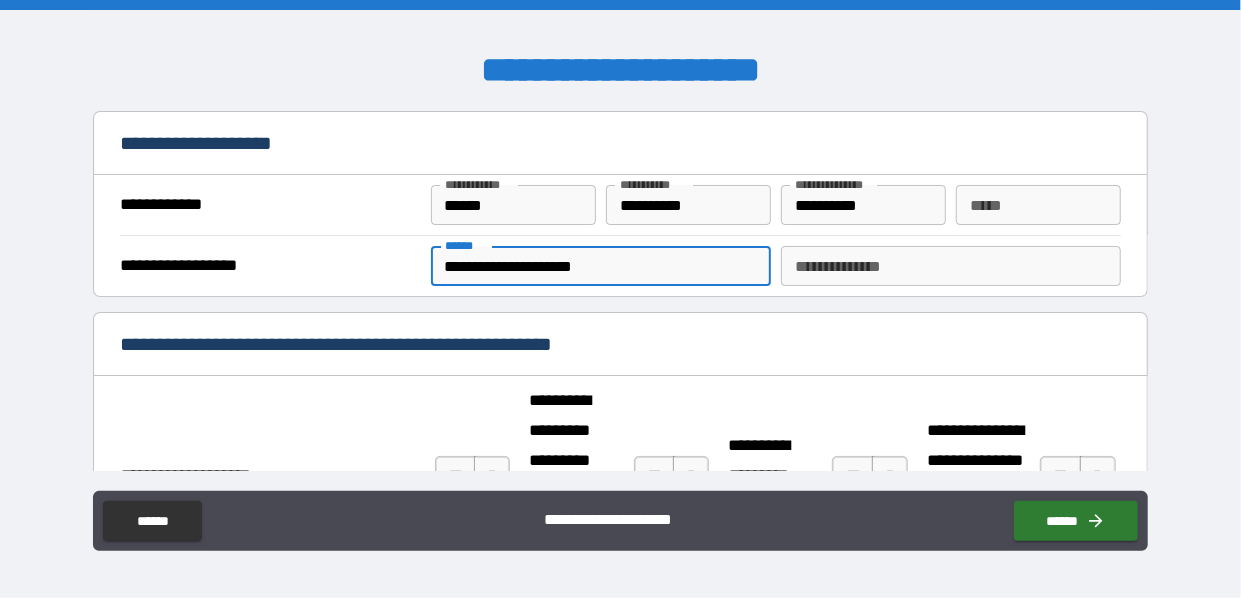 type on "**********" 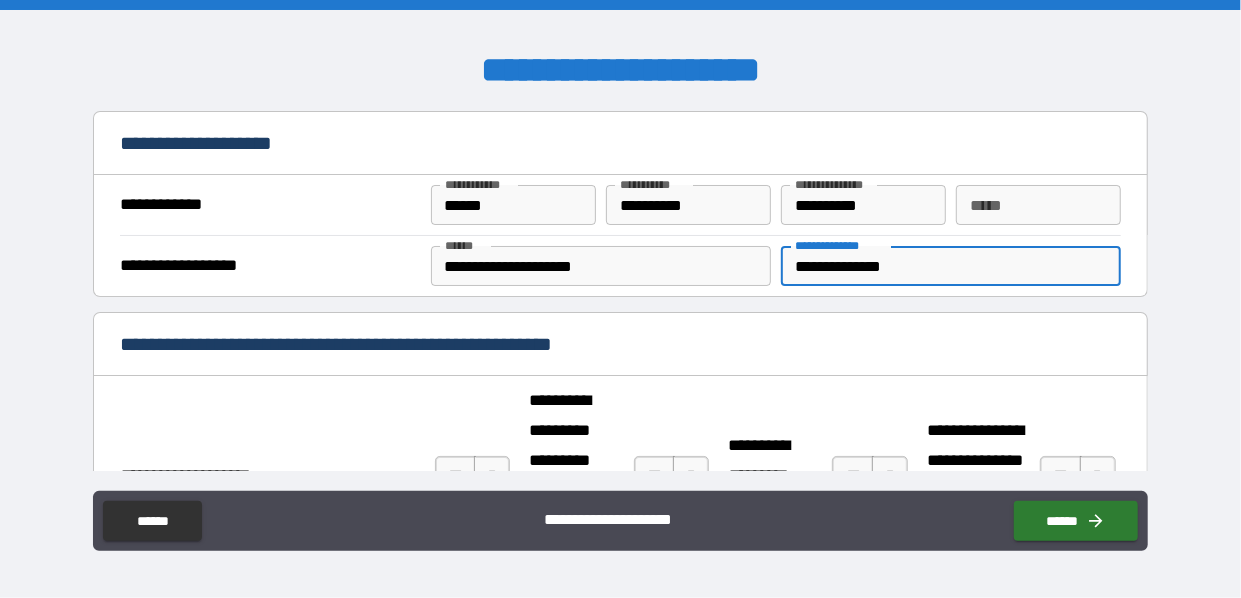 type on "**********" 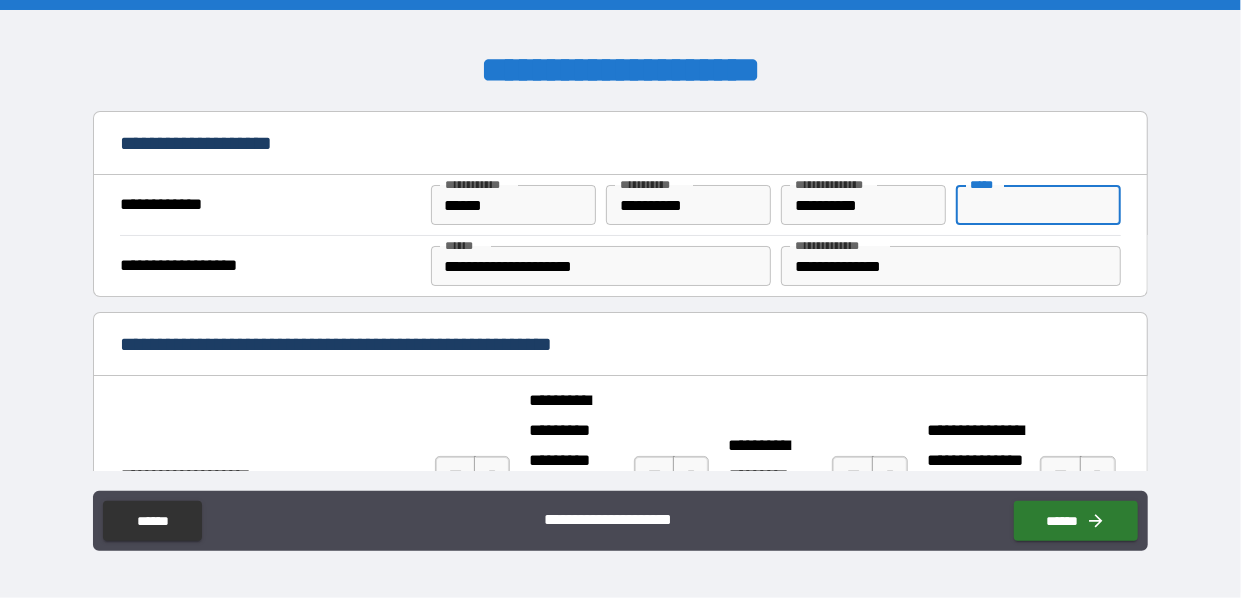 click on "***   *" at bounding box center (1038, 205) 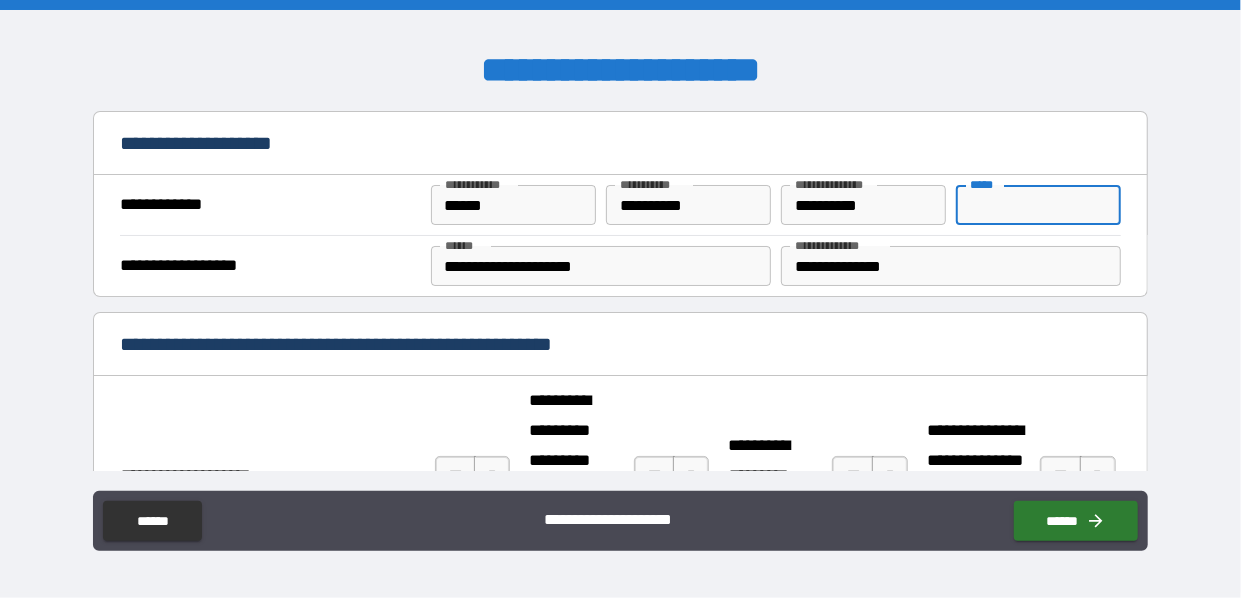 click on "***   *" at bounding box center [1038, 205] 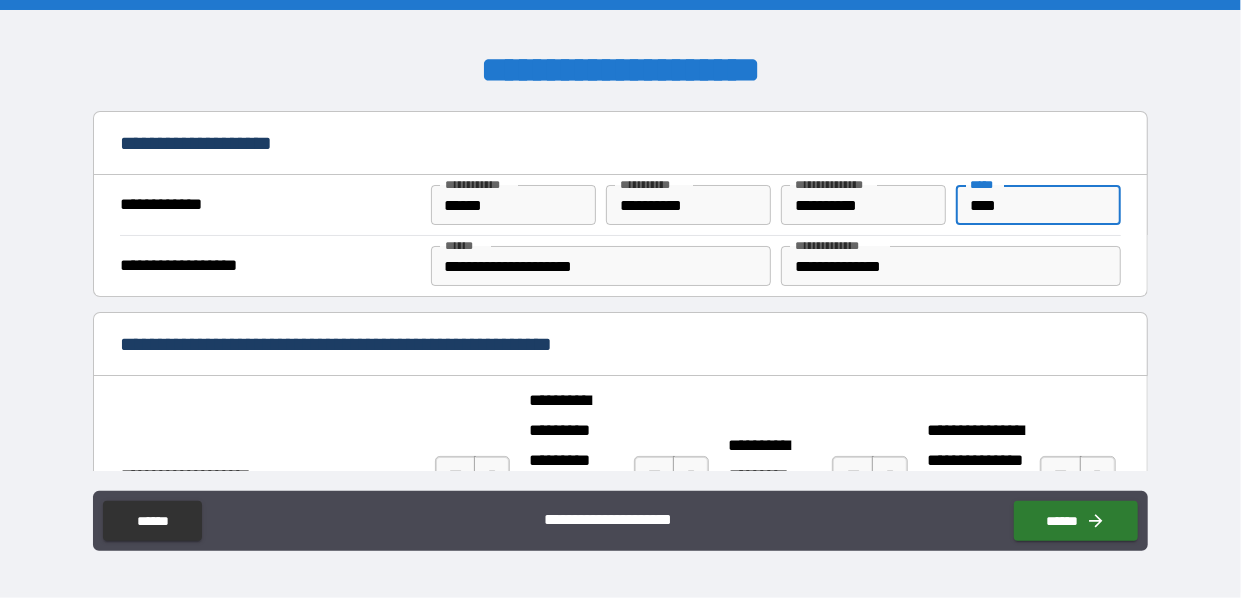 type on "****" 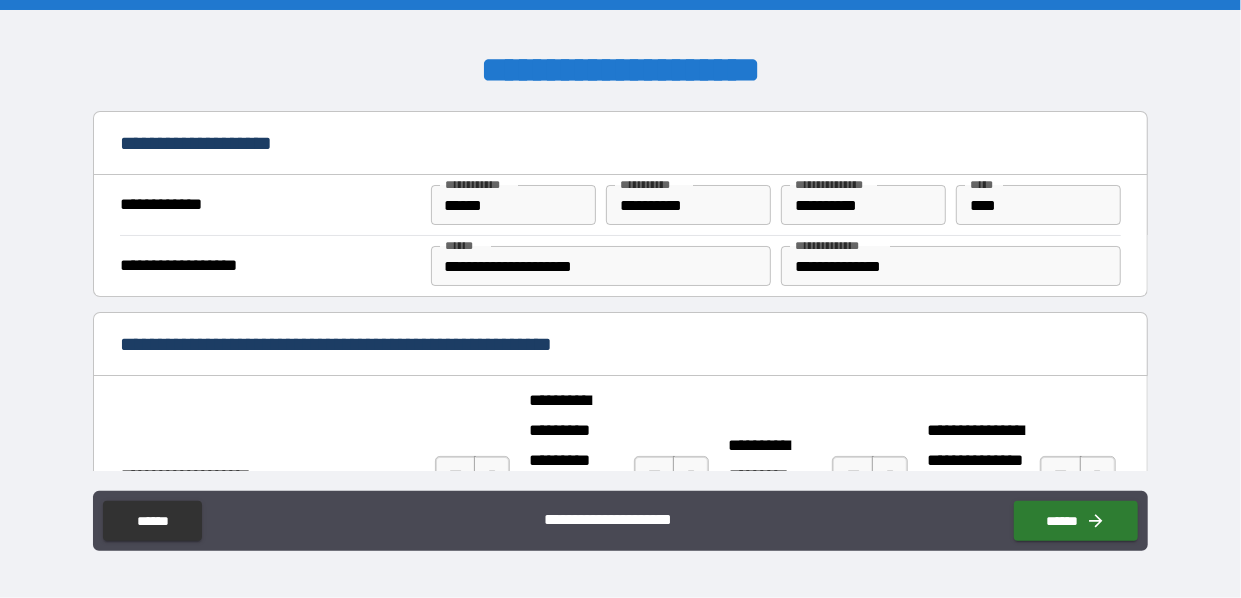 click on "**********" at bounding box center [620, 346] 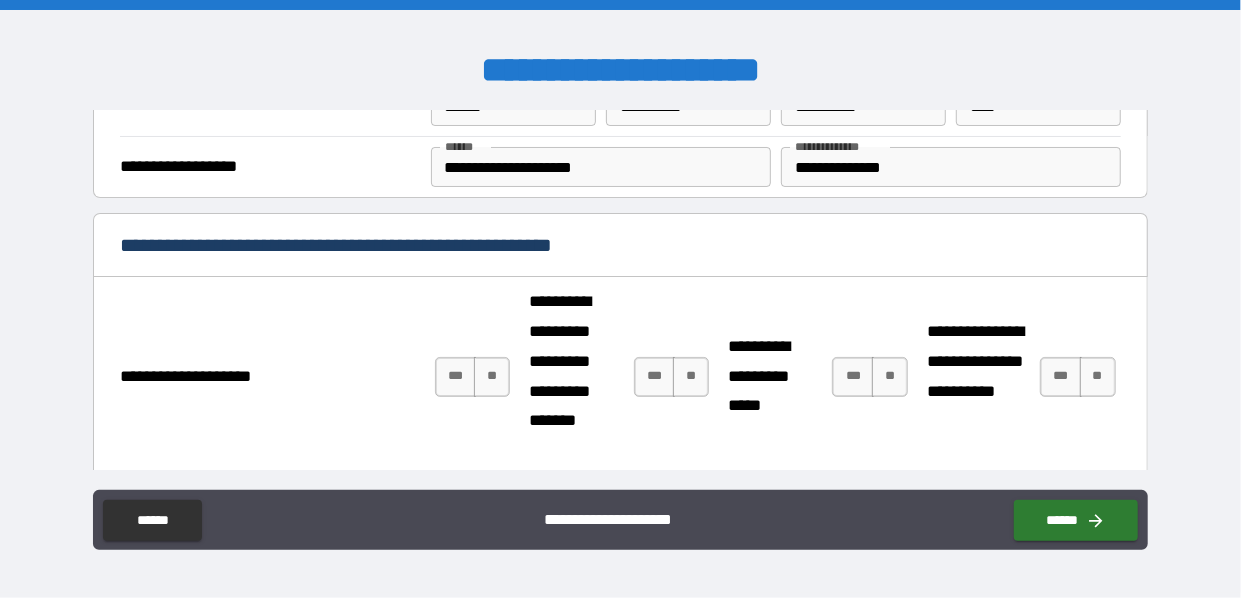 scroll, scrollTop: 100, scrollLeft: 0, axis: vertical 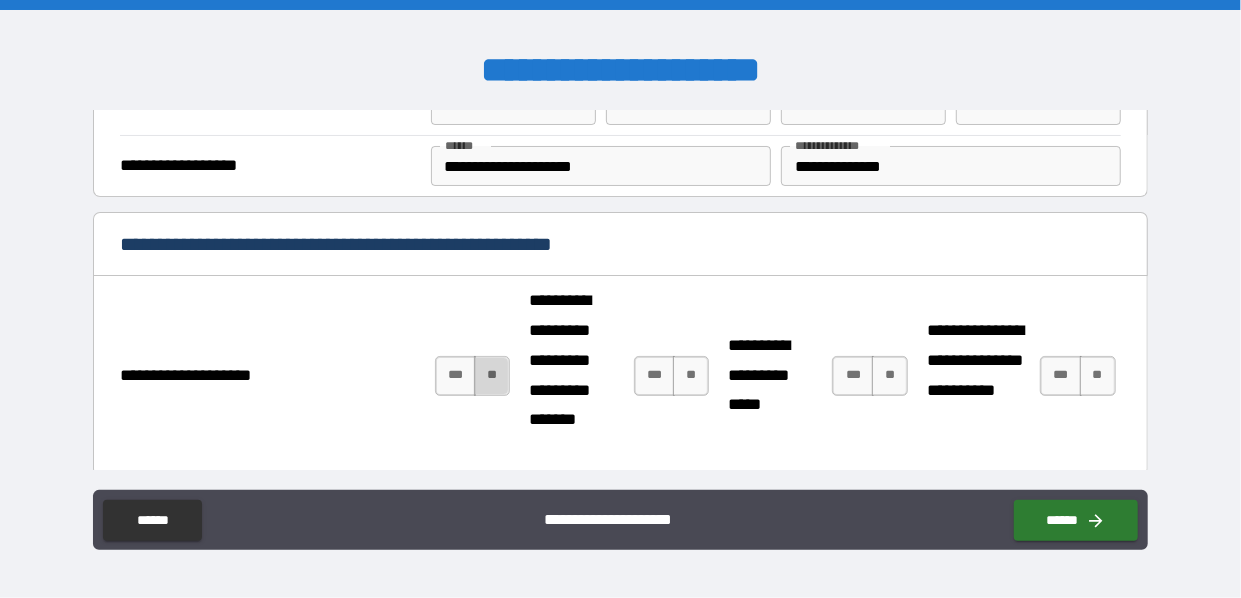 click on "**" at bounding box center (492, 376) 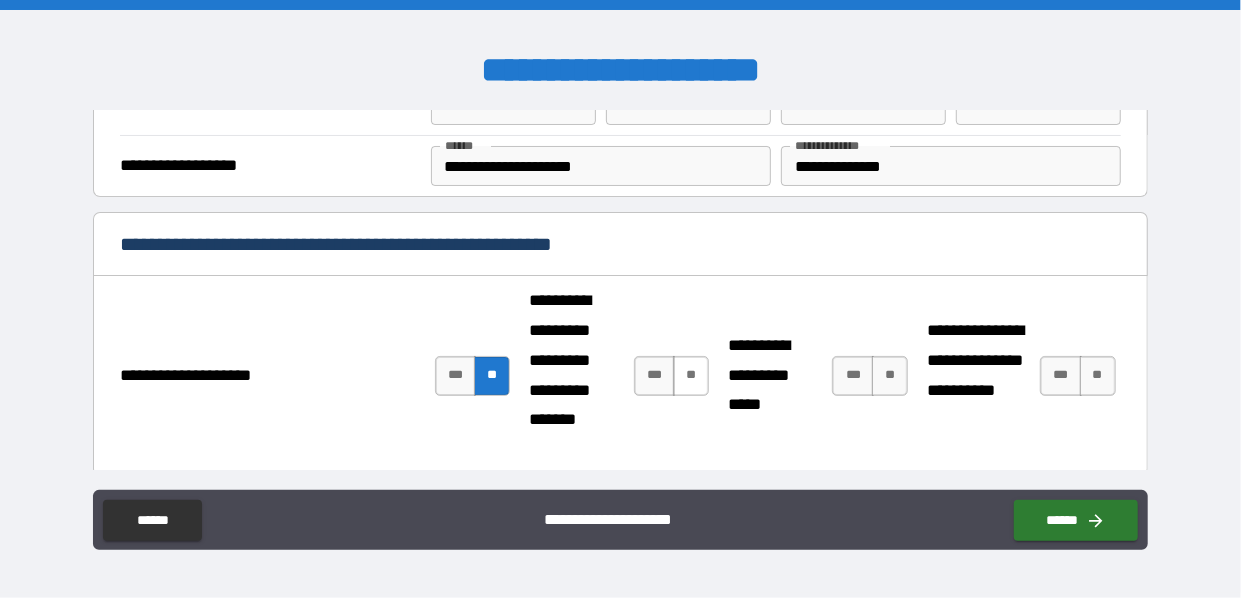 click on "**" at bounding box center (691, 376) 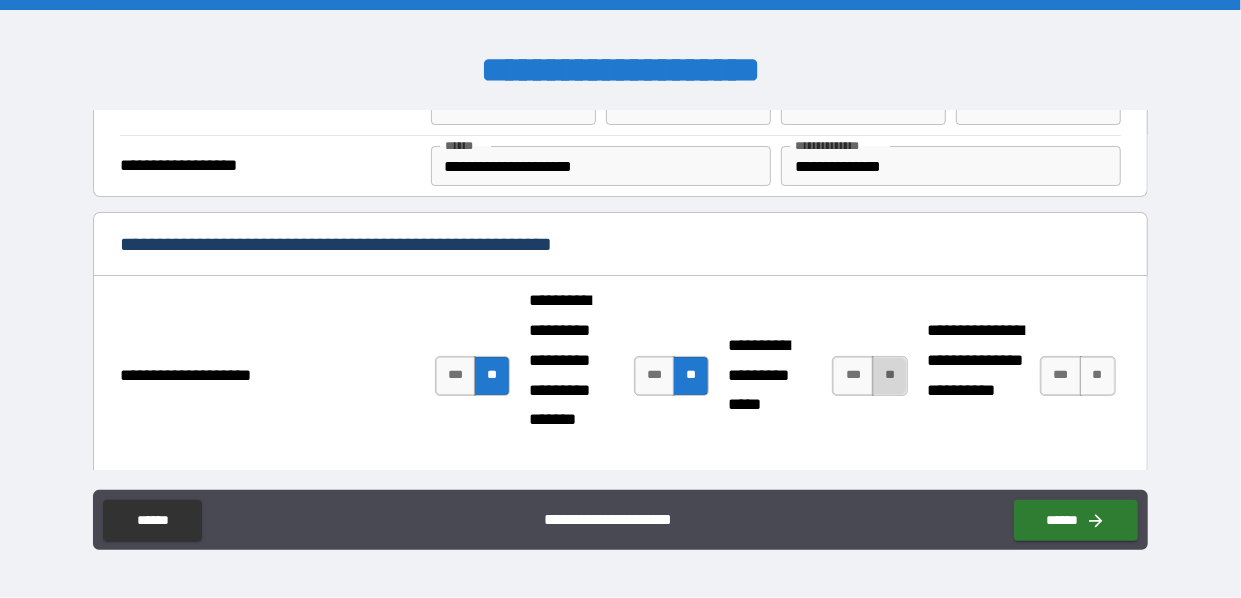 click on "**" at bounding box center [890, 376] 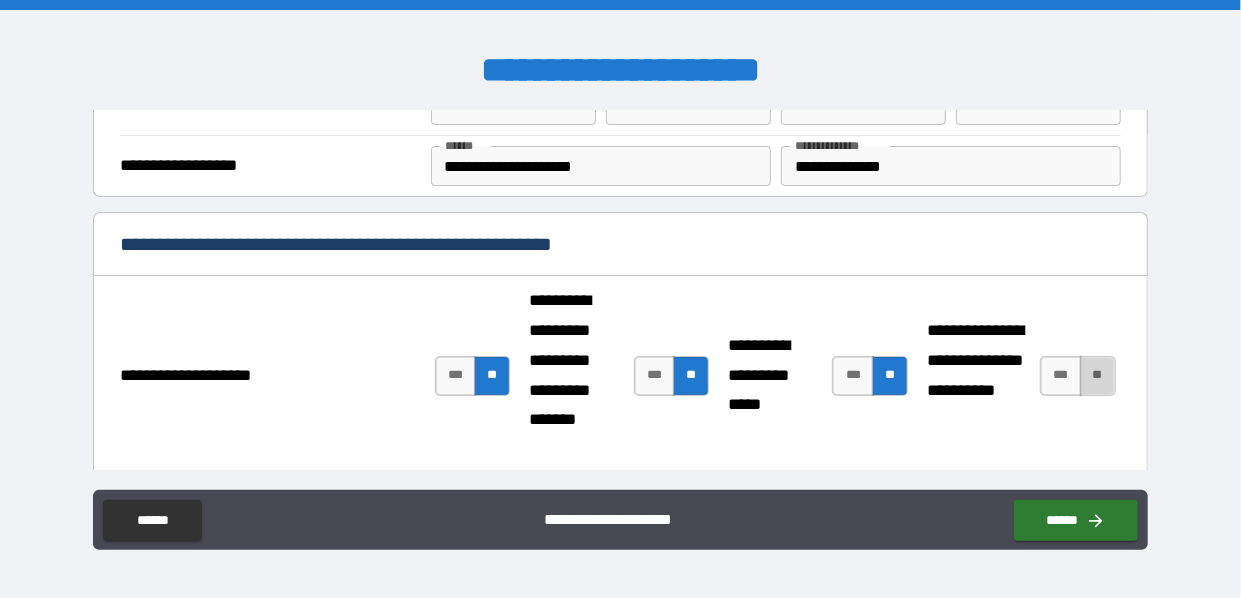 click on "**" at bounding box center [1098, 376] 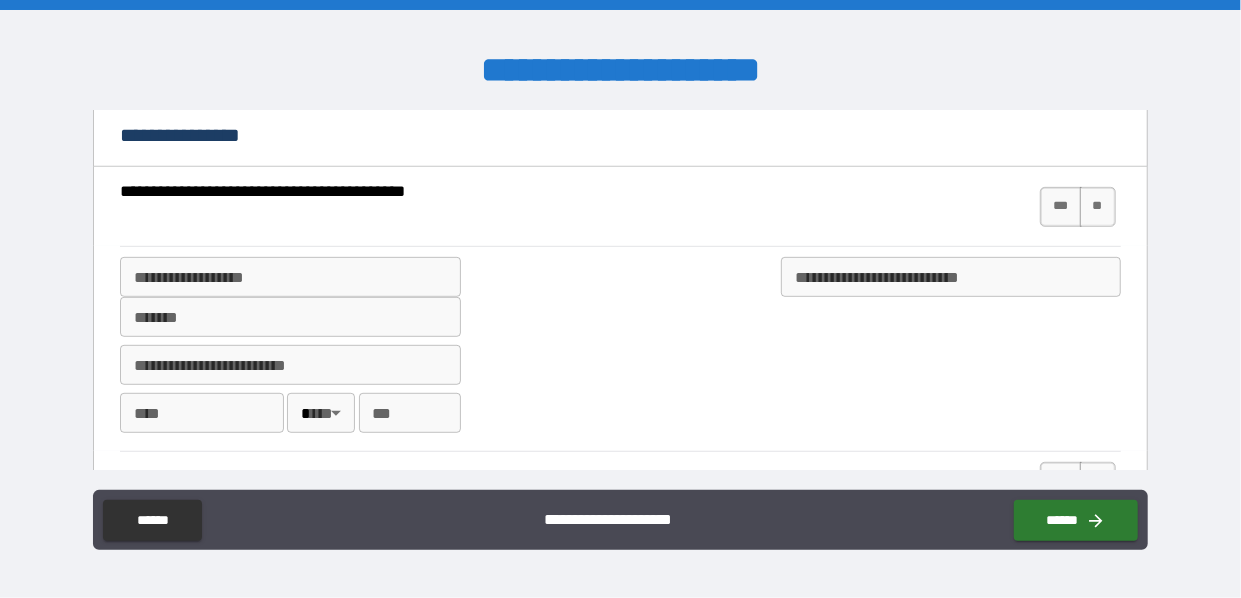 scroll, scrollTop: 481, scrollLeft: 0, axis: vertical 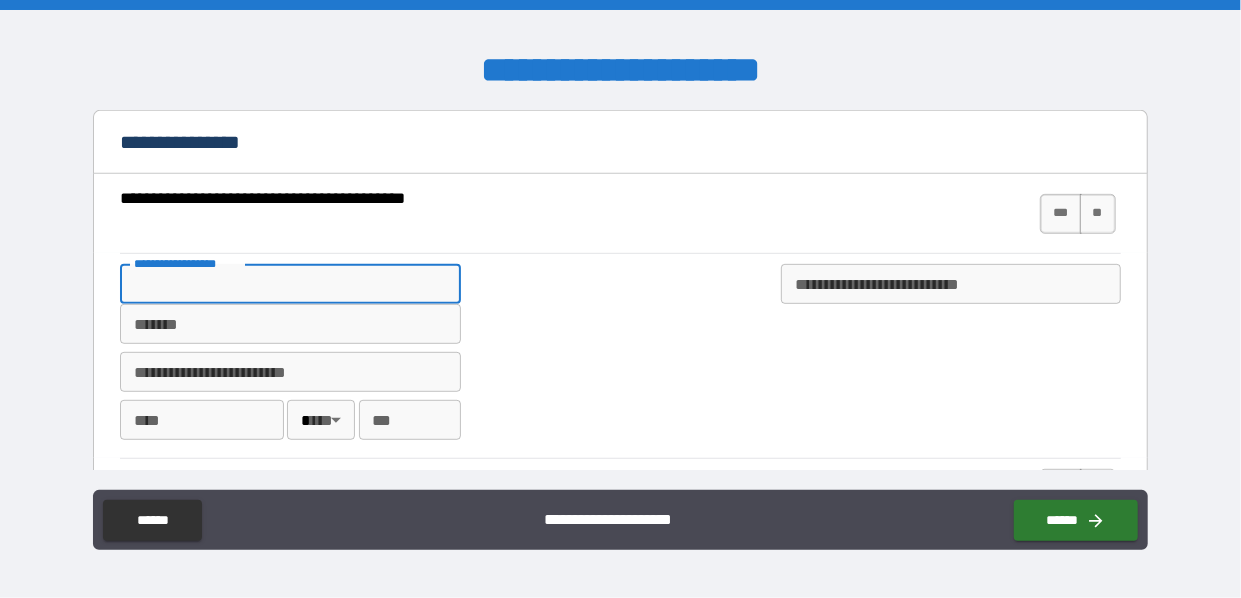 click on "**********" at bounding box center [290, 284] 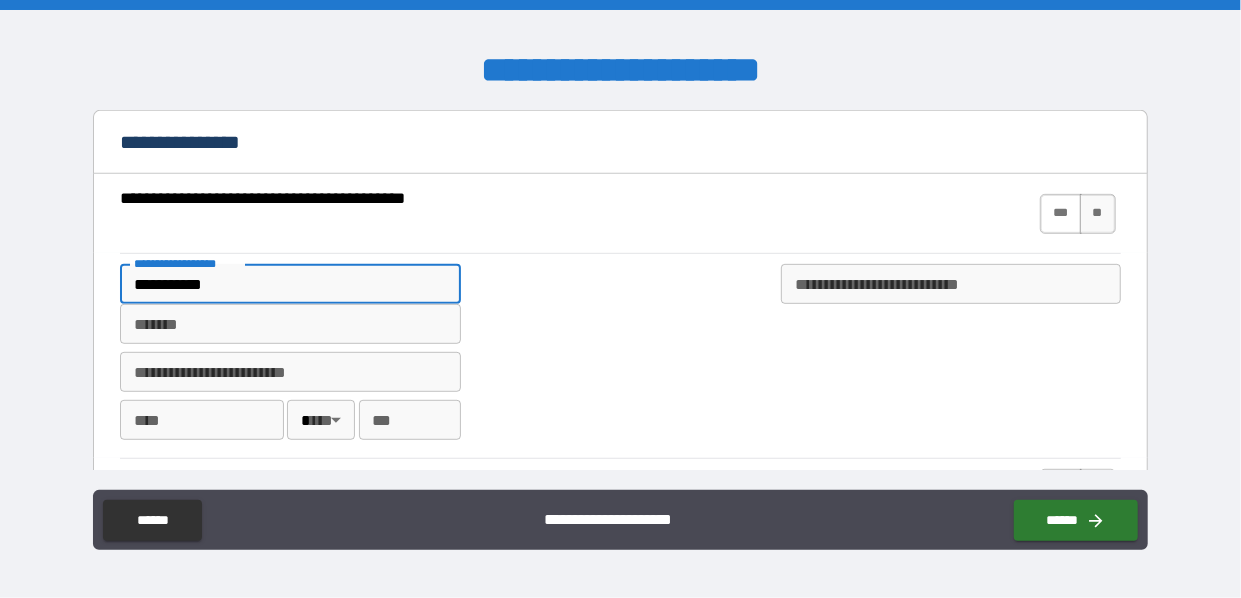 type on "**********" 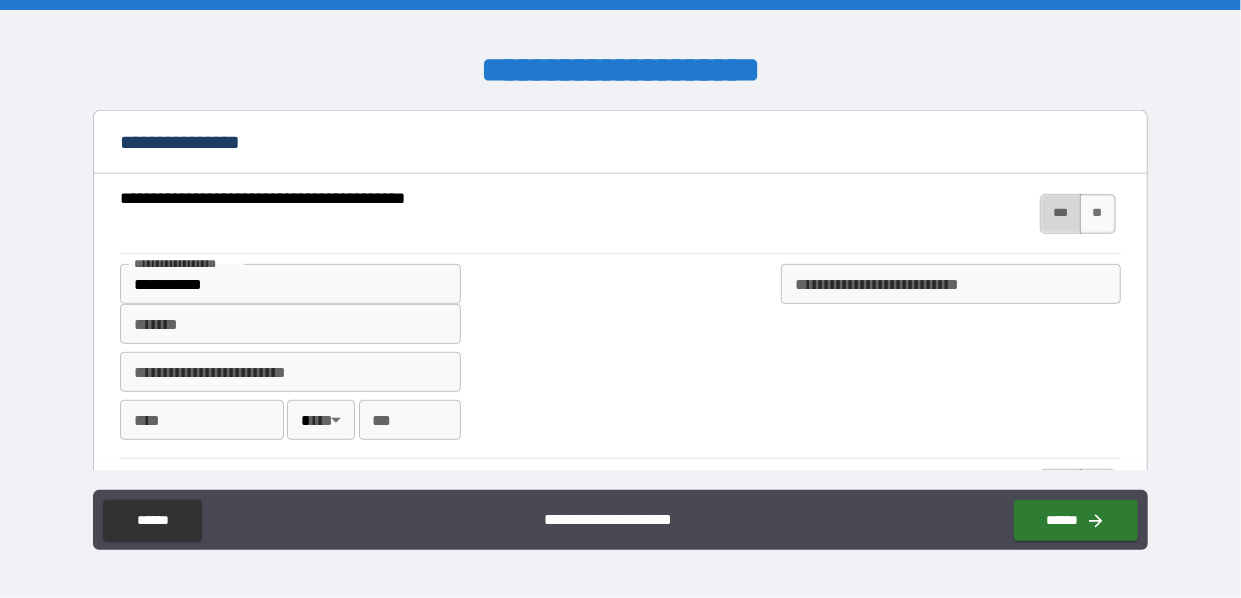 click on "***" at bounding box center (1061, 214) 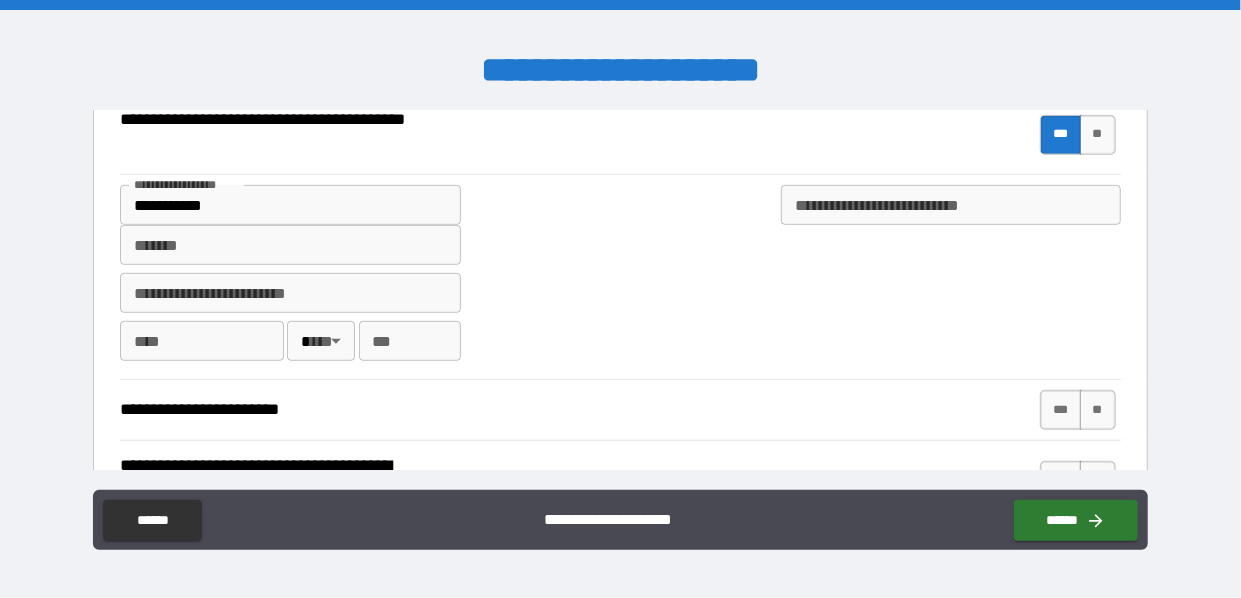 scroll, scrollTop: 561, scrollLeft: 0, axis: vertical 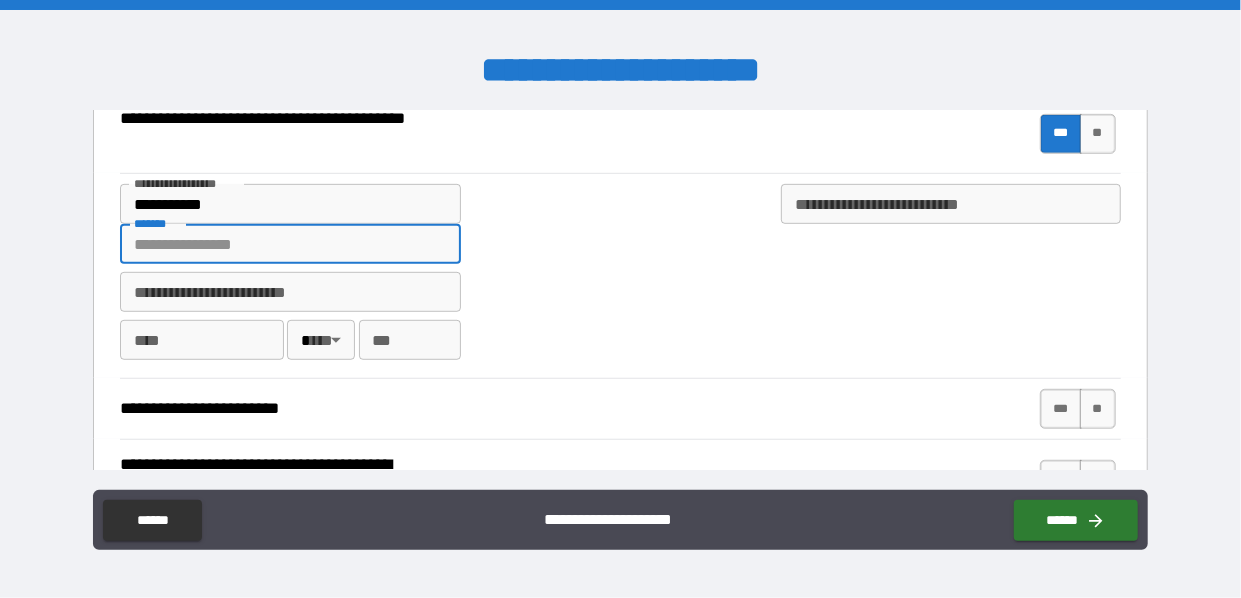click on "*******" at bounding box center [290, 244] 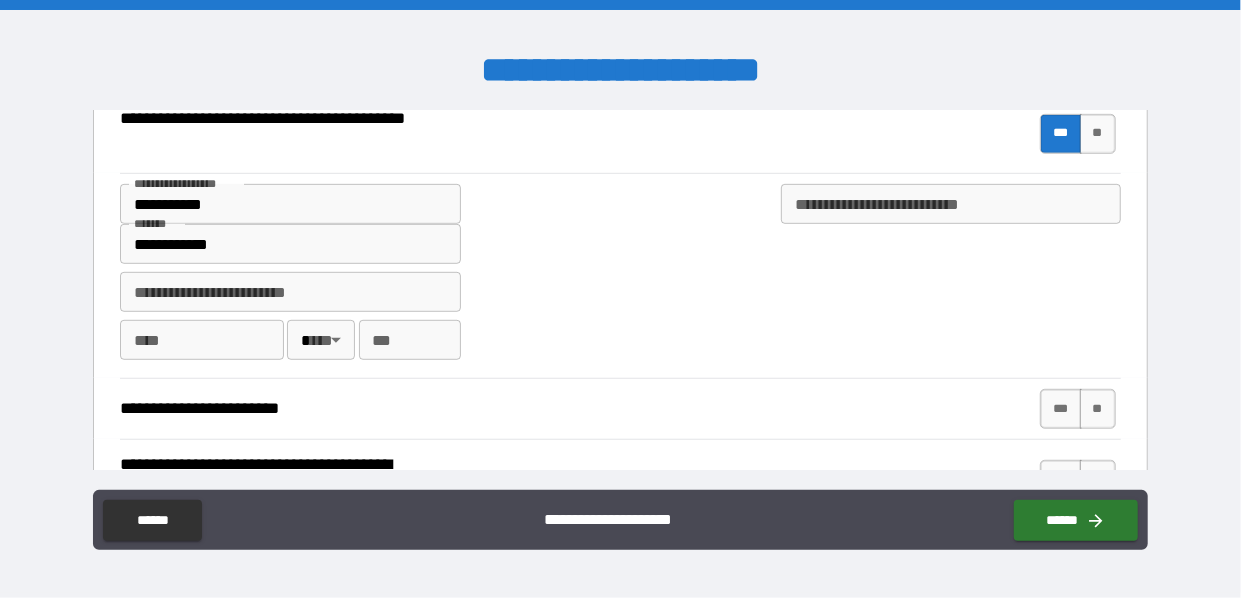 type on "**********" 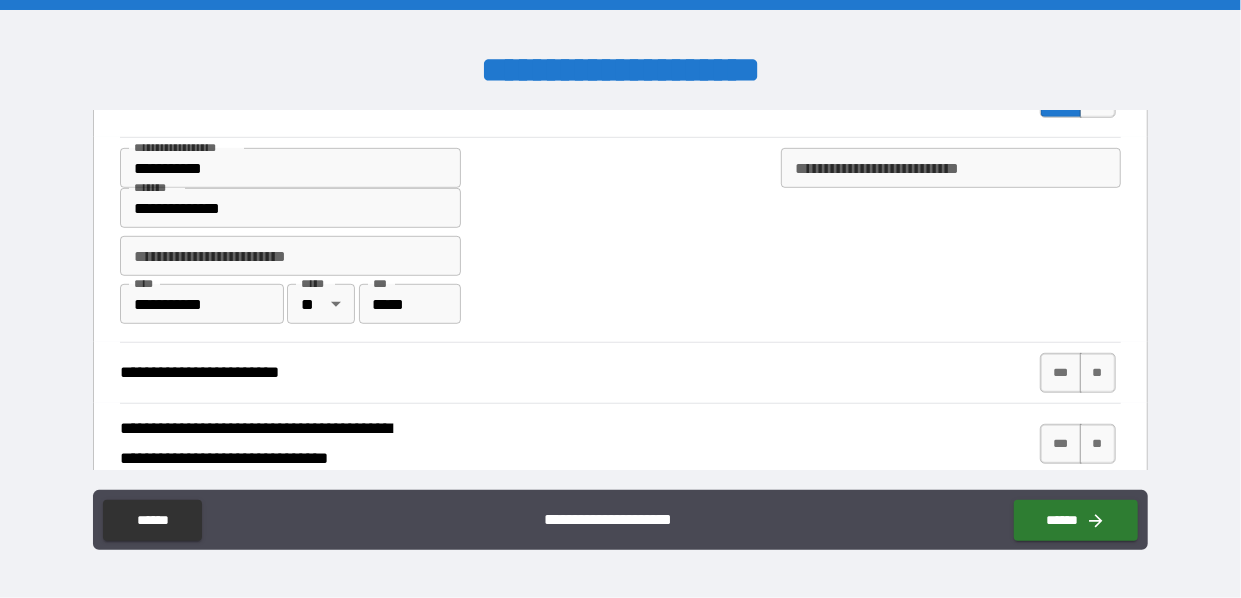 scroll, scrollTop: 598, scrollLeft: 0, axis: vertical 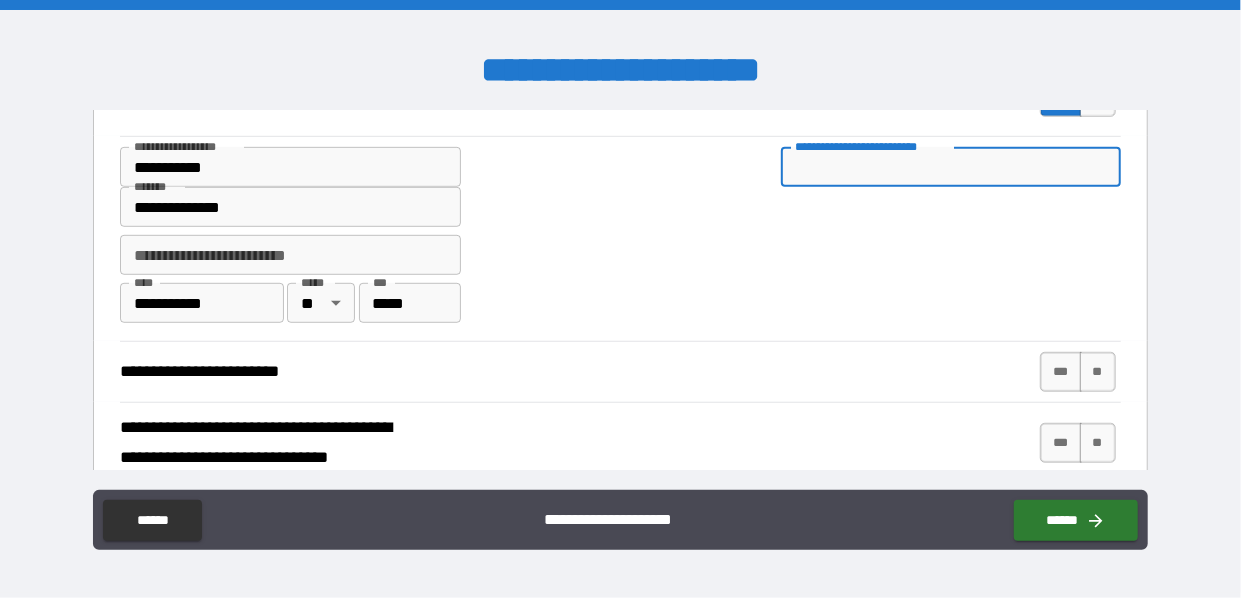 click on "**********" at bounding box center [951, 167] 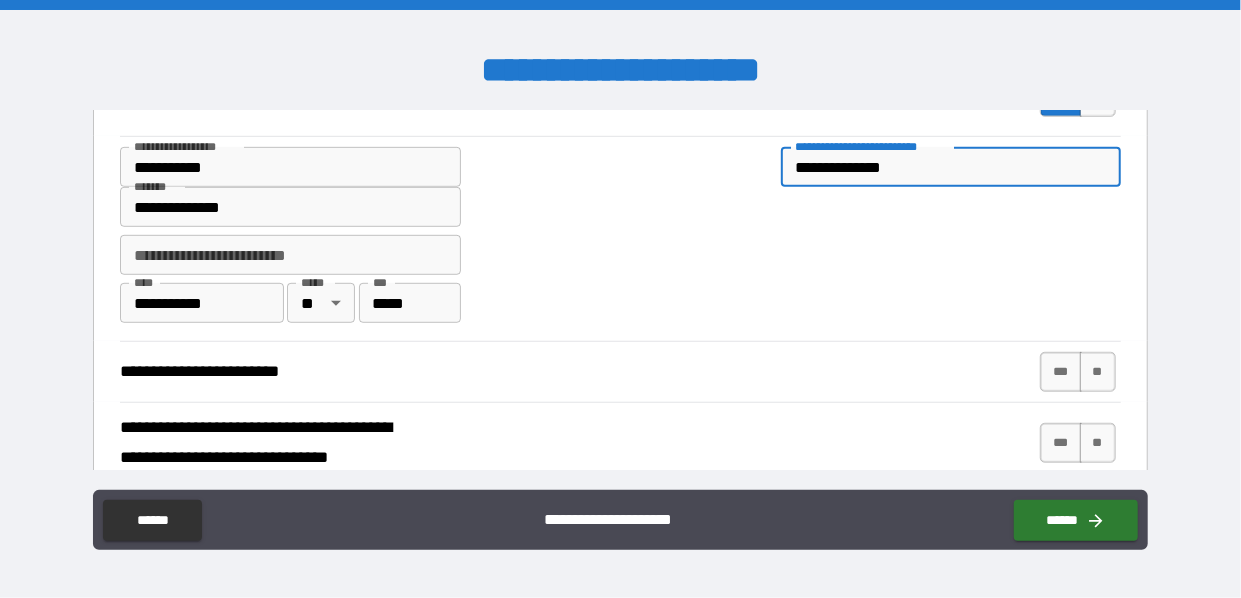 type on "**********" 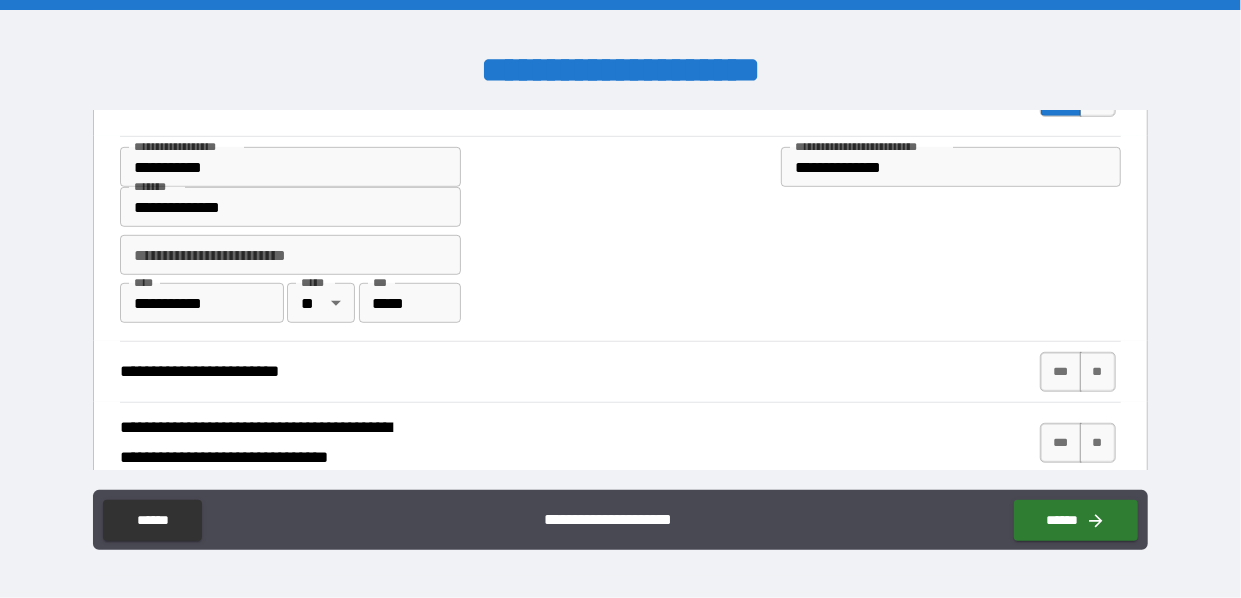 click on "**********" at bounding box center [620, 239] 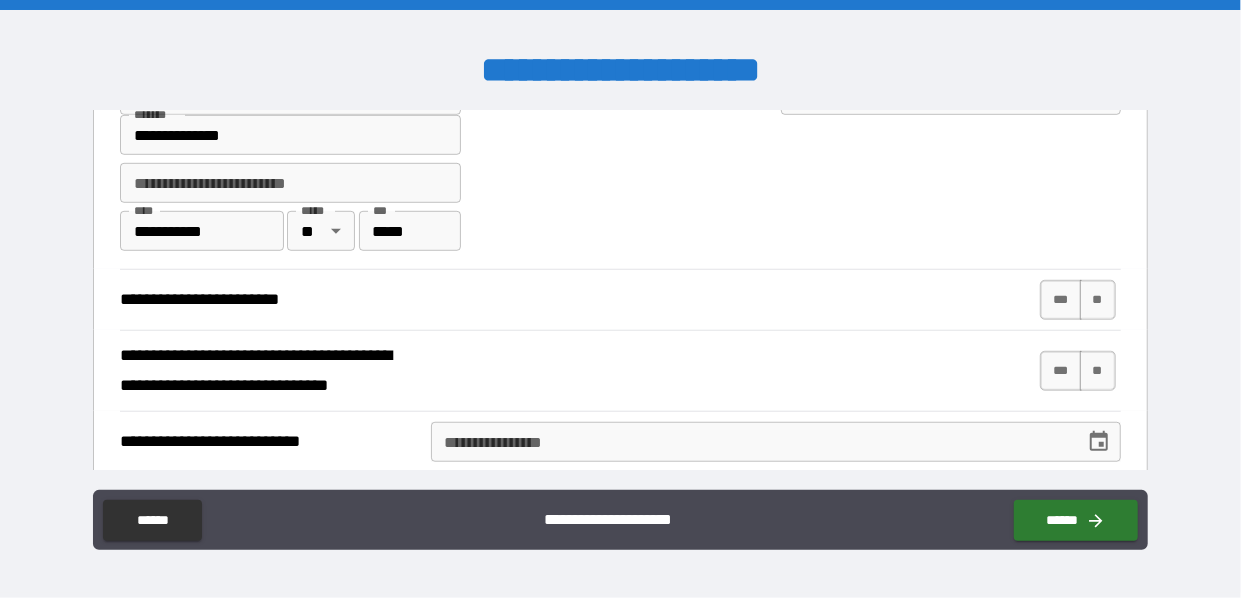 scroll, scrollTop: 671, scrollLeft: 0, axis: vertical 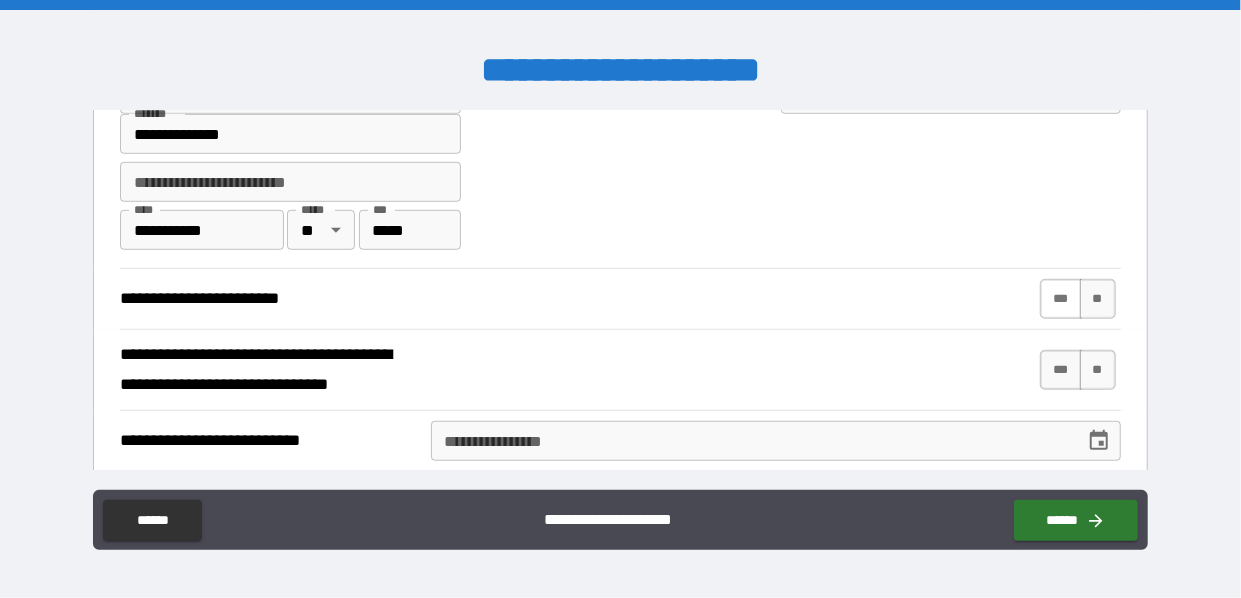 click on "***" at bounding box center (1061, 299) 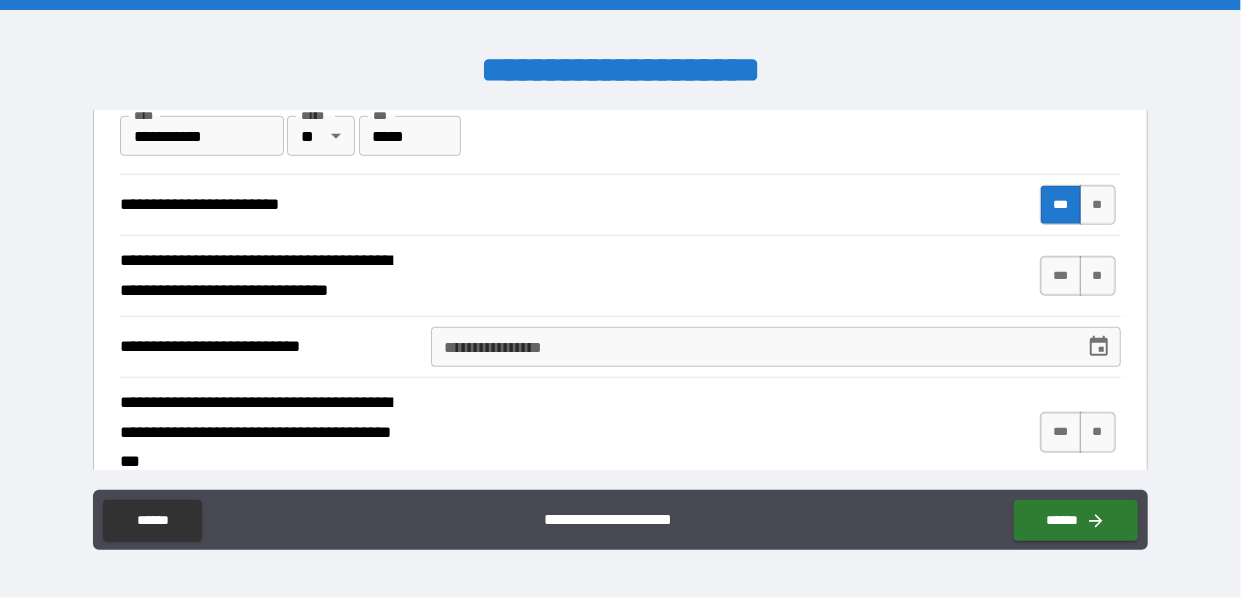 scroll, scrollTop: 794, scrollLeft: 0, axis: vertical 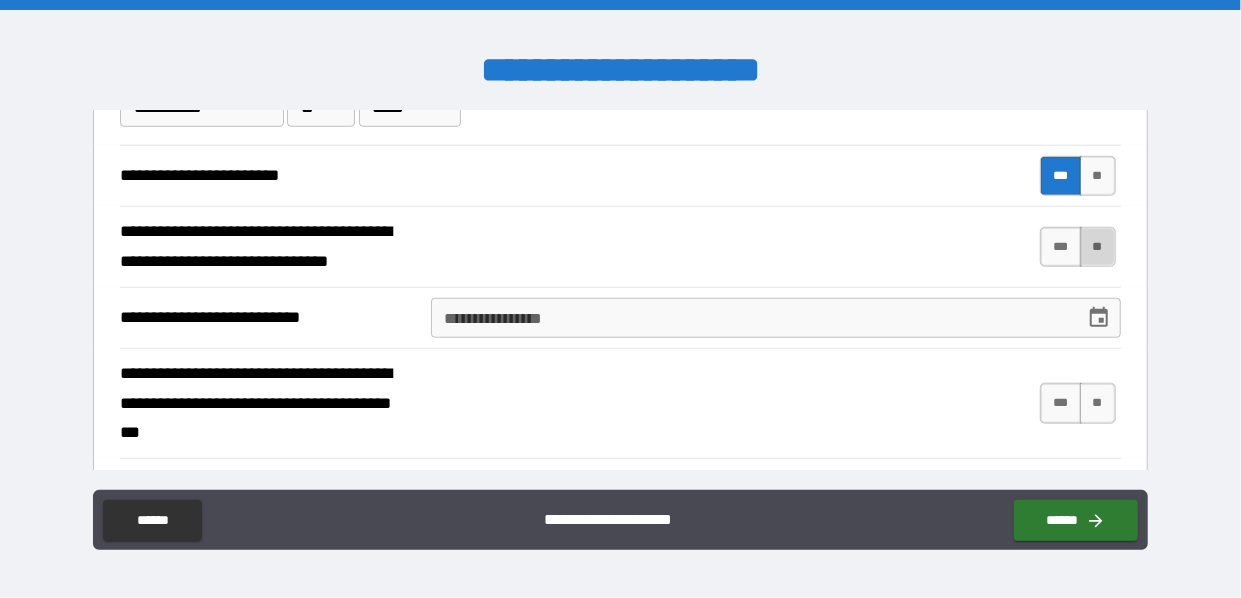 click on "**" at bounding box center [1098, 247] 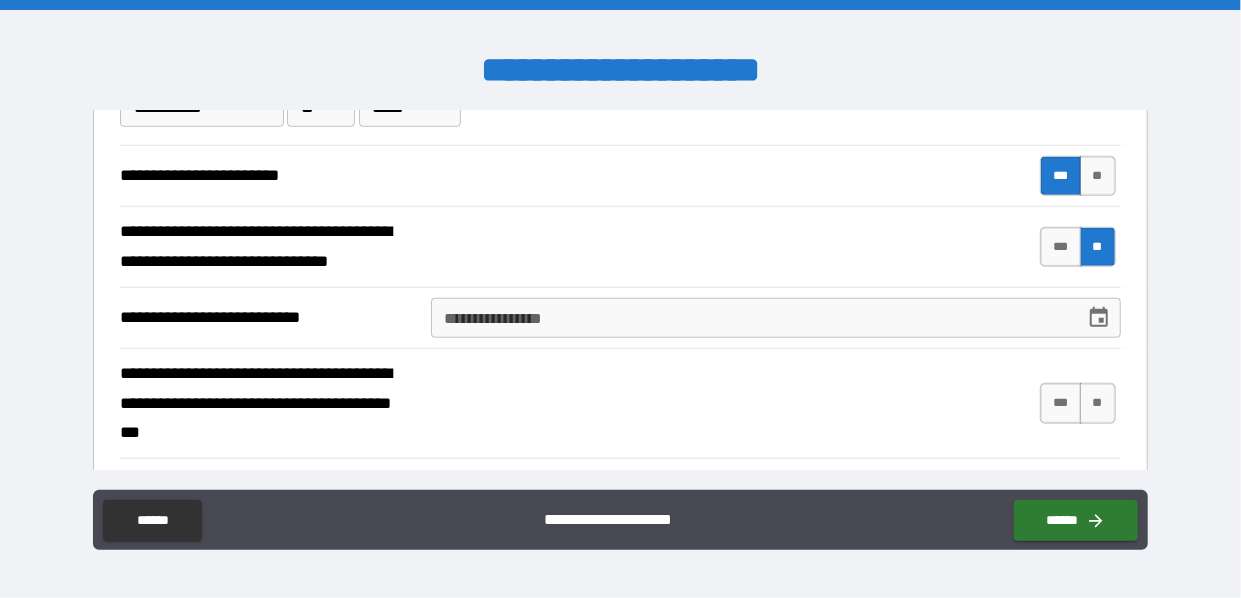 click on "**********" at bounding box center [751, 318] 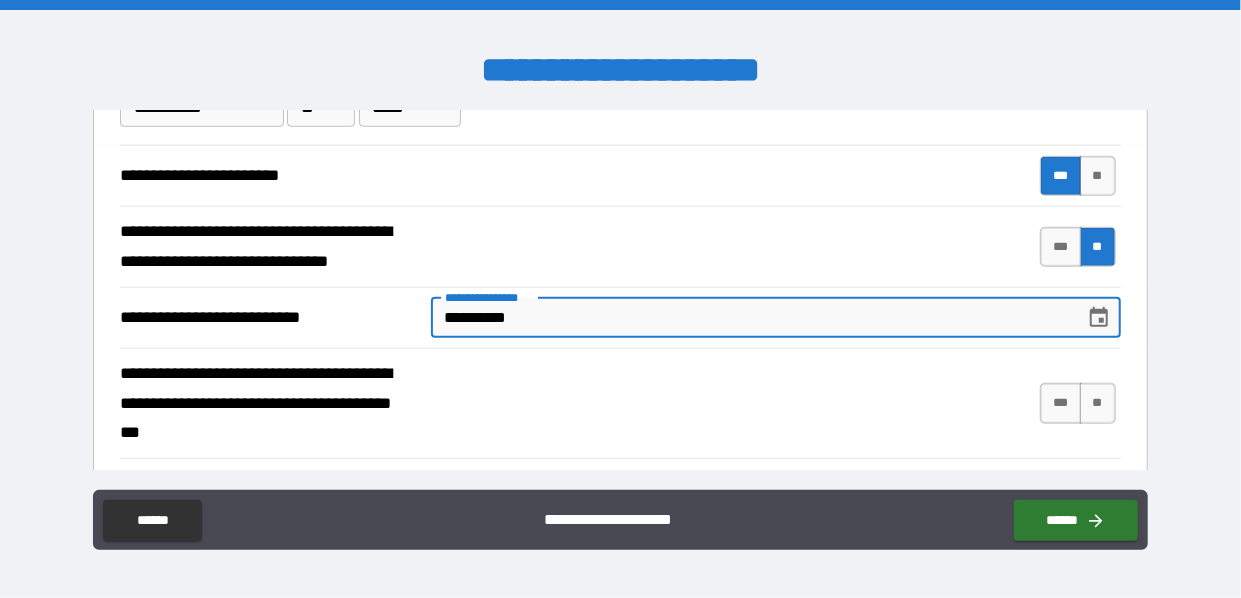 click on "**********" at bounding box center [751, 318] 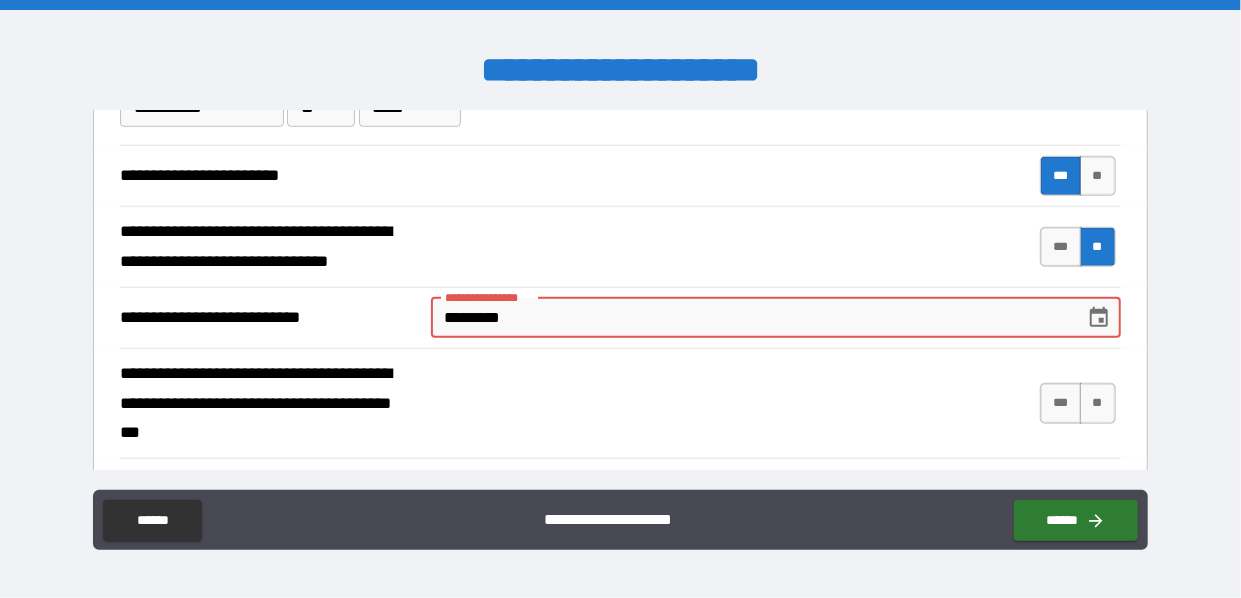 click on "*********" at bounding box center [751, 318] 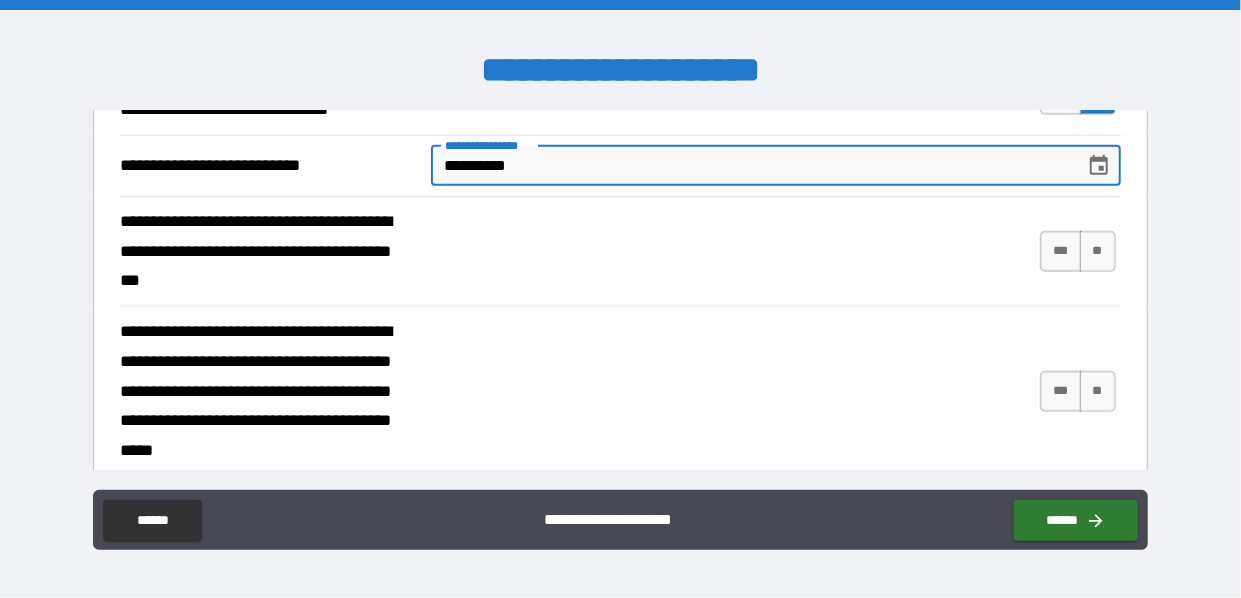 scroll, scrollTop: 948, scrollLeft: 0, axis: vertical 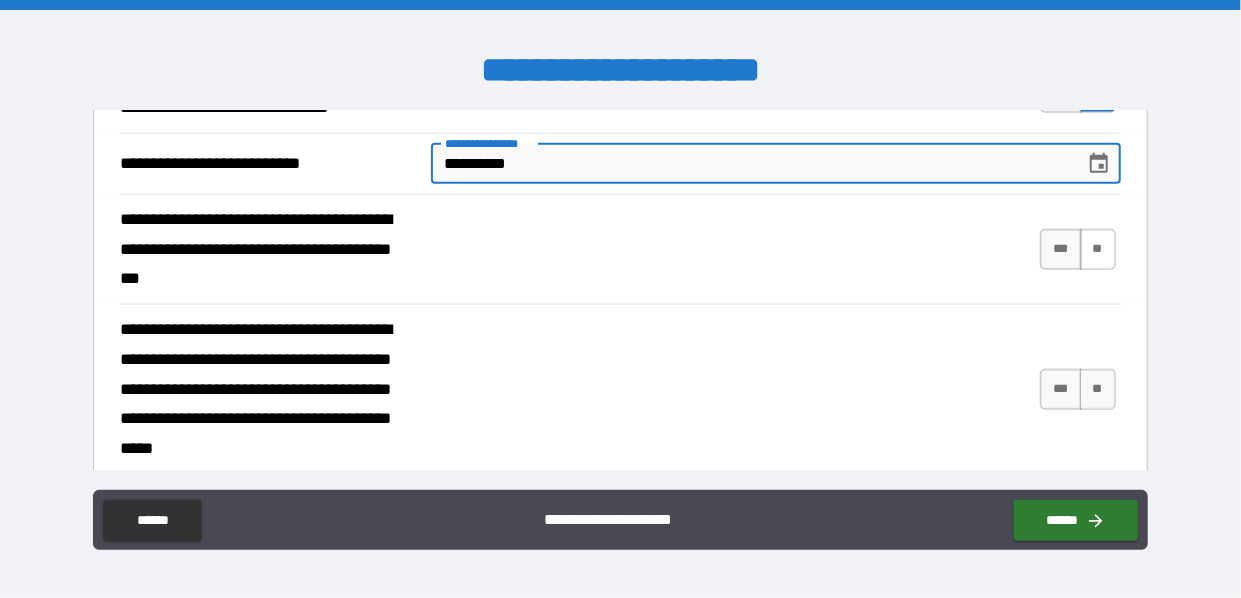 type on "**********" 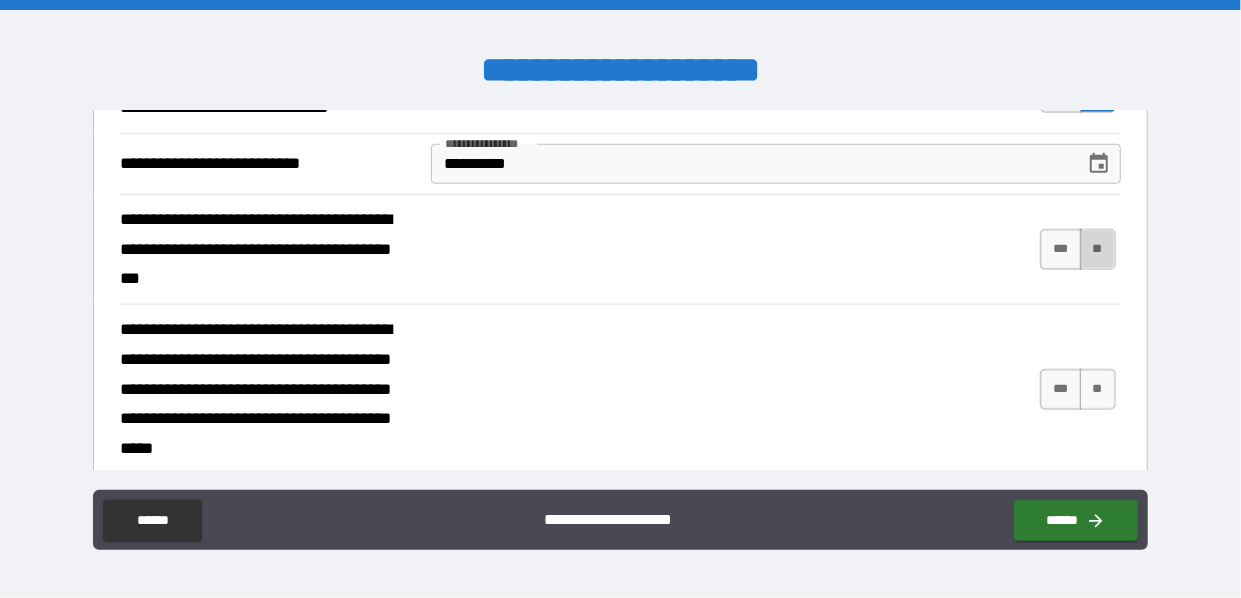 click on "**" at bounding box center (1098, 249) 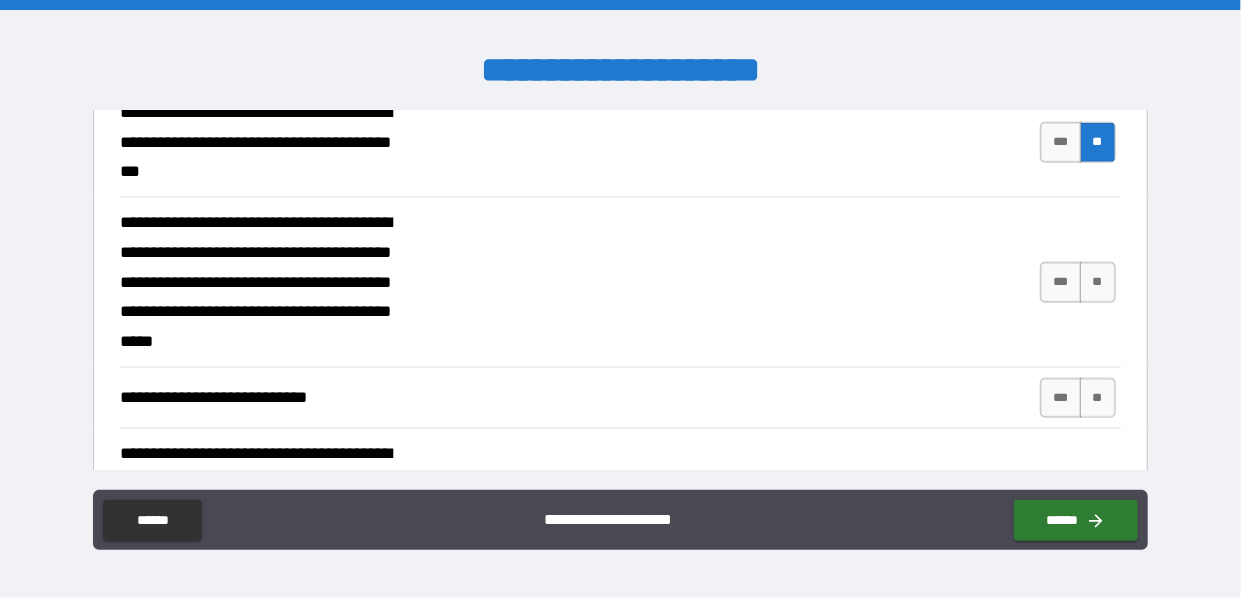 scroll, scrollTop: 1059, scrollLeft: 0, axis: vertical 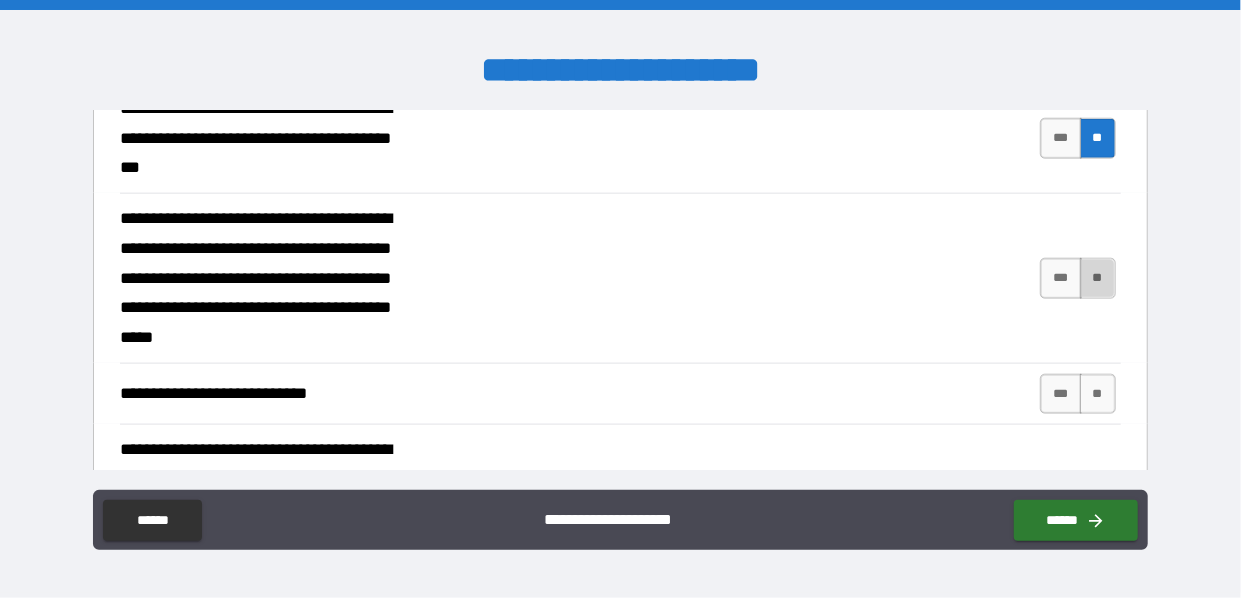 click on "**" at bounding box center [1098, 278] 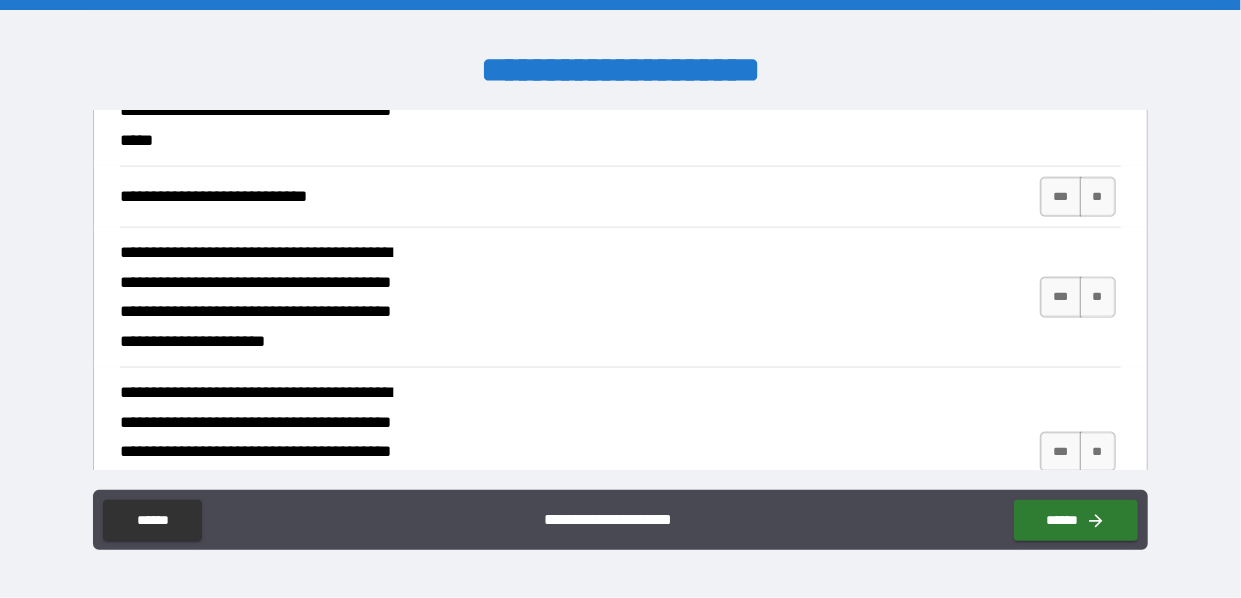 scroll, scrollTop: 1257, scrollLeft: 0, axis: vertical 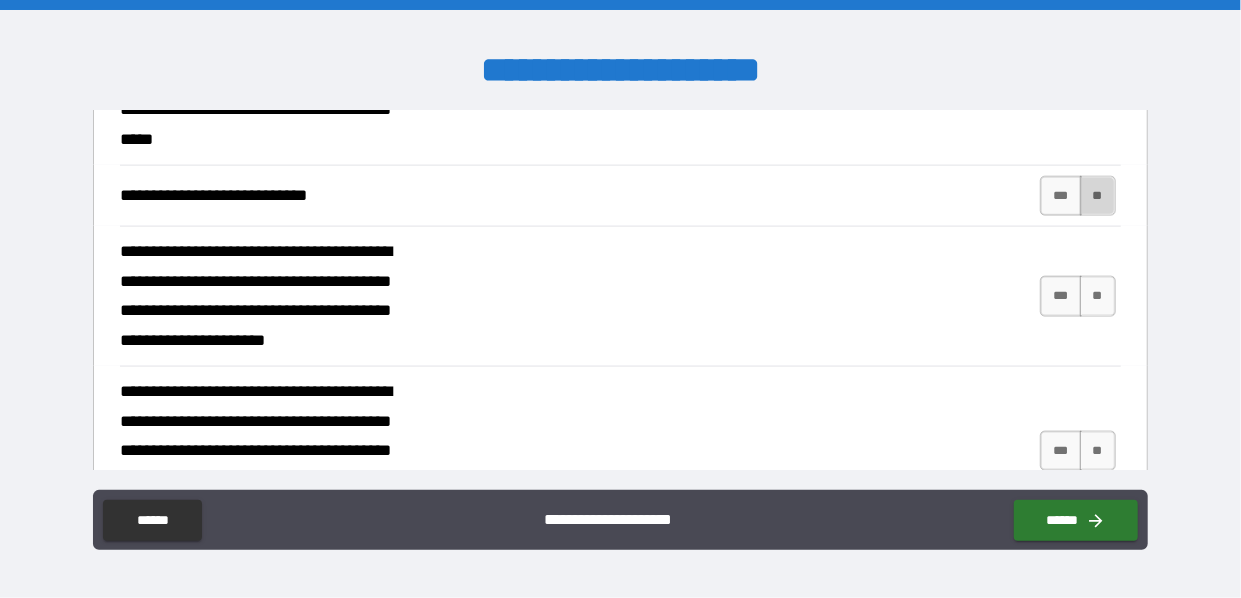 click on "**" at bounding box center [1098, 196] 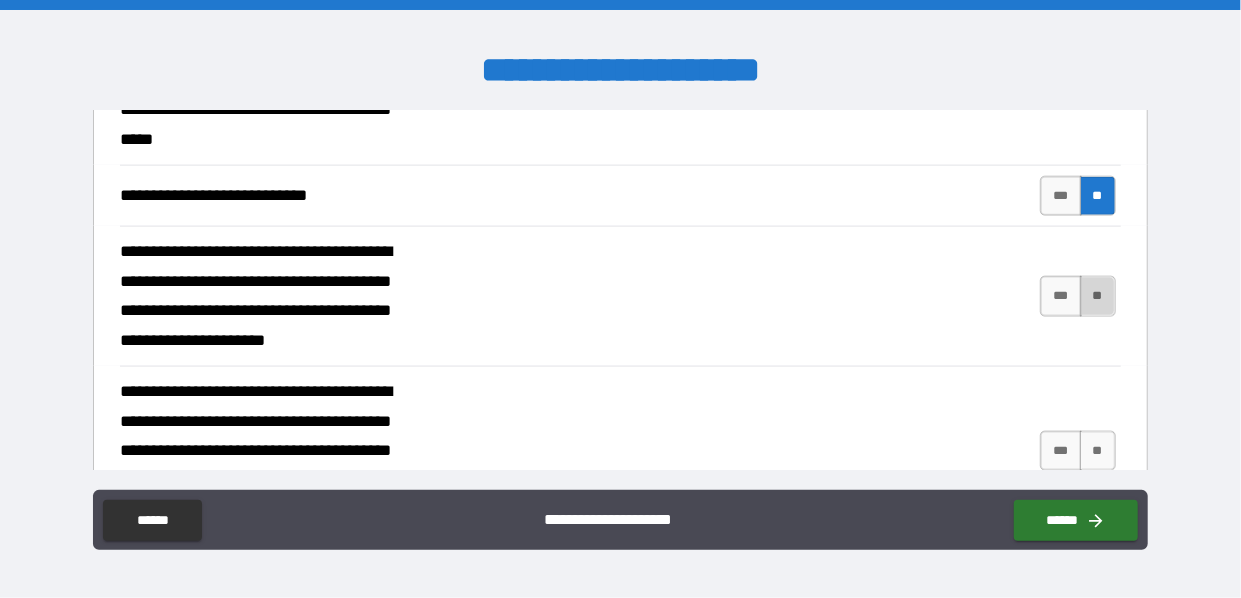 click on "**" at bounding box center [1098, 296] 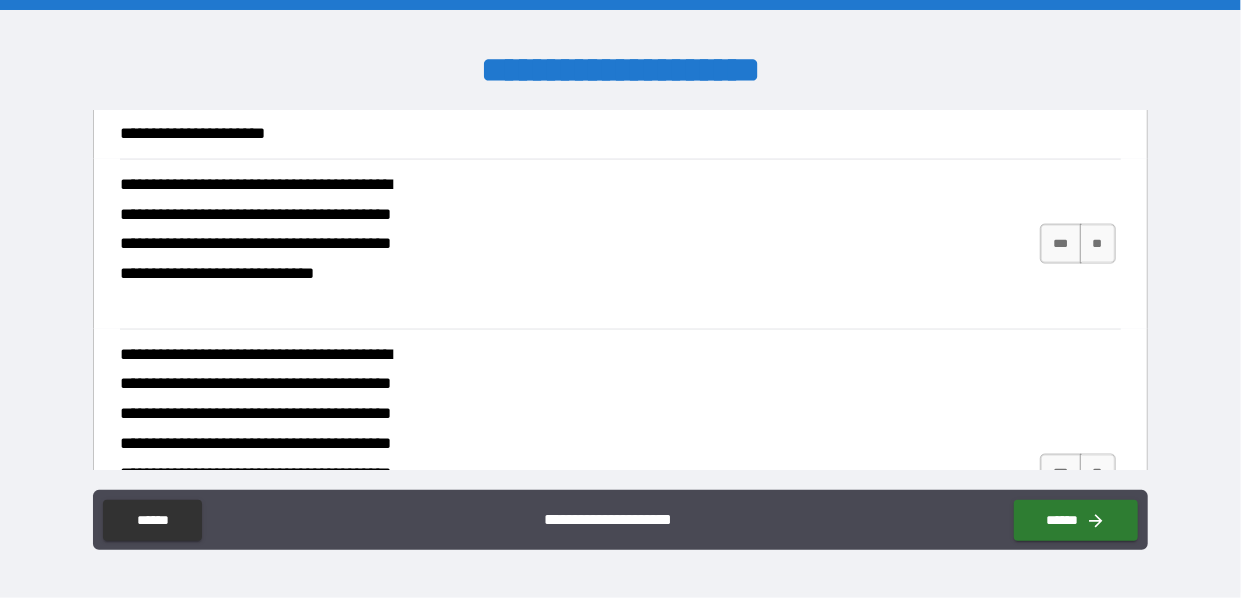 scroll, scrollTop: 1483, scrollLeft: 0, axis: vertical 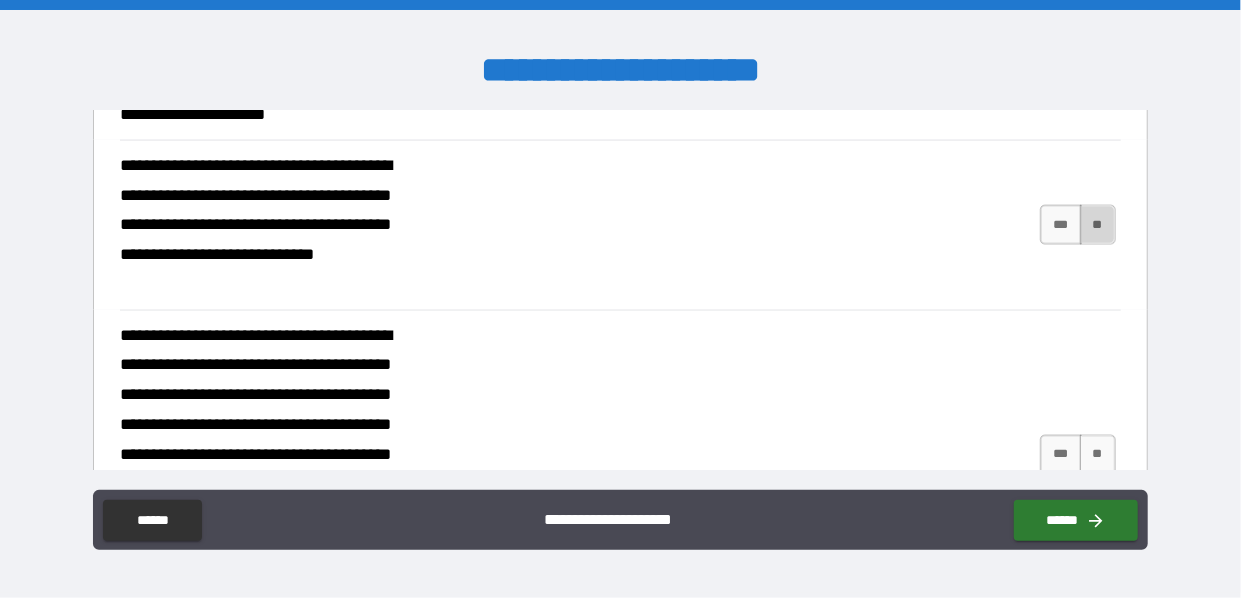click on "**" at bounding box center [1098, 225] 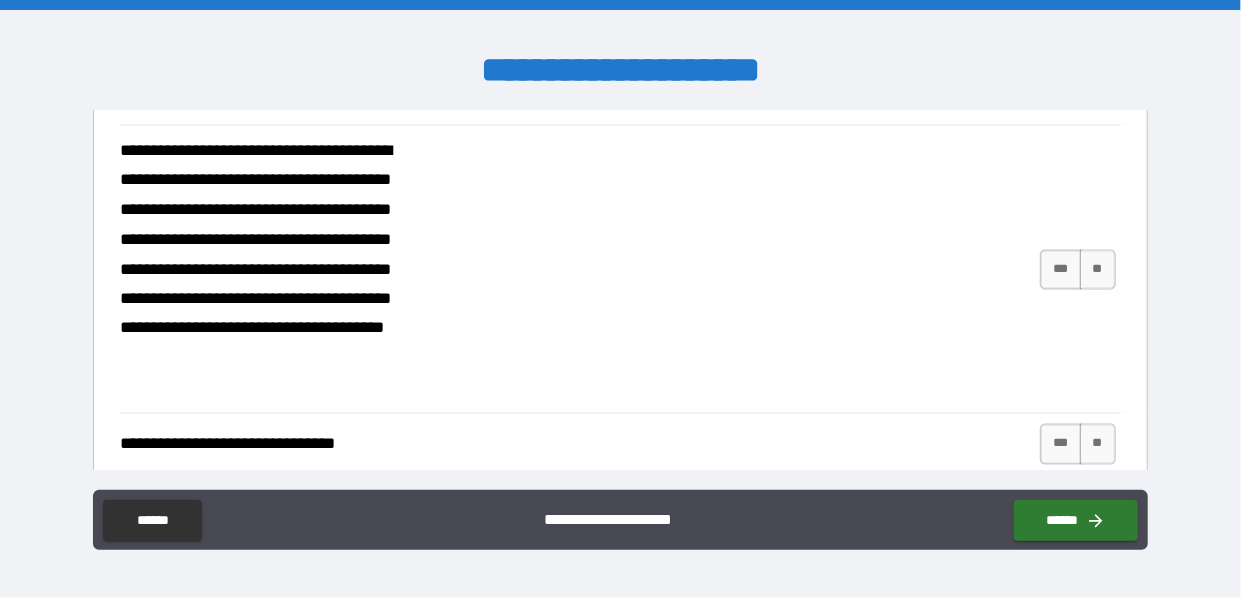 scroll, scrollTop: 1670, scrollLeft: 0, axis: vertical 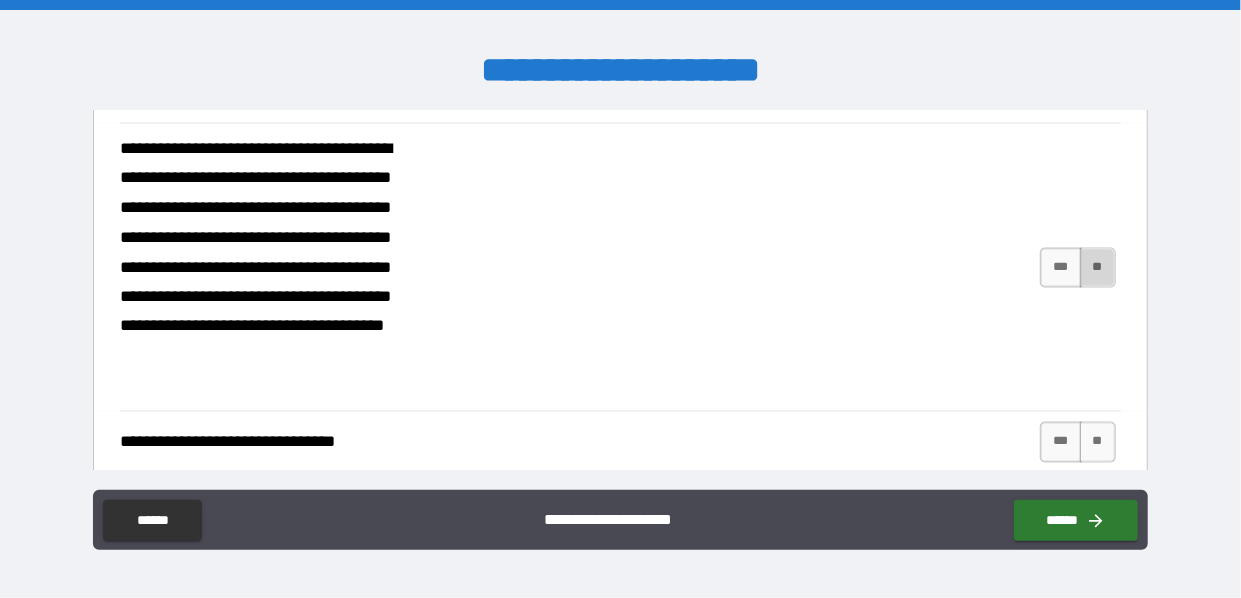 click on "**" at bounding box center [1098, 268] 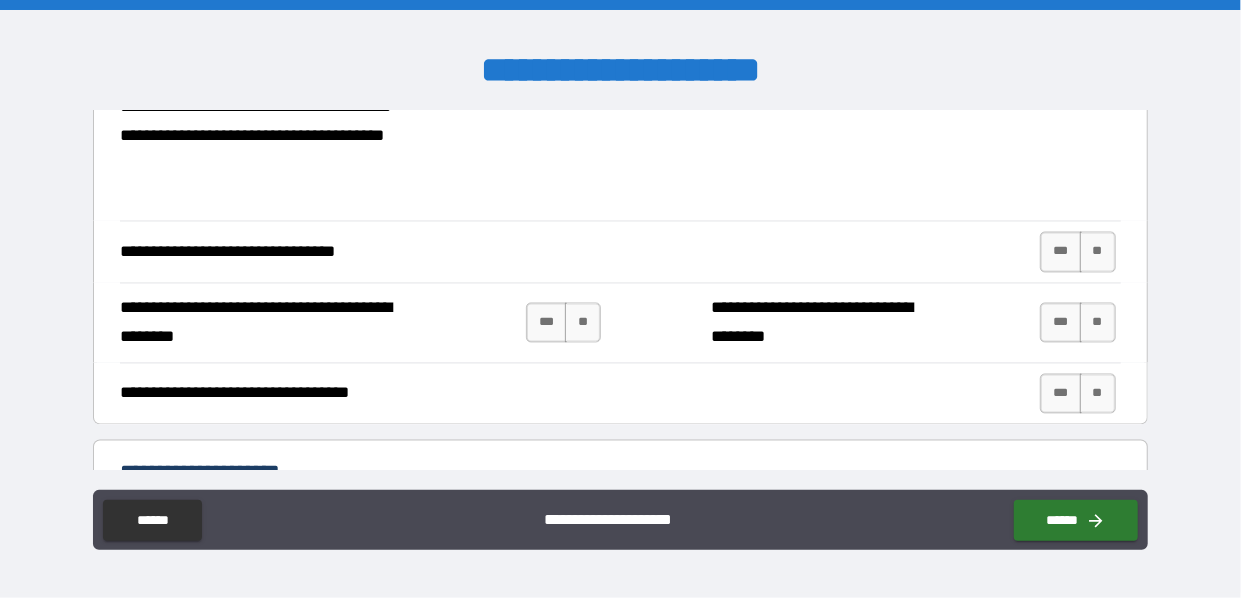 scroll, scrollTop: 1862, scrollLeft: 0, axis: vertical 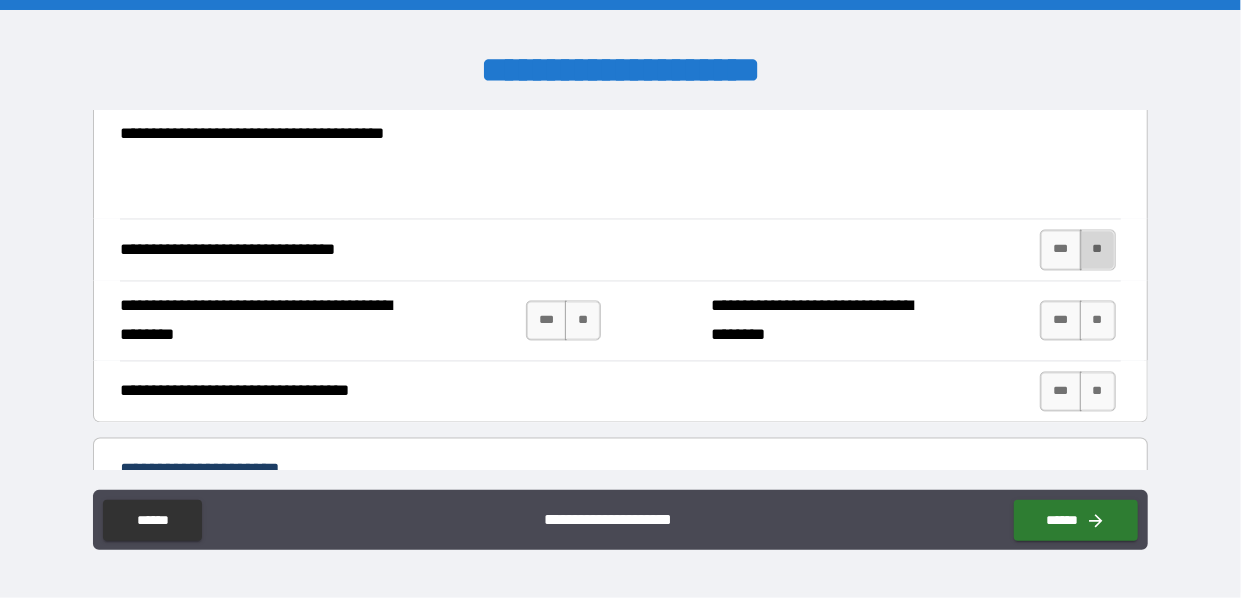 click on "**" at bounding box center (1098, 250) 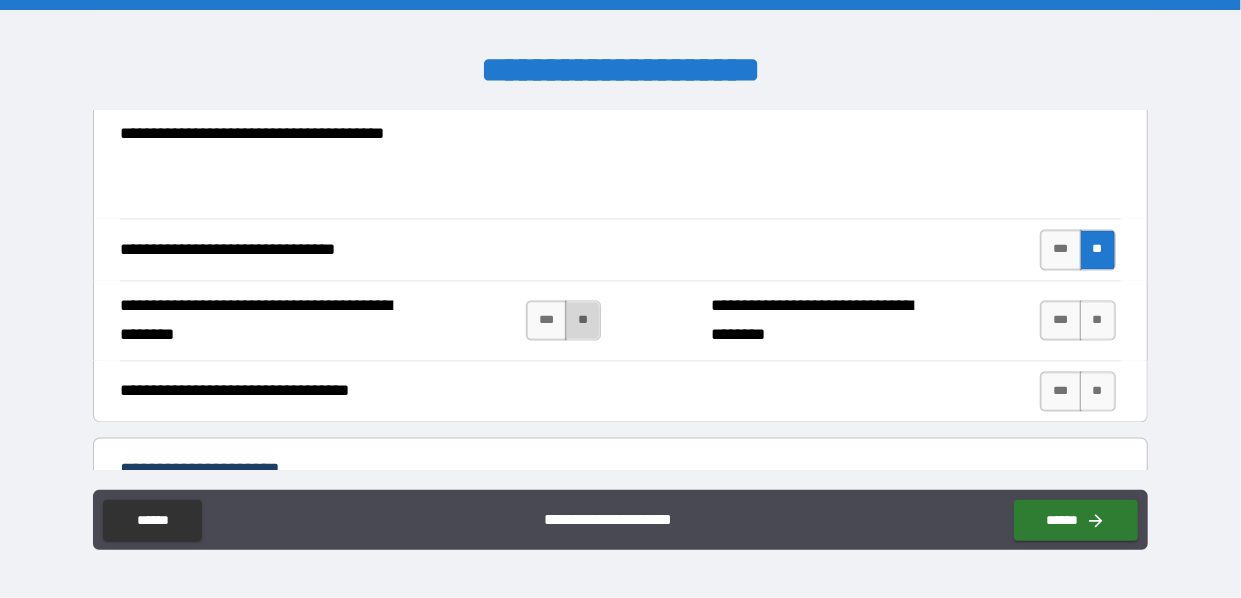 click on "**" at bounding box center [583, 321] 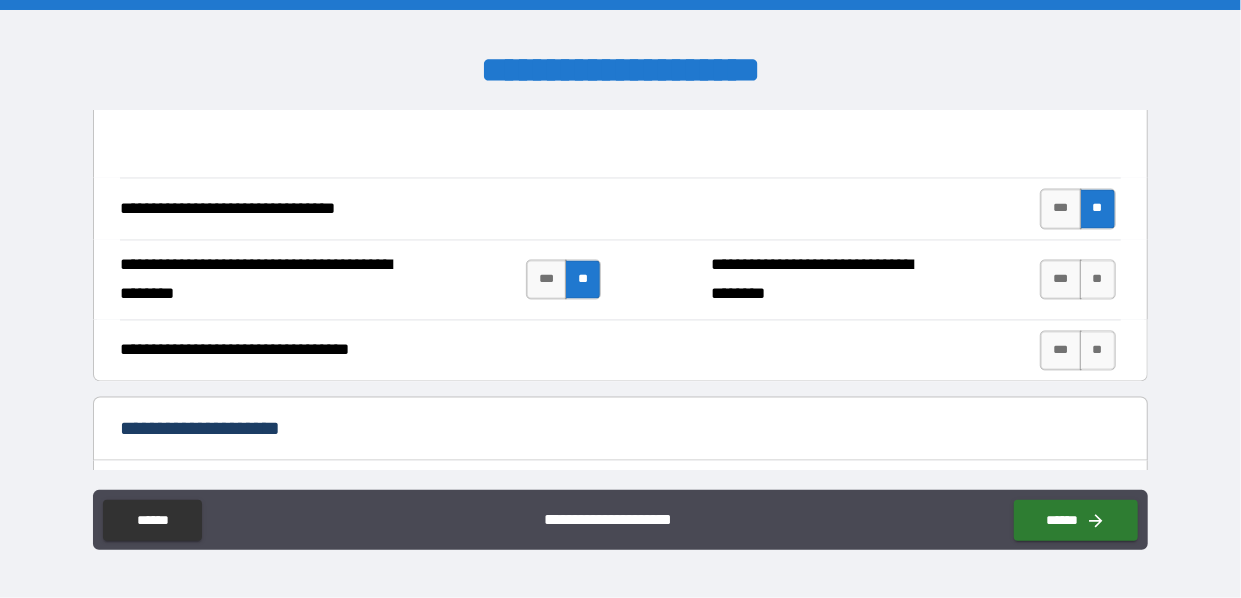 scroll, scrollTop: 1906, scrollLeft: 0, axis: vertical 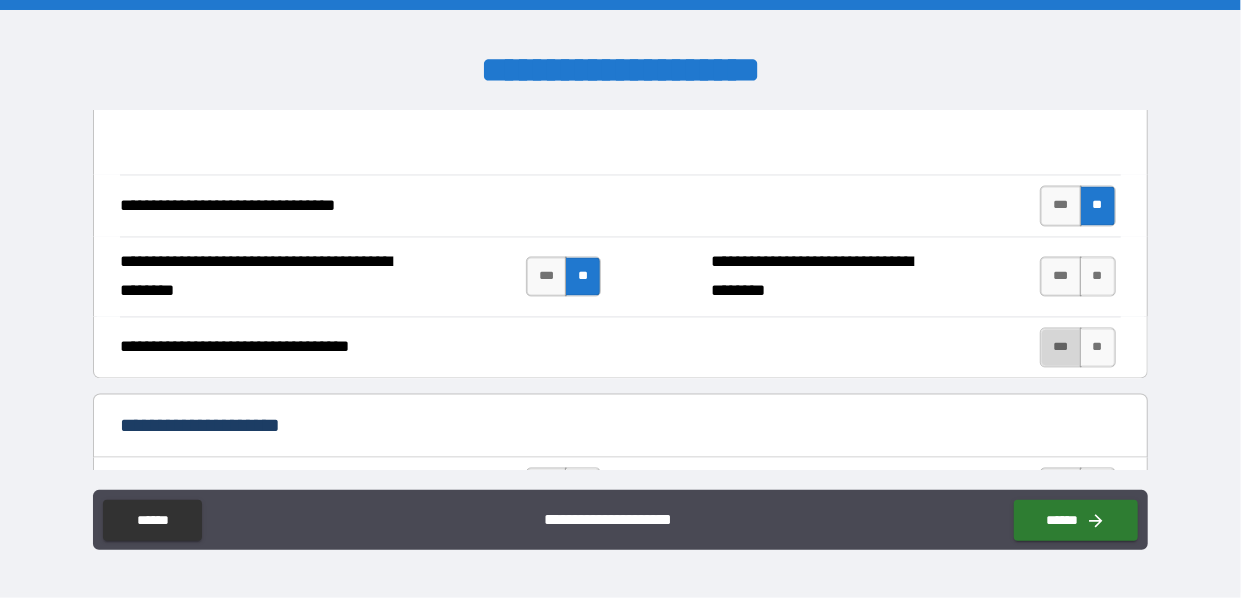 click on "***" at bounding box center (1061, 348) 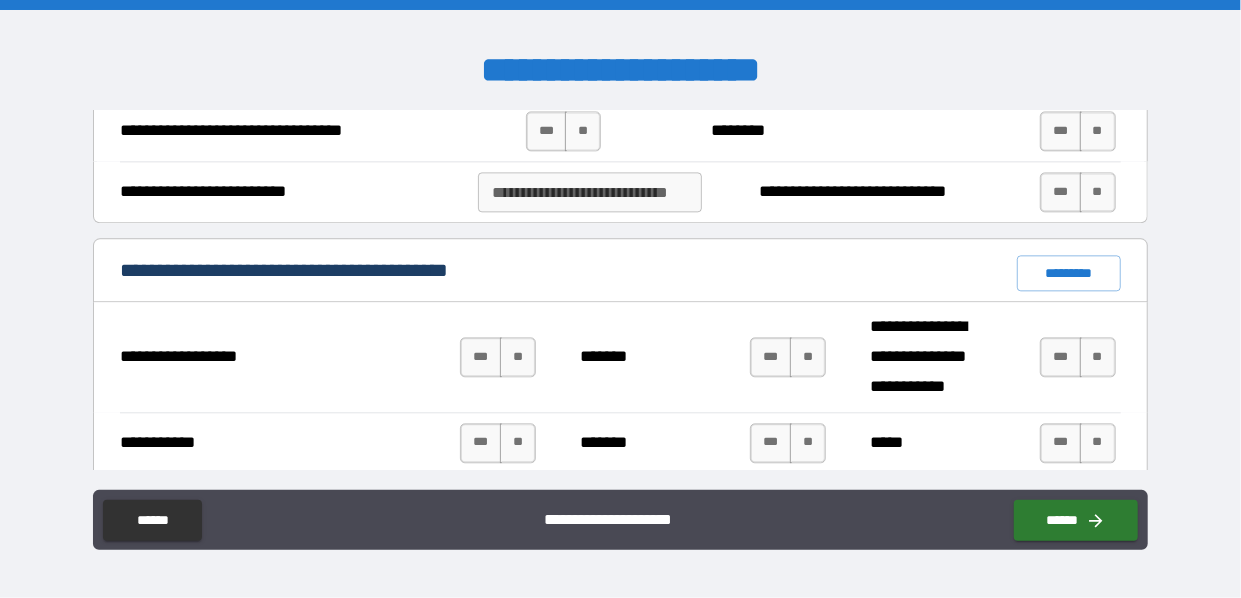 scroll, scrollTop: 2264, scrollLeft: 0, axis: vertical 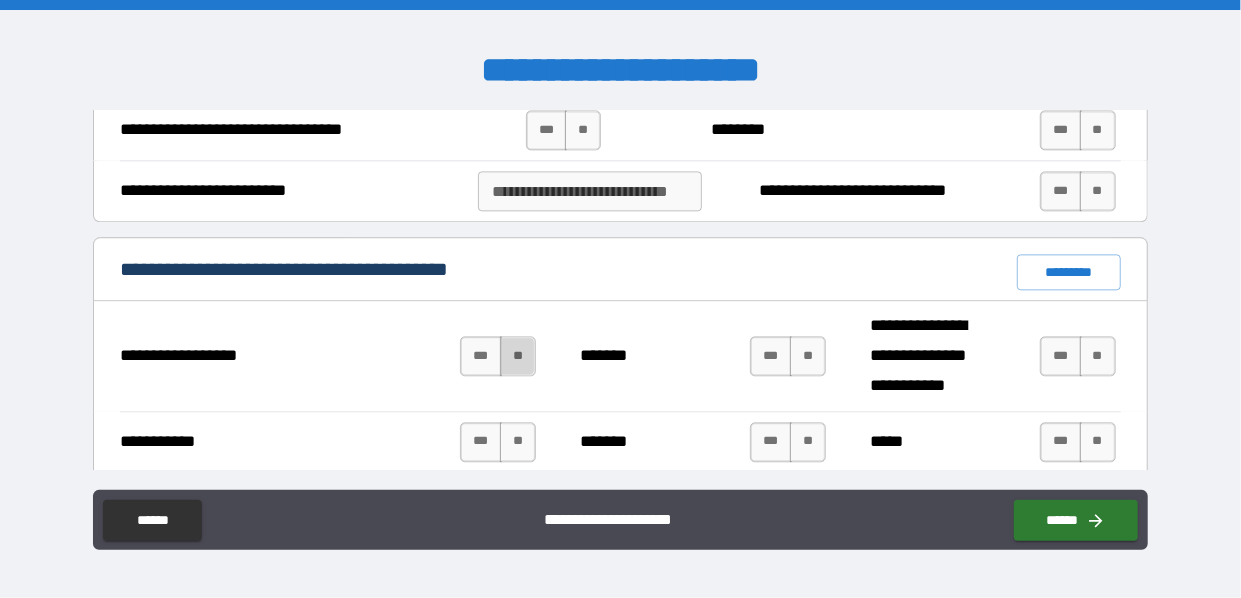 click on "**" at bounding box center (518, 356) 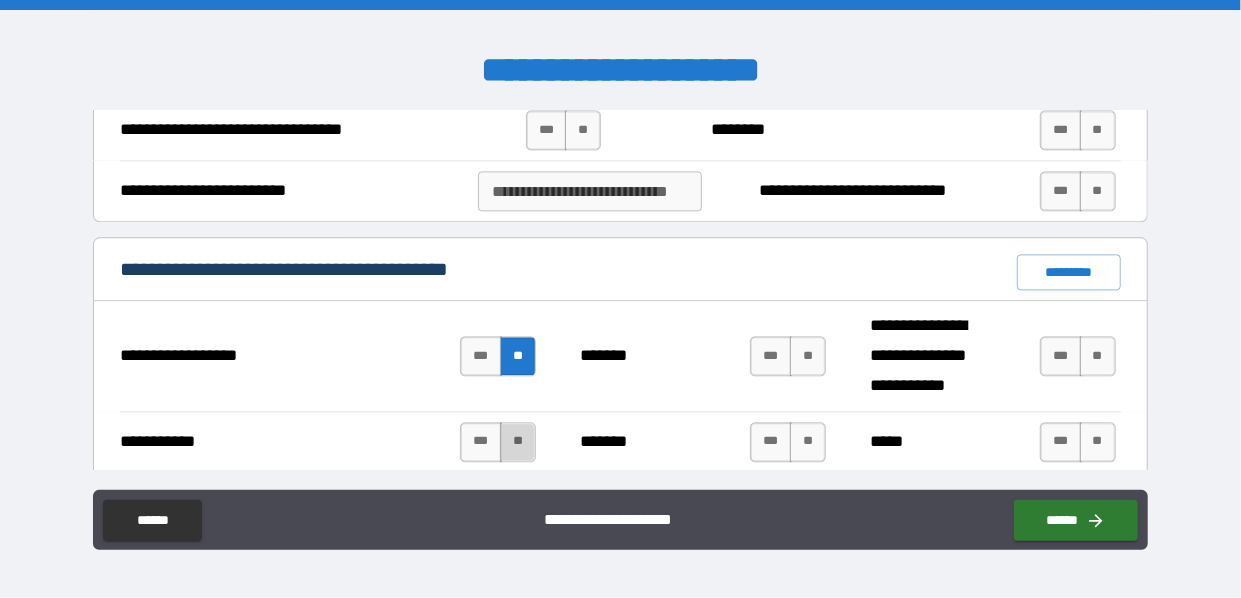 click on "**" at bounding box center [518, 442] 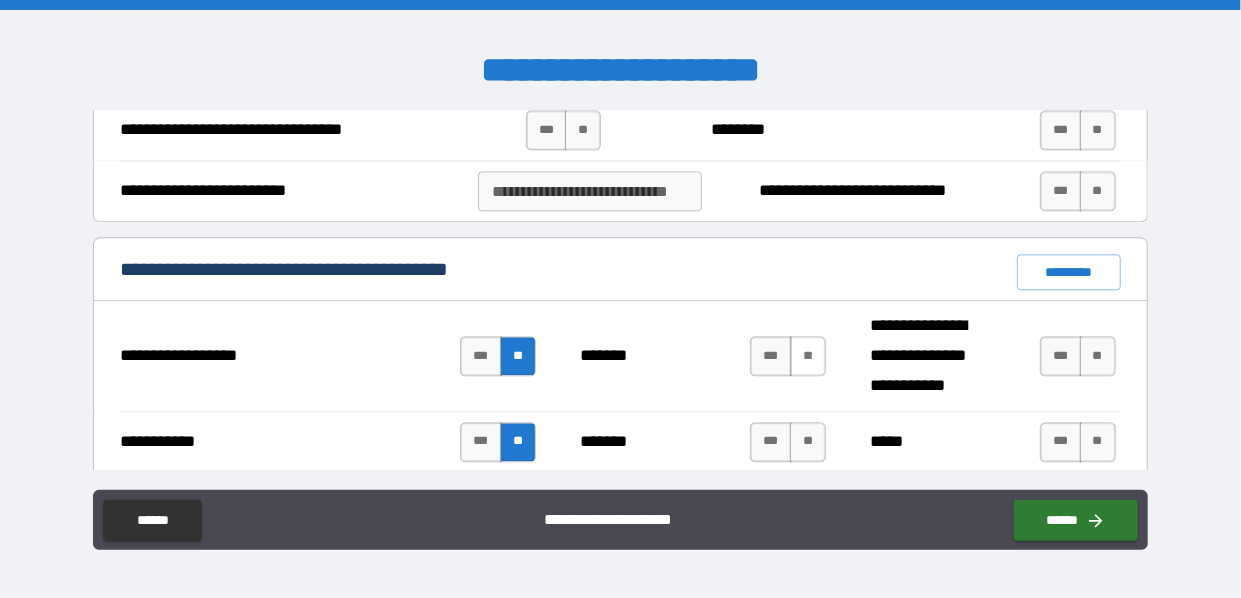 click on "**" at bounding box center [808, 356] 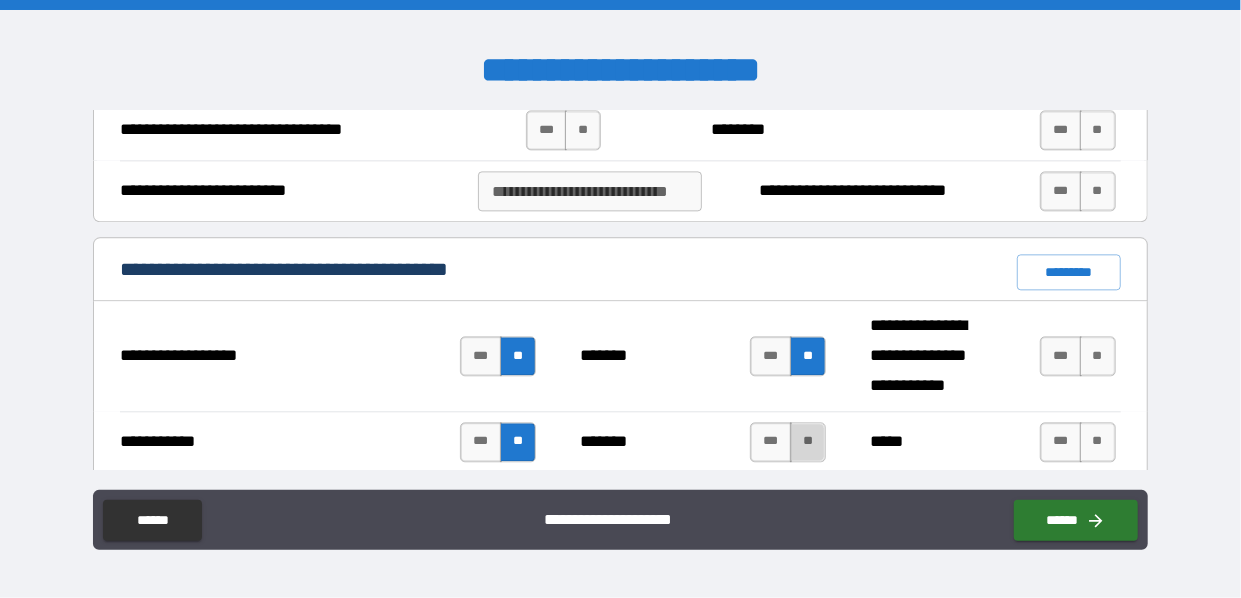 click on "**" at bounding box center [808, 442] 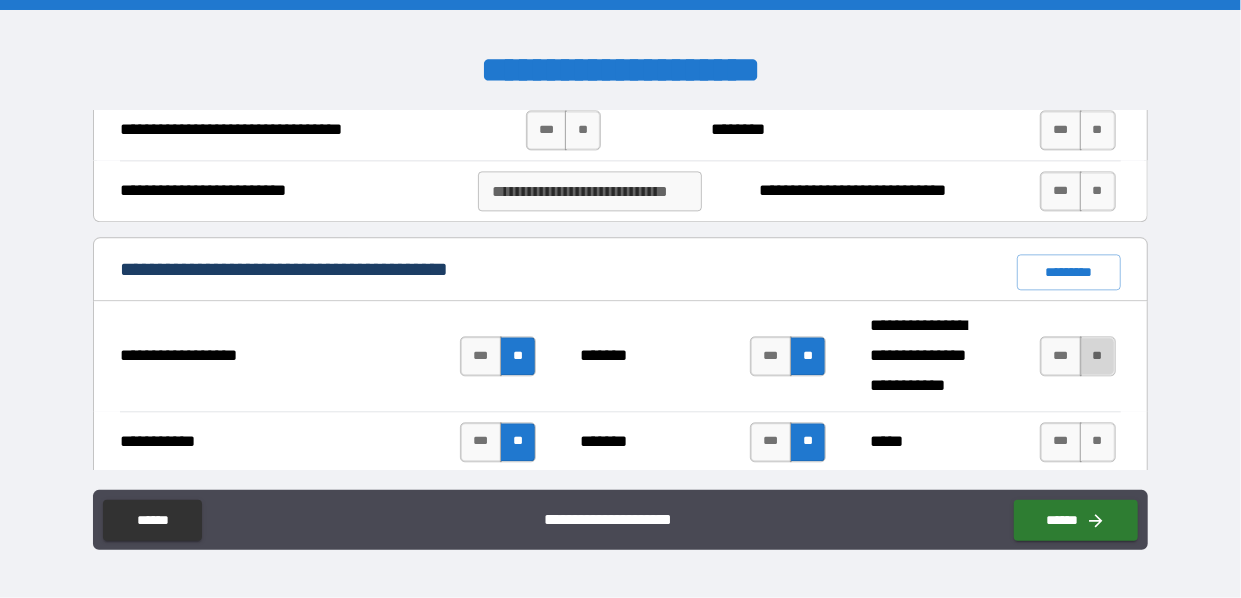 click on "**" at bounding box center [1098, 356] 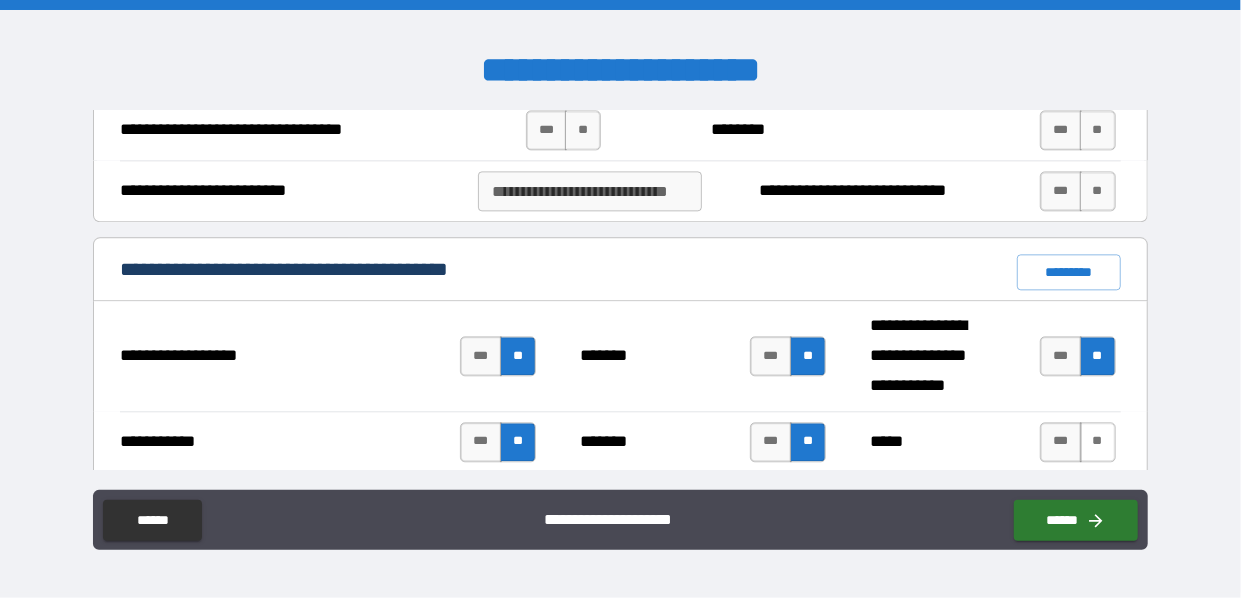 click on "**" at bounding box center (1098, 442) 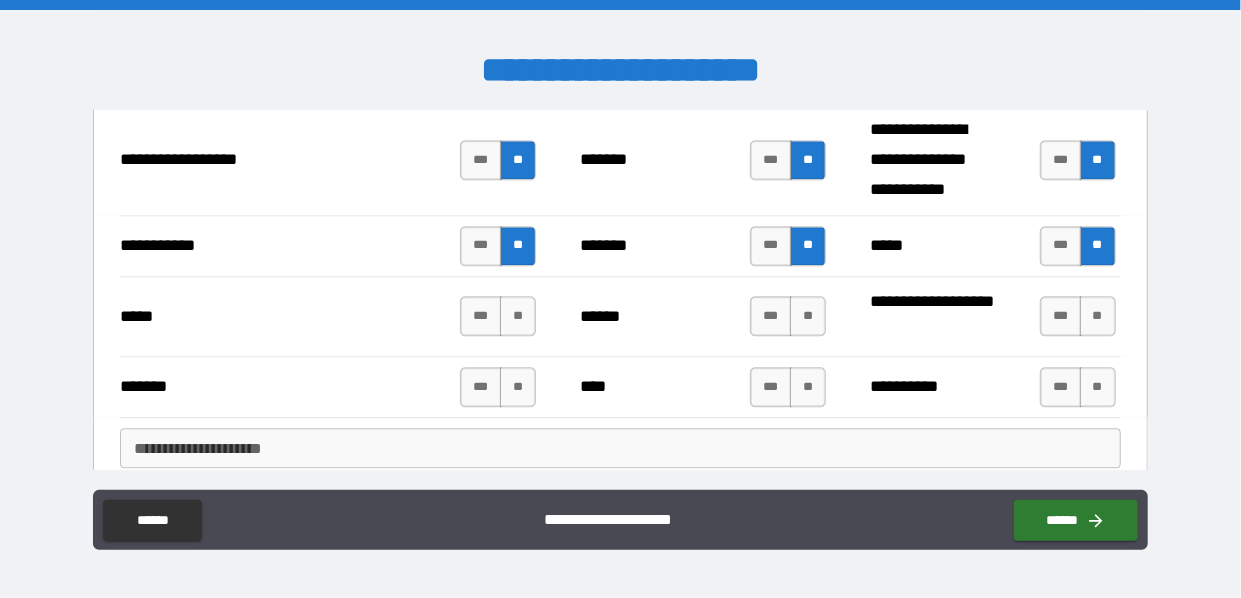 scroll, scrollTop: 2475, scrollLeft: 0, axis: vertical 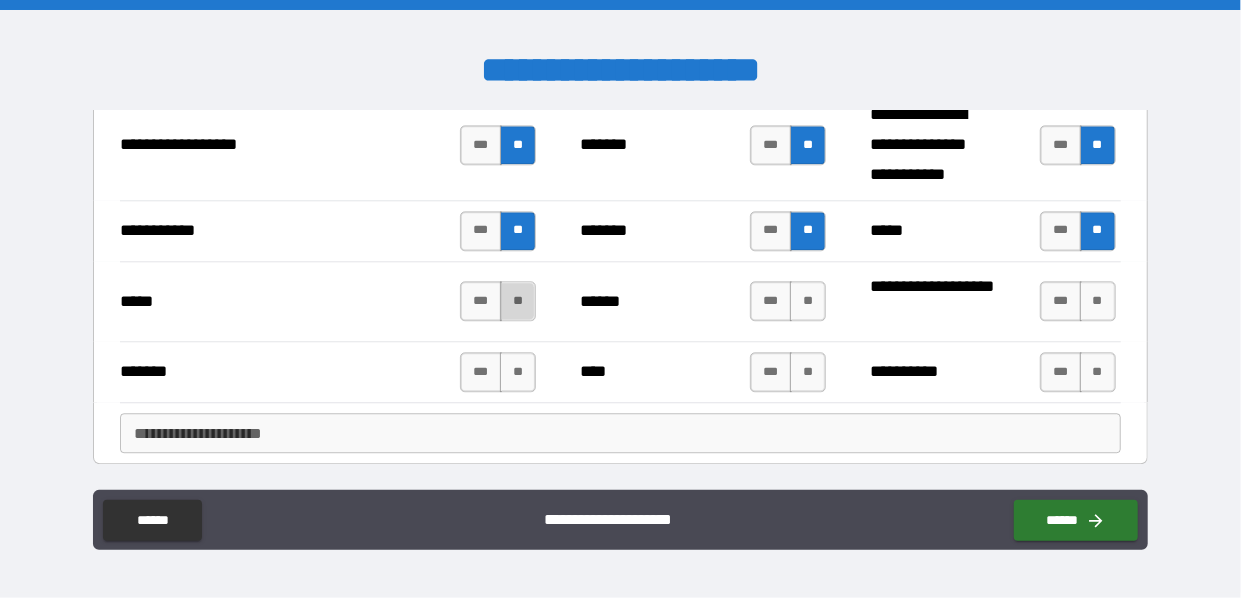 click on "**" at bounding box center (518, 301) 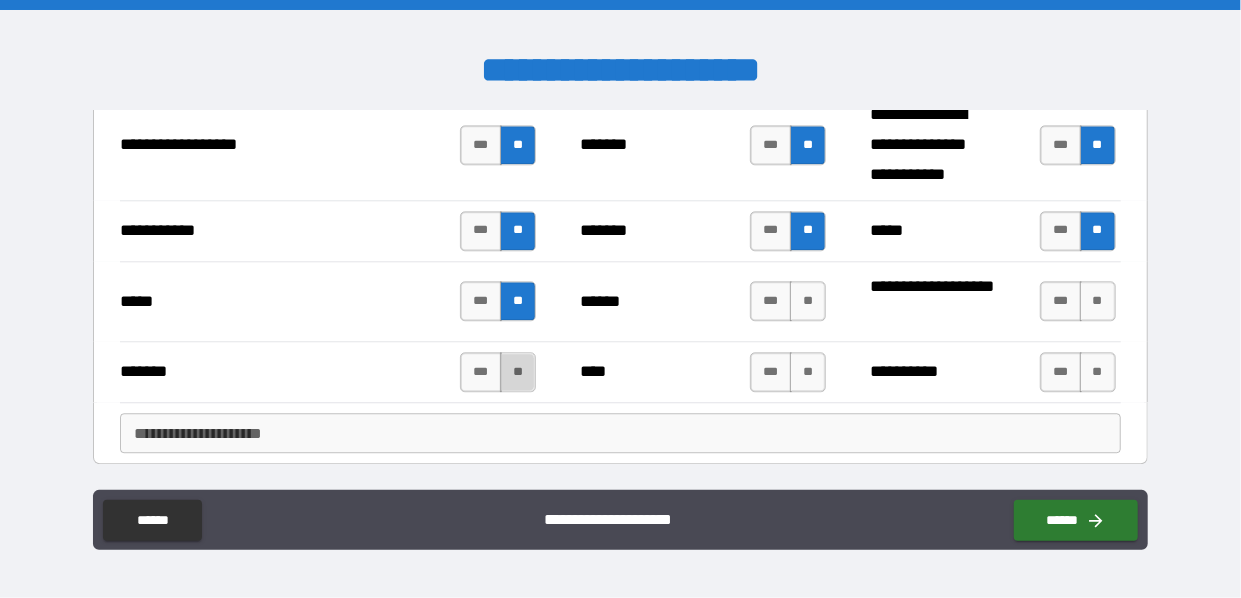 click on "**" at bounding box center [518, 372] 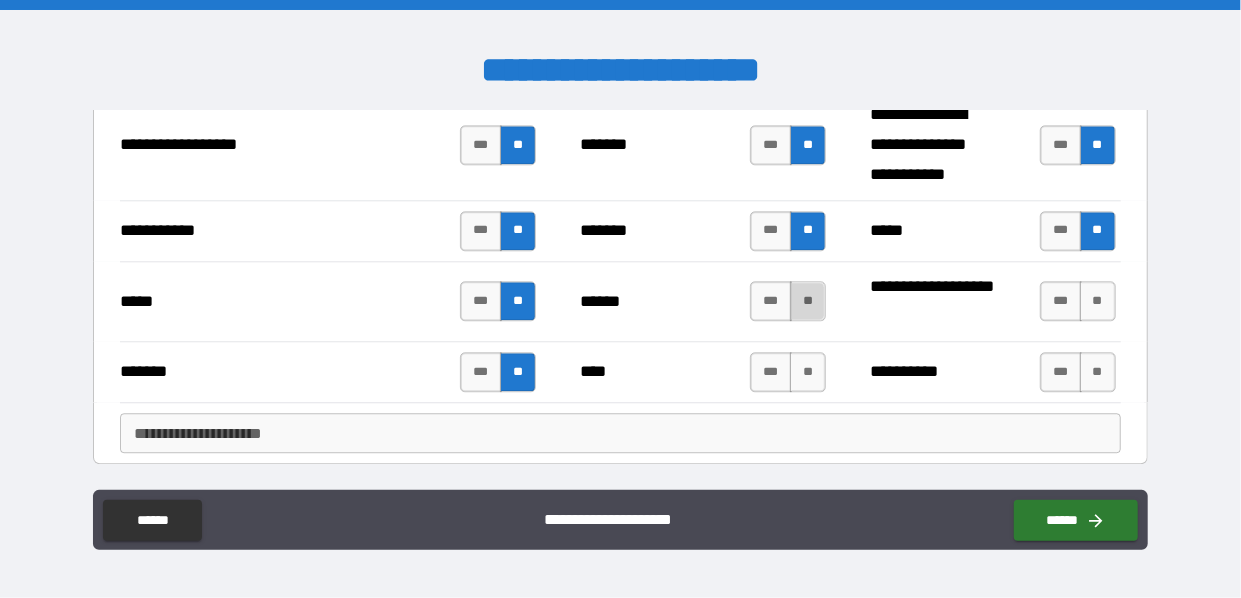 click on "**" at bounding box center (808, 301) 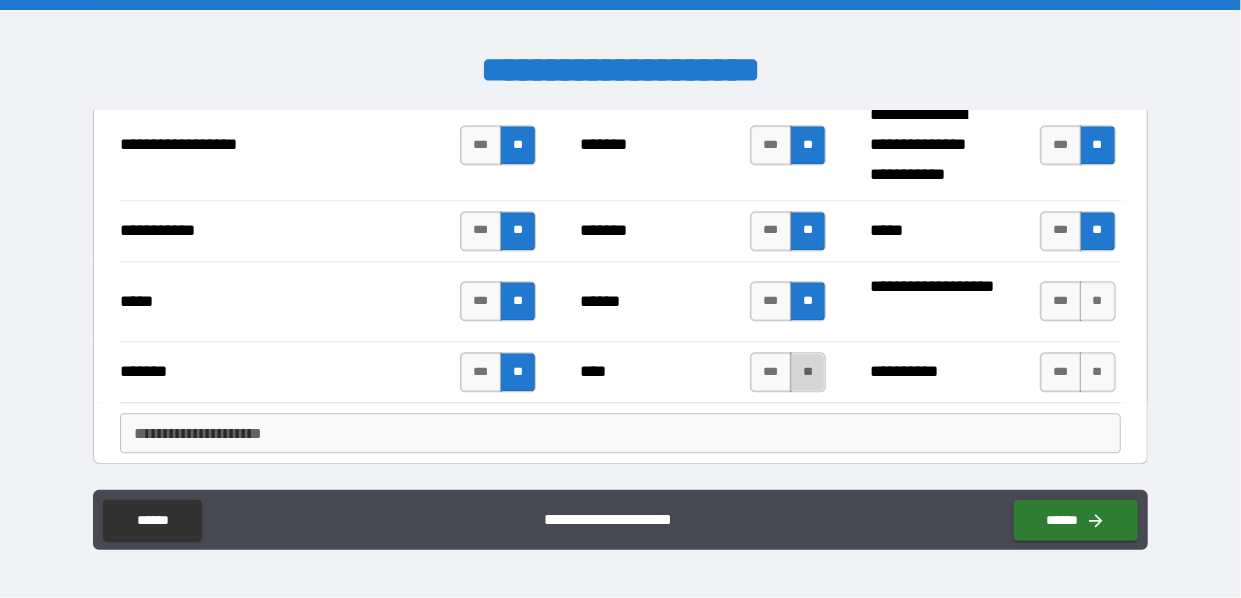 click on "**" at bounding box center (808, 372) 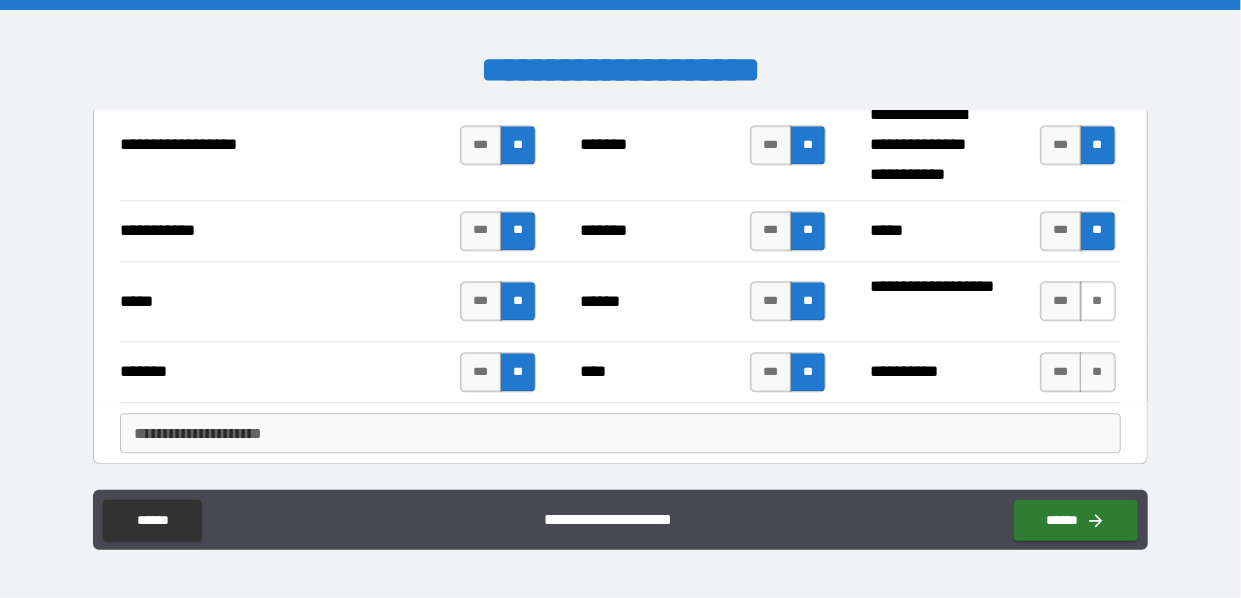 click on "**" at bounding box center [1098, 301] 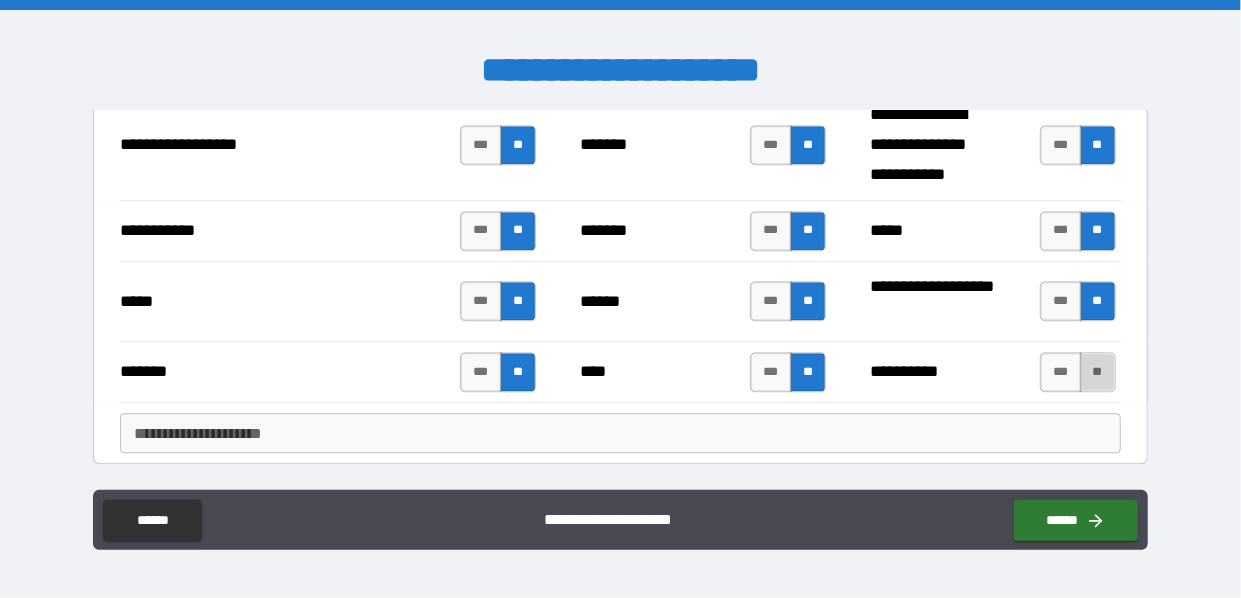 click on "**" at bounding box center (1098, 372) 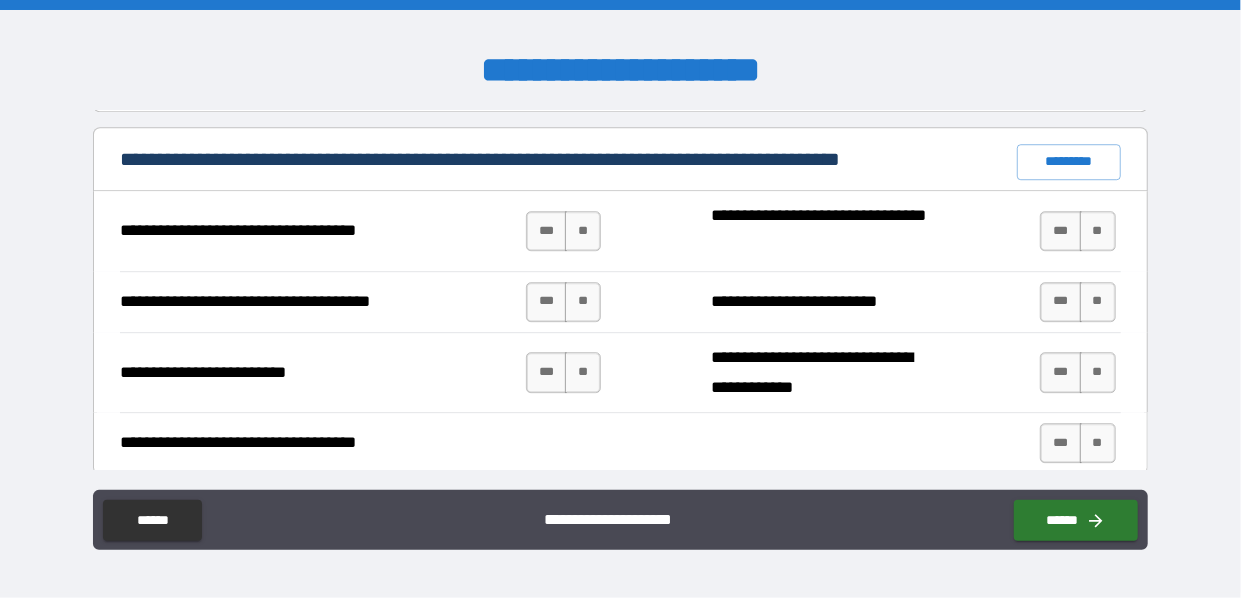scroll, scrollTop: 2832, scrollLeft: 0, axis: vertical 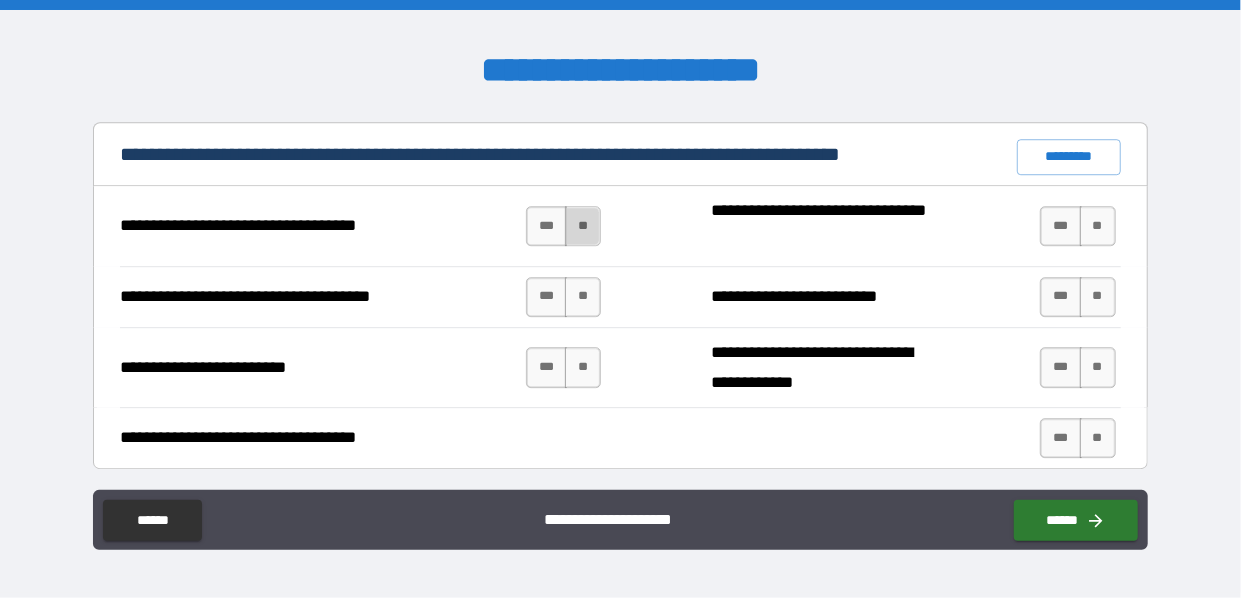 click on "**" at bounding box center [583, 226] 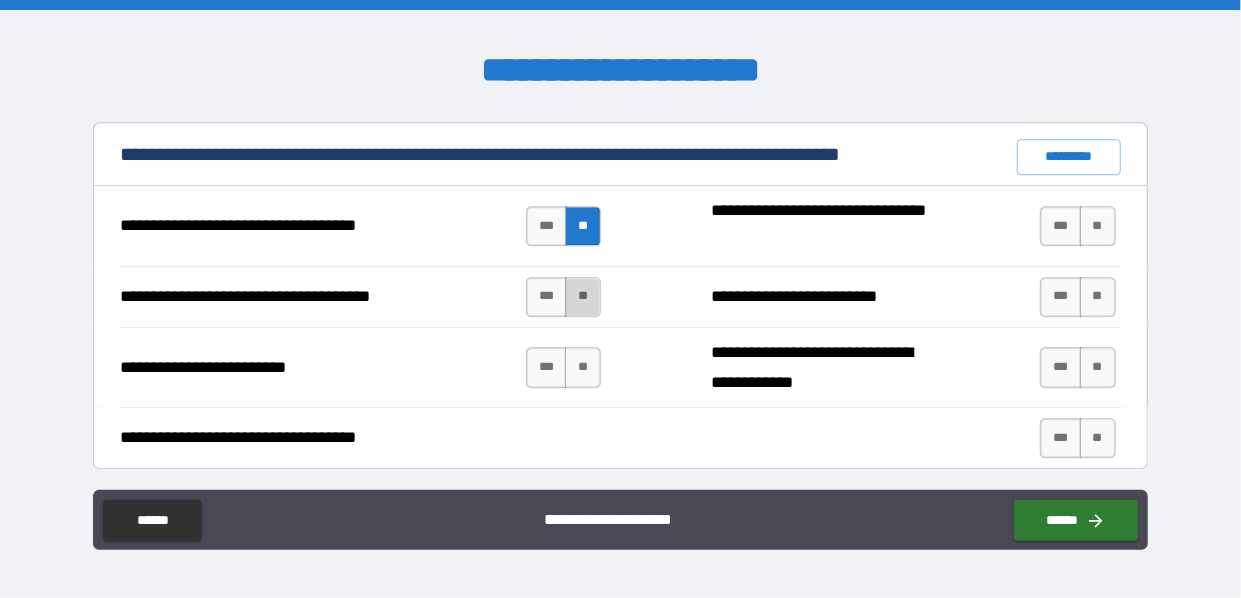 click on "**" at bounding box center (583, 297) 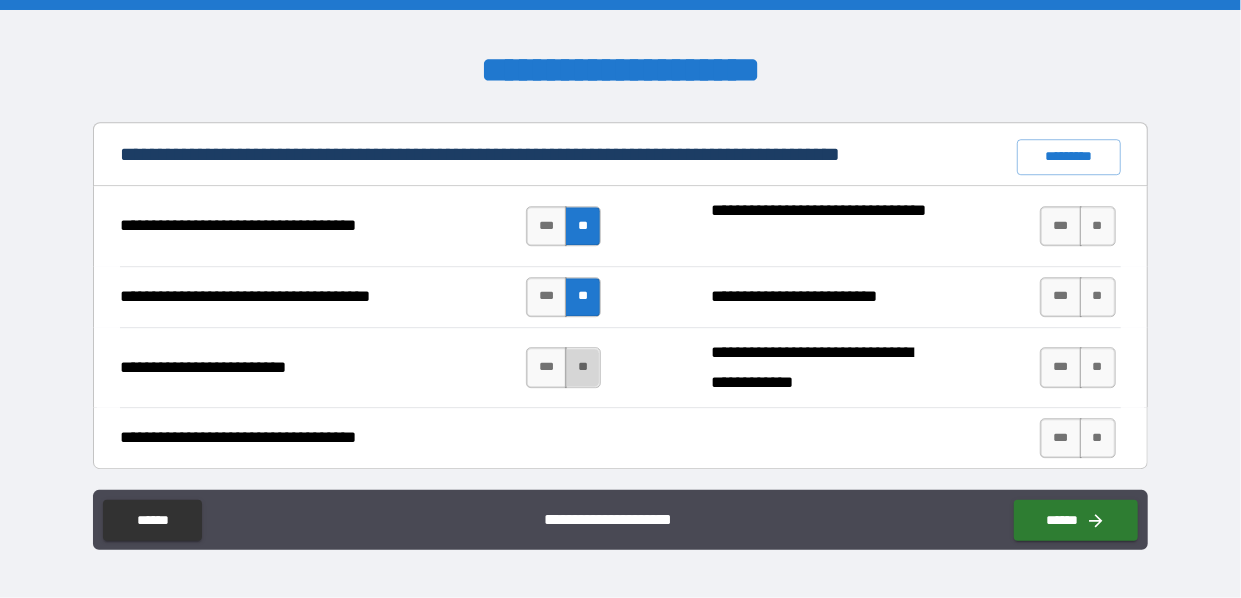 click on "**" at bounding box center [583, 367] 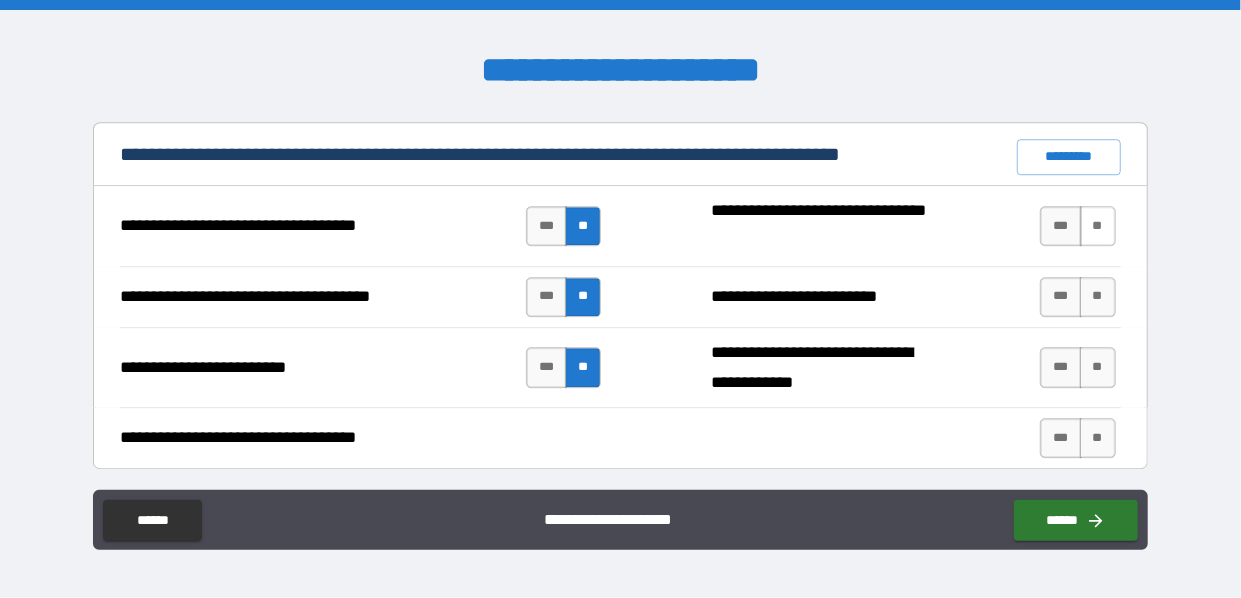 click on "**" at bounding box center (1098, 226) 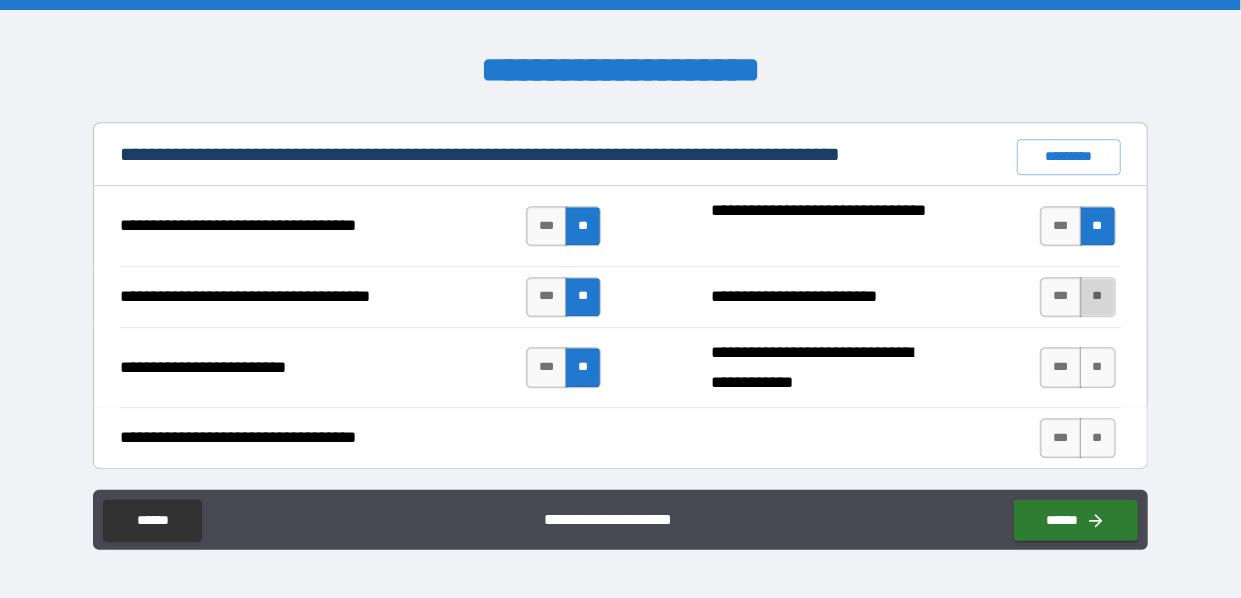 click on "**" at bounding box center [1098, 297] 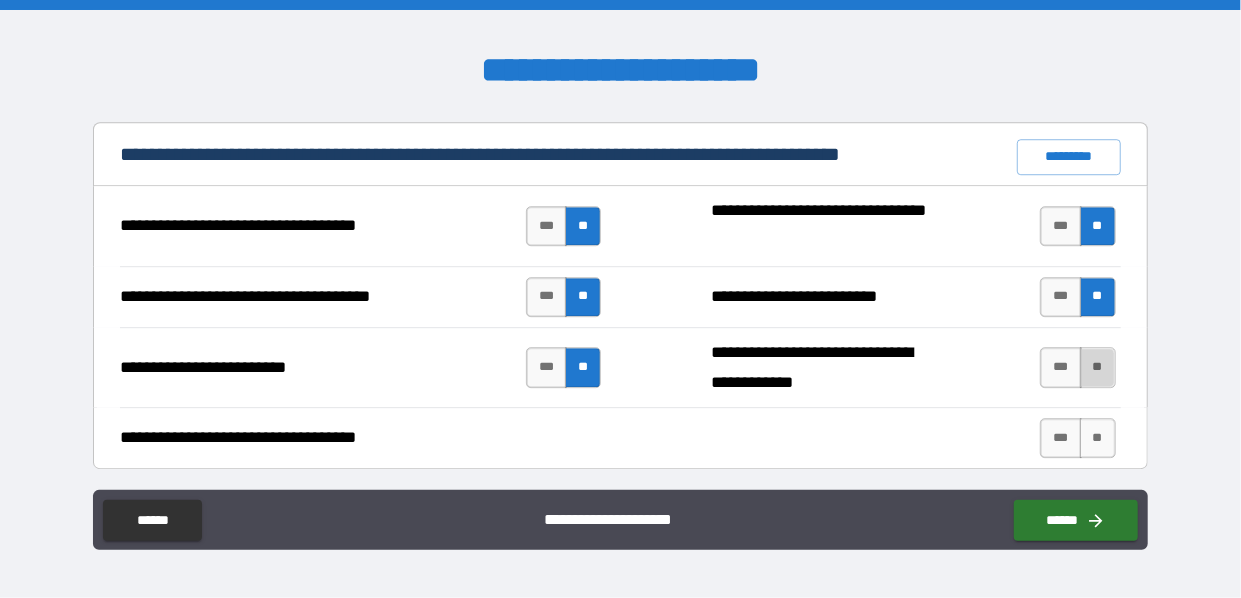 click on "**" at bounding box center (1098, 367) 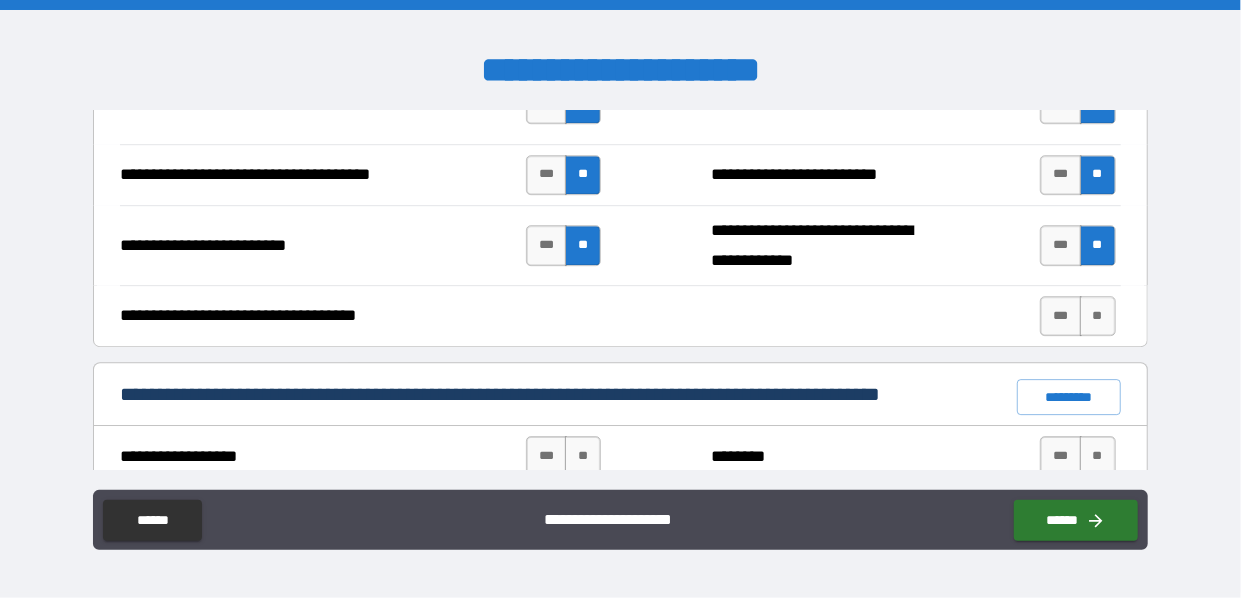 scroll, scrollTop: 2959, scrollLeft: 0, axis: vertical 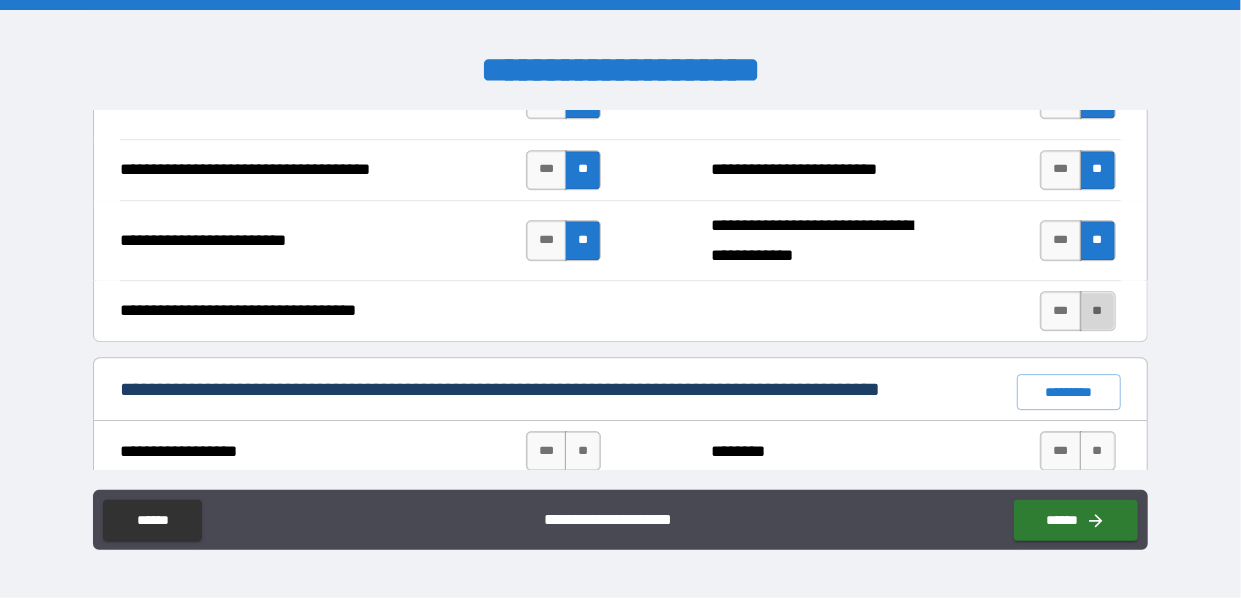 click on "**" at bounding box center [1098, 311] 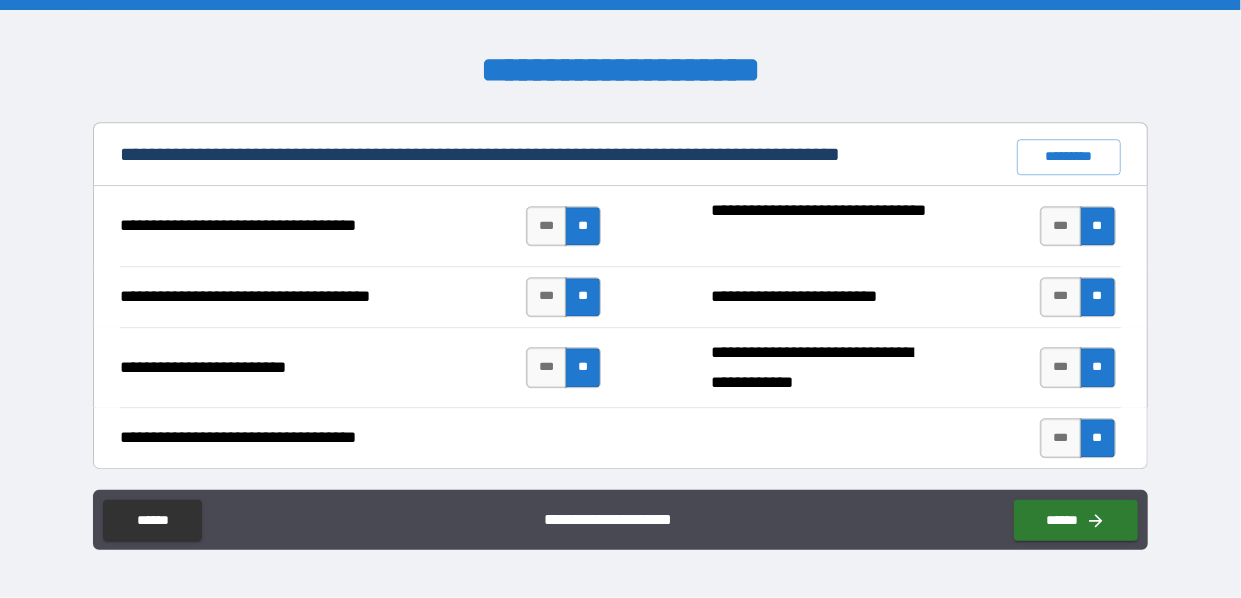 scroll, scrollTop: 2833, scrollLeft: 0, axis: vertical 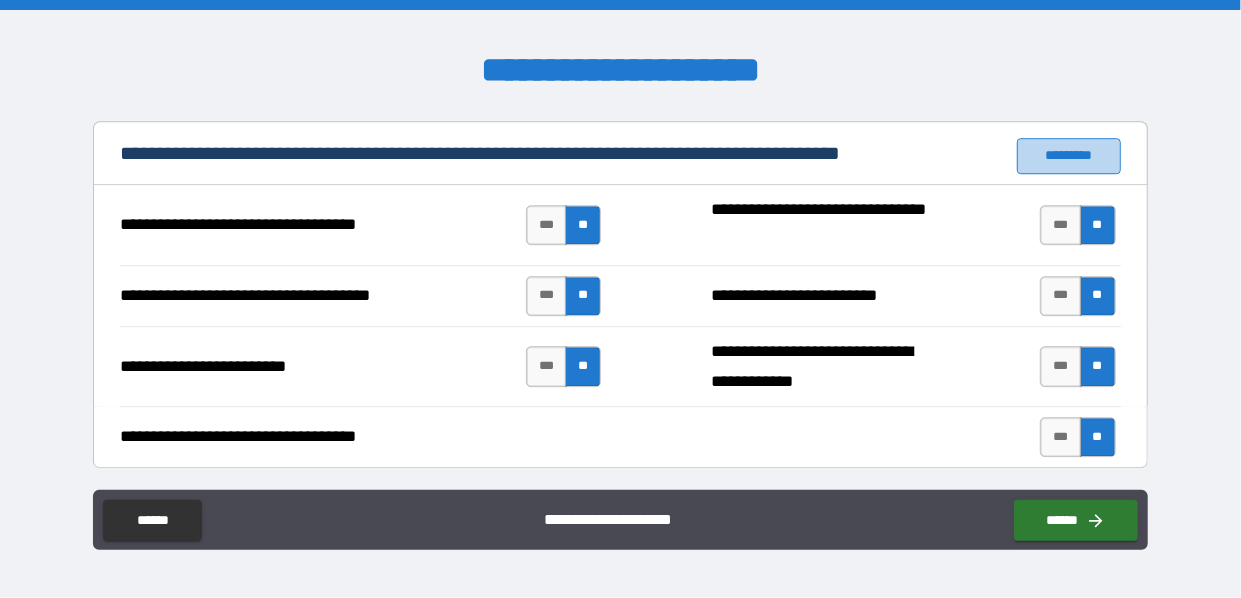 click on "*********" at bounding box center [1069, 156] 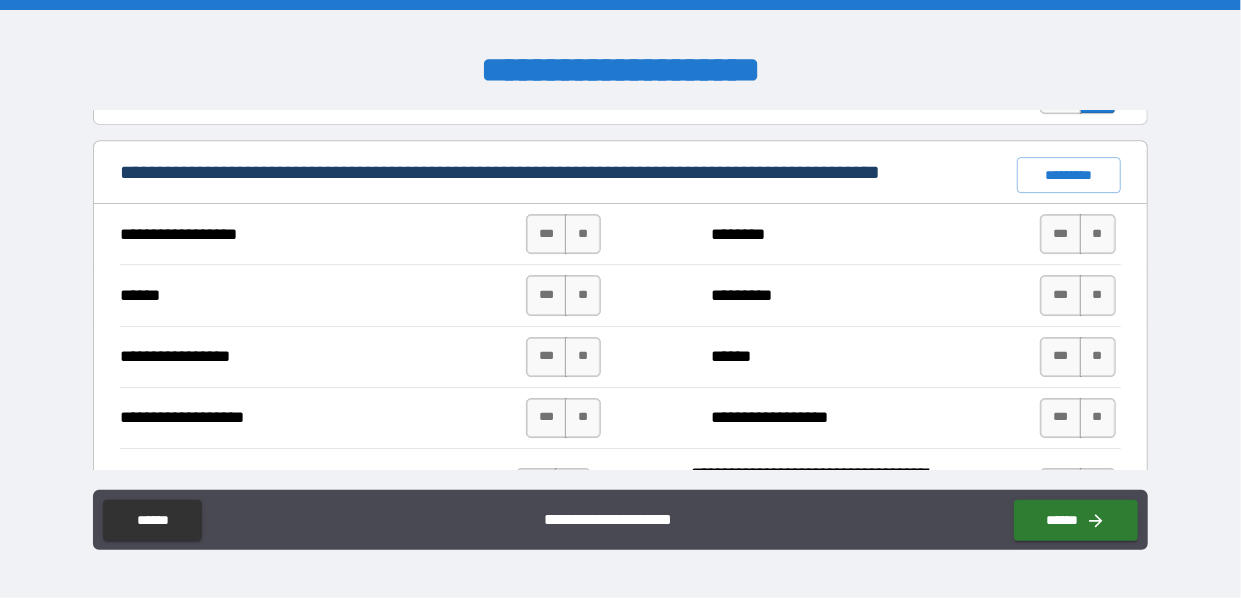scroll, scrollTop: 3175, scrollLeft: 0, axis: vertical 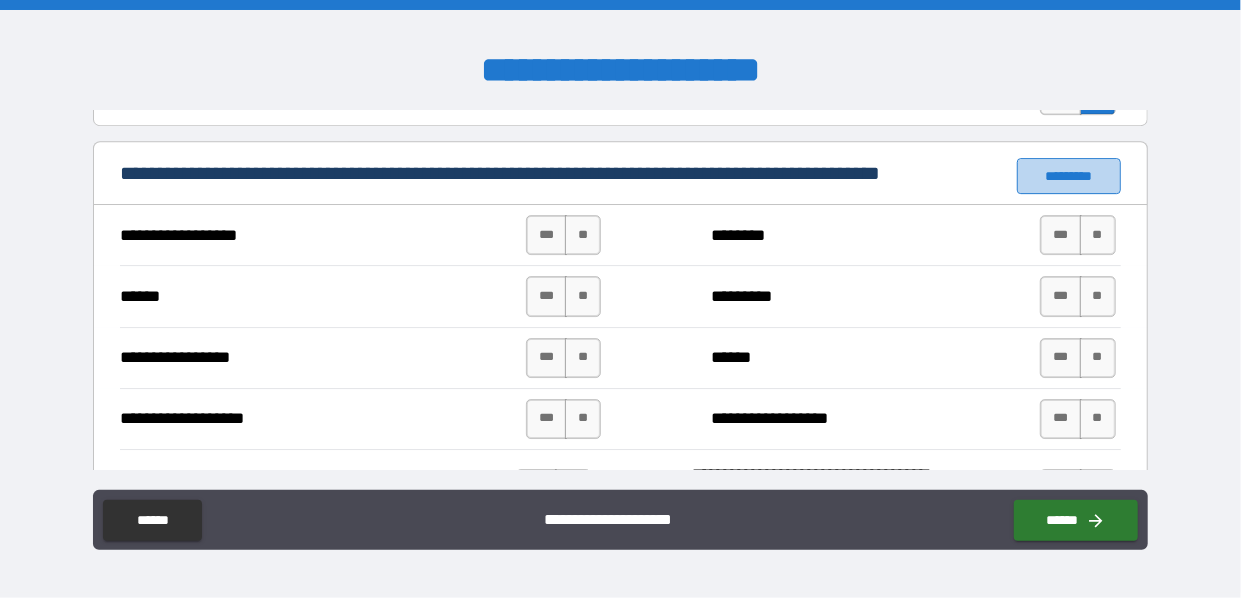 click on "*********" at bounding box center [1069, 176] 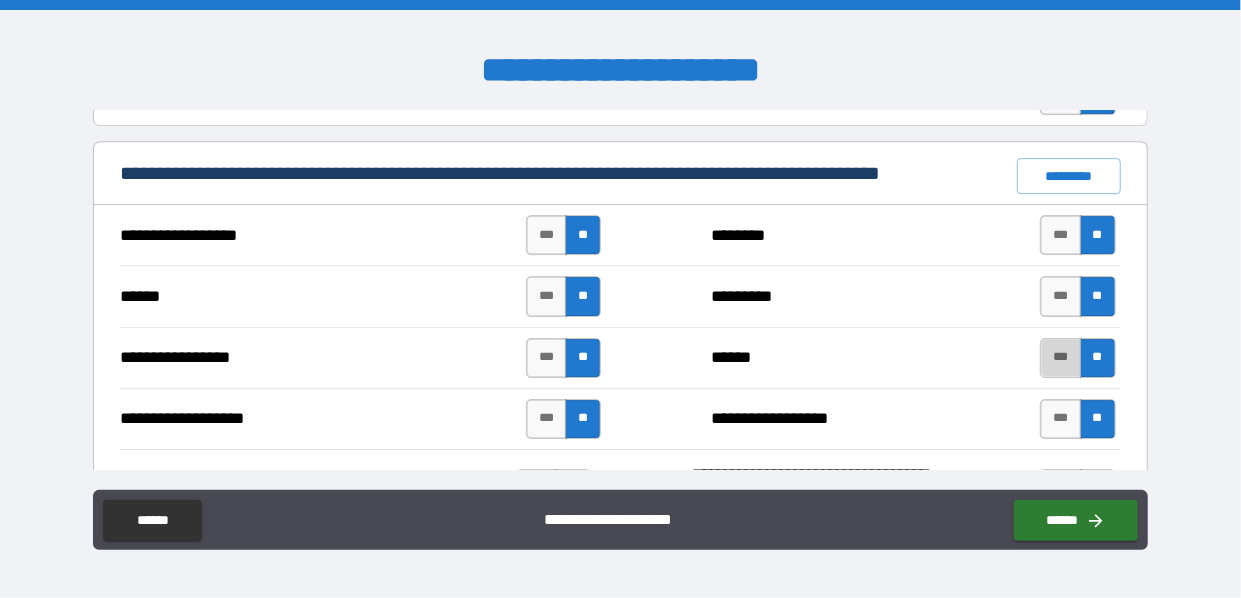 click on "***" at bounding box center (1061, 358) 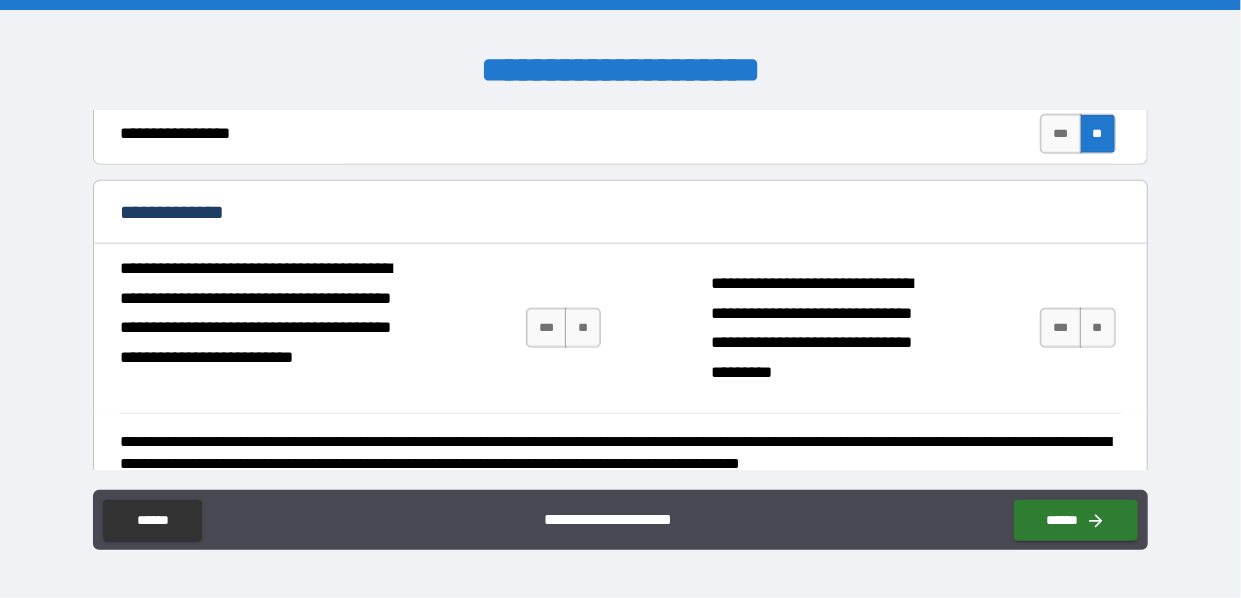 scroll, scrollTop: 4923, scrollLeft: 0, axis: vertical 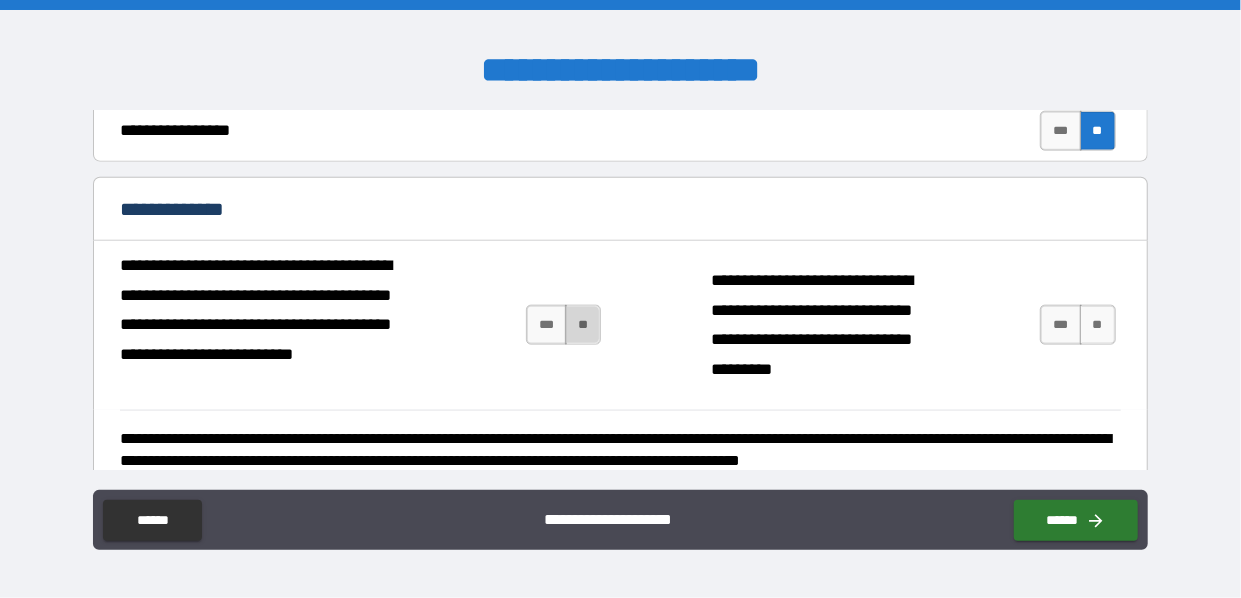click on "**" at bounding box center [583, 325] 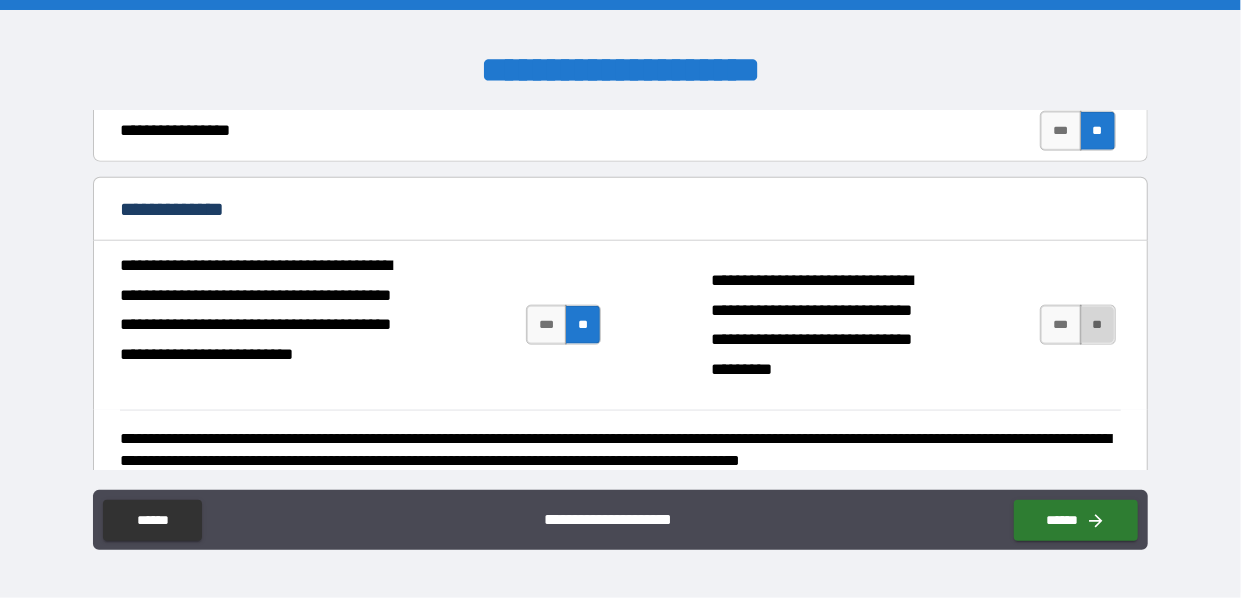 click on "**" at bounding box center (1098, 325) 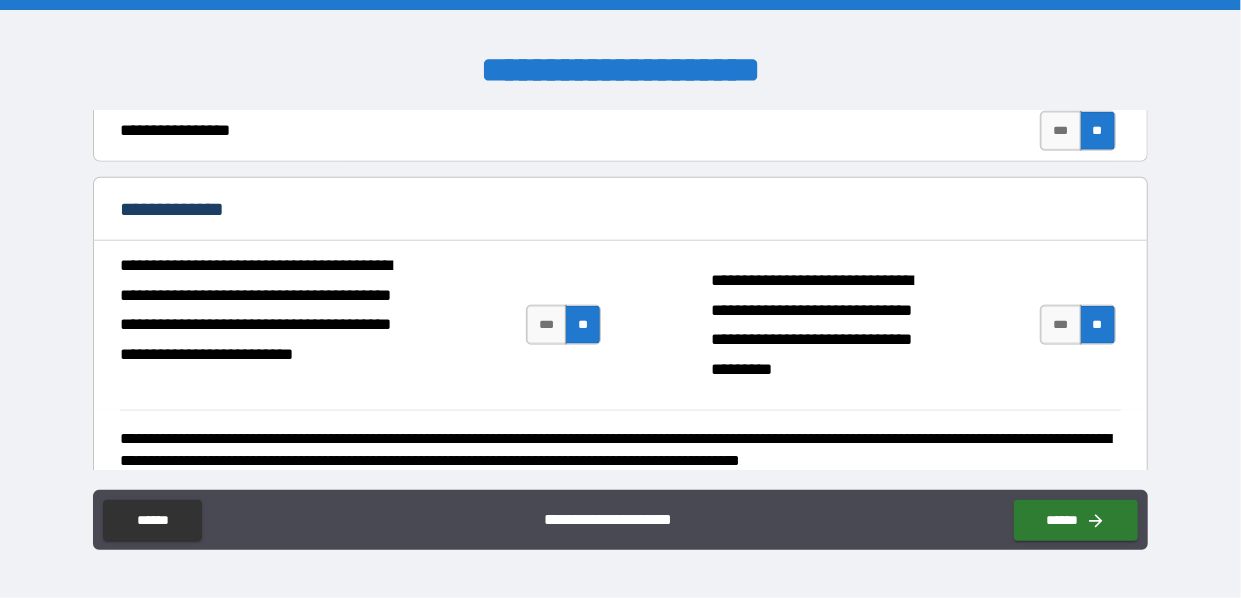 scroll, scrollTop: 5095, scrollLeft: 0, axis: vertical 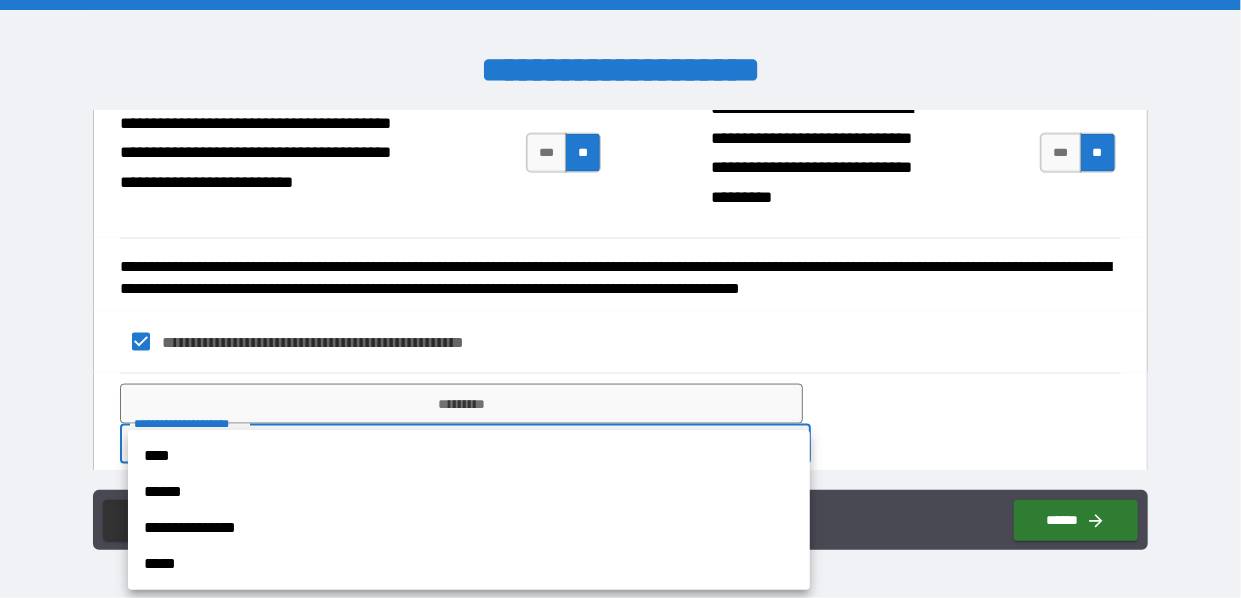 click on "**********" at bounding box center [620, 299] 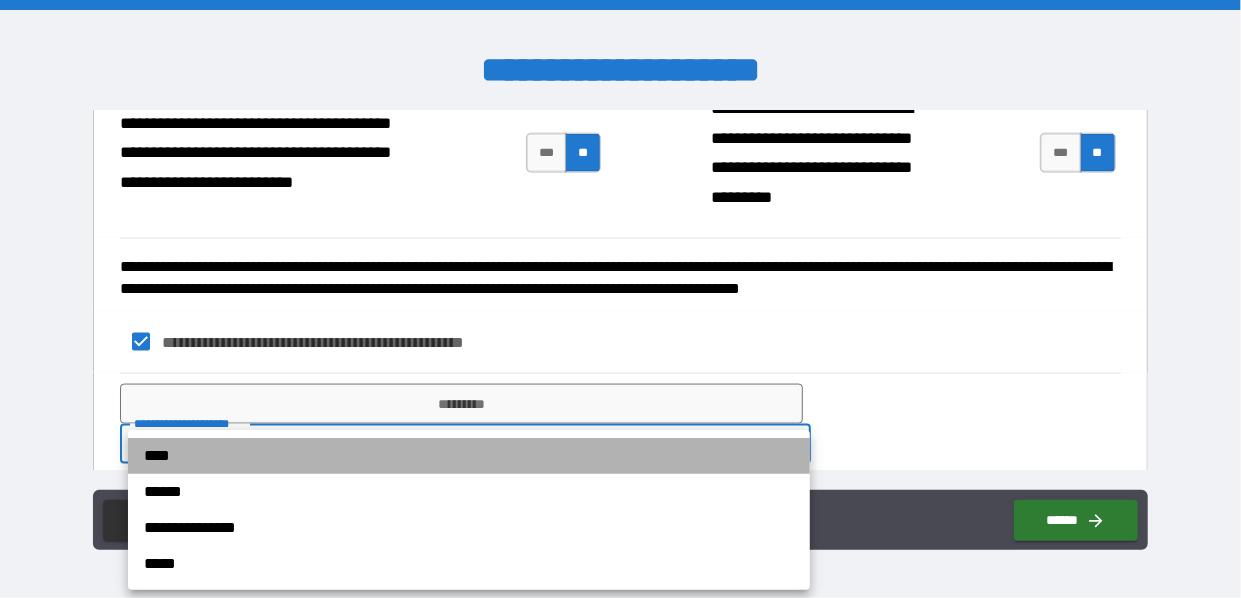 click on "****" at bounding box center [469, 456] 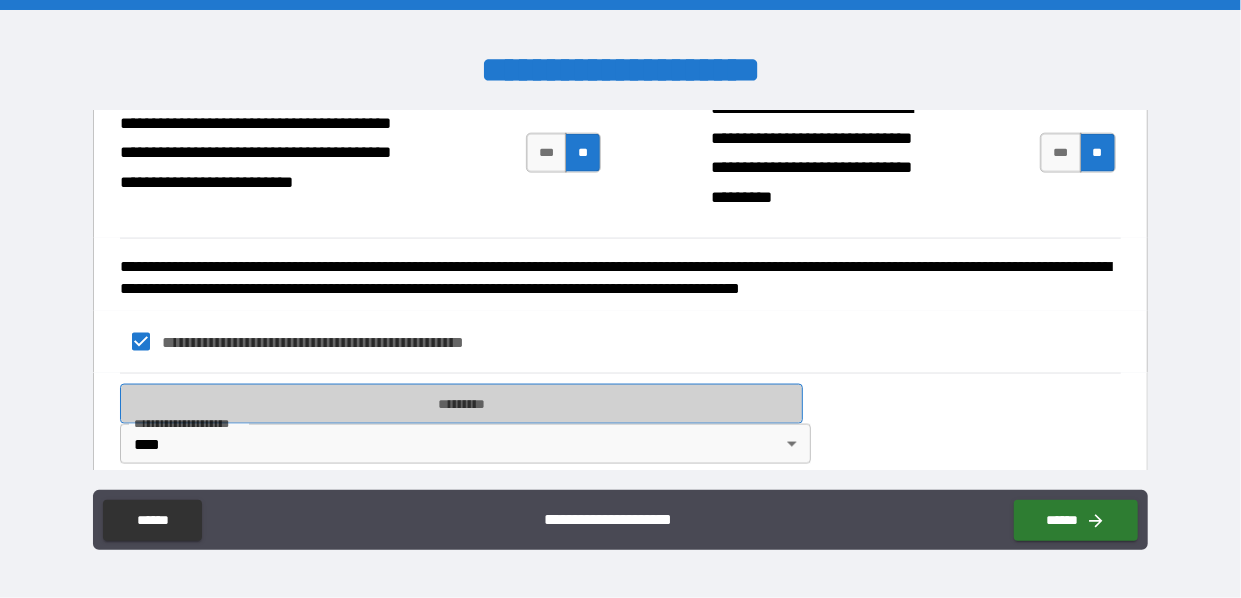 click on "*********" at bounding box center [461, 404] 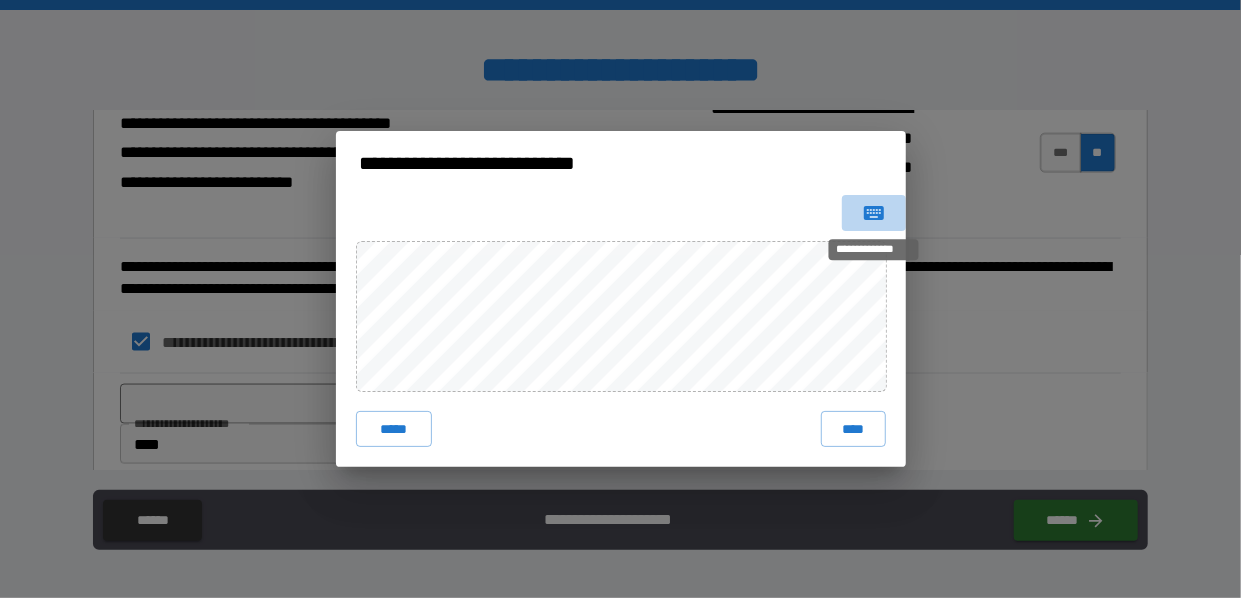 click 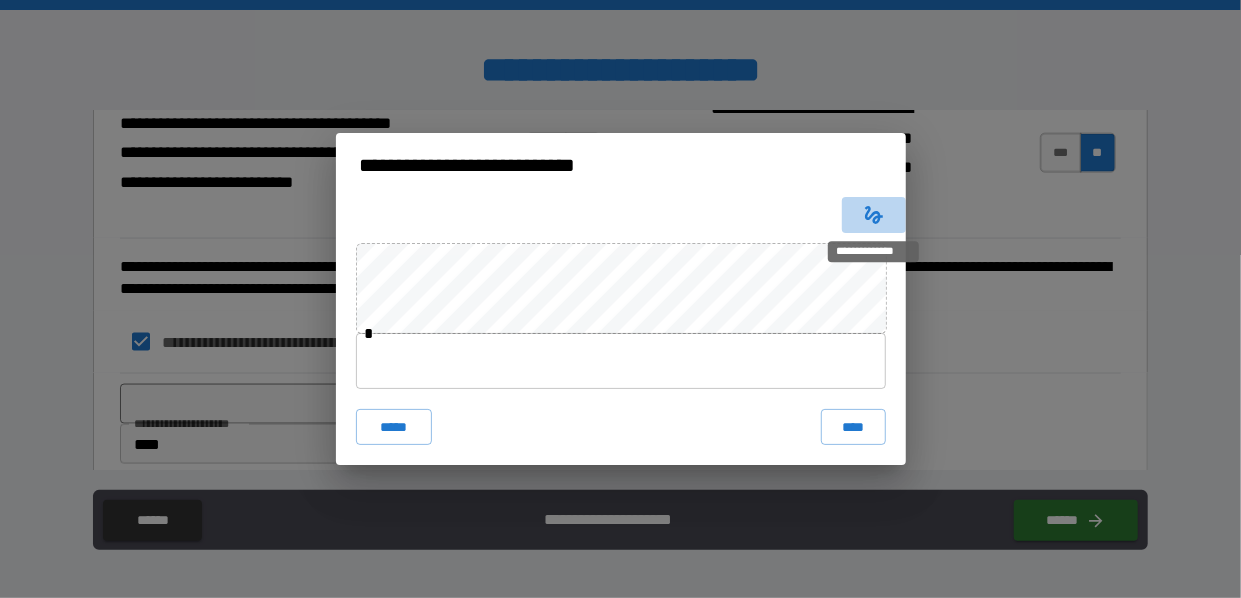 click 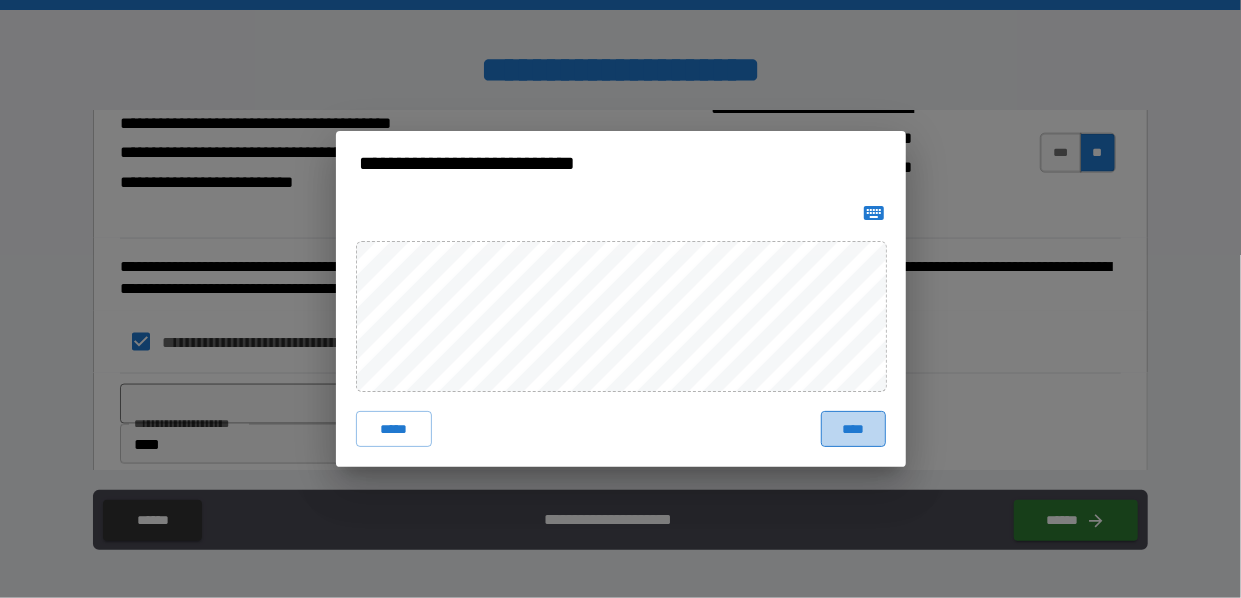 click on "****" at bounding box center [853, 429] 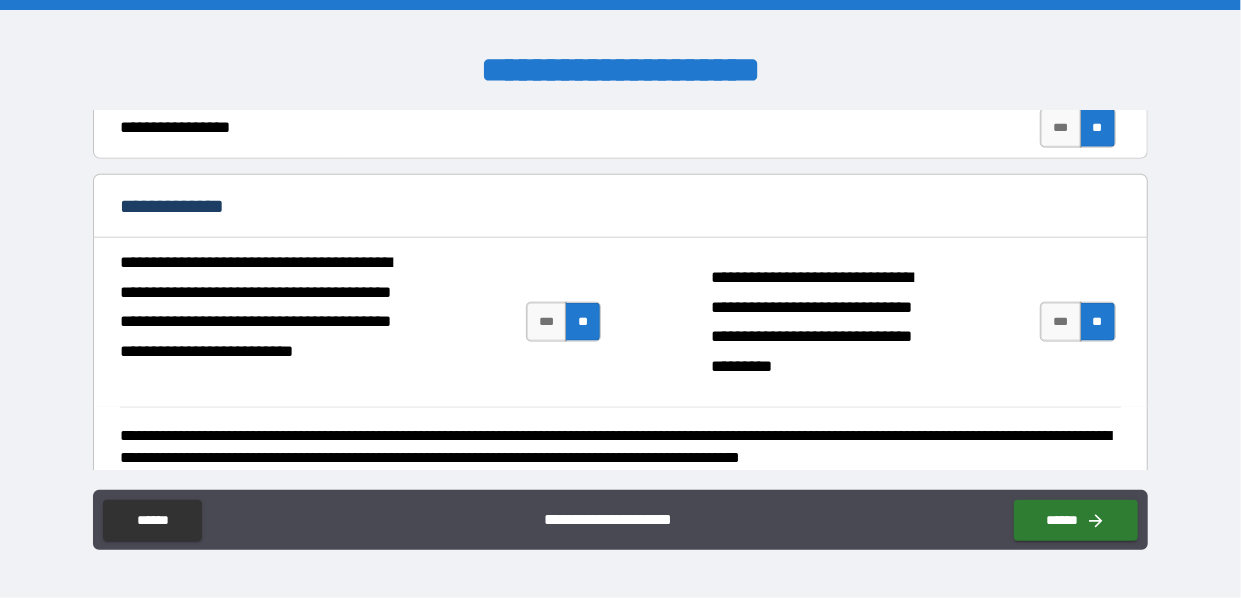 scroll, scrollTop: 5112, scrollLeft: 0, axis: vertical 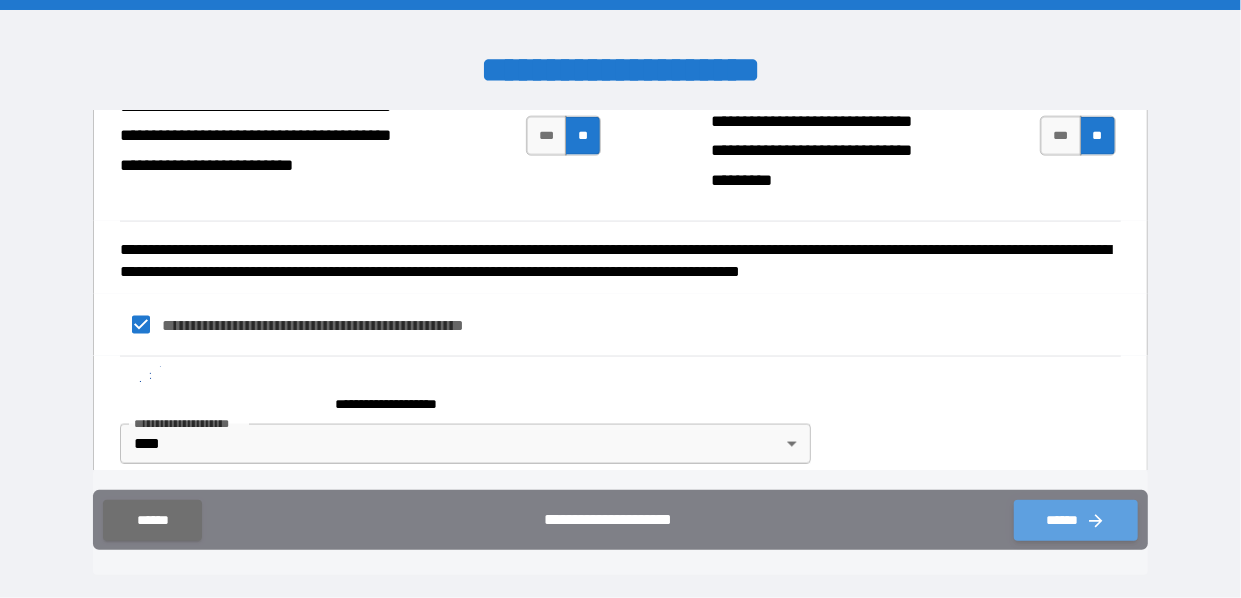 click on "******" at bounding box center [1076, 520] 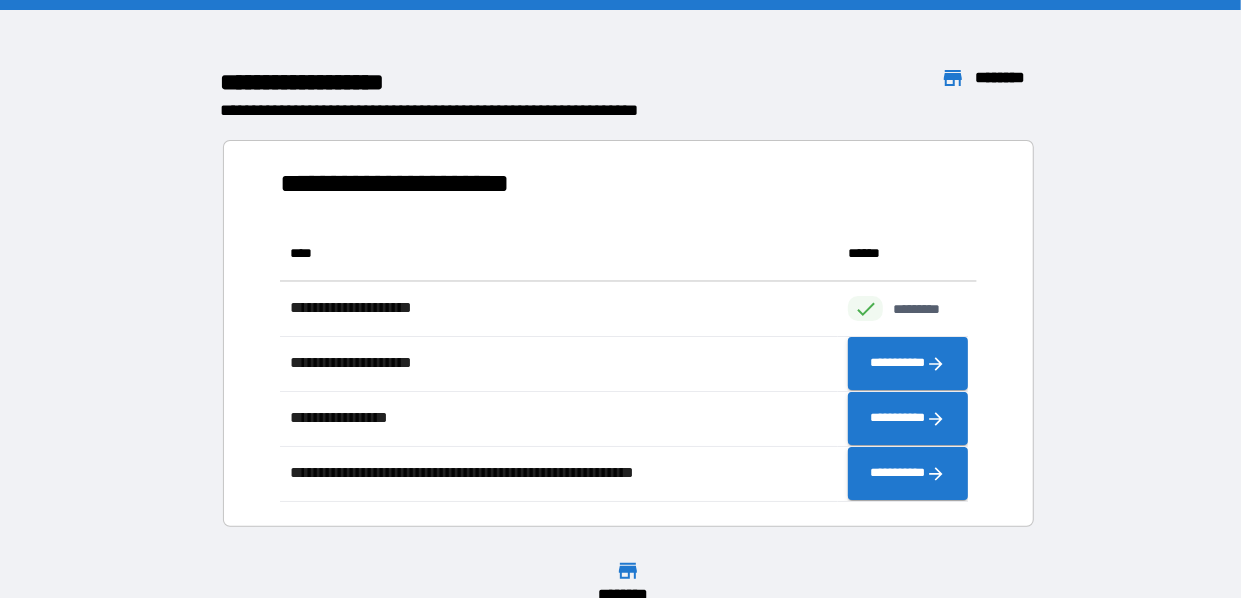 scroll, scrollTop: 16, scrollLeft: 16, axis: both 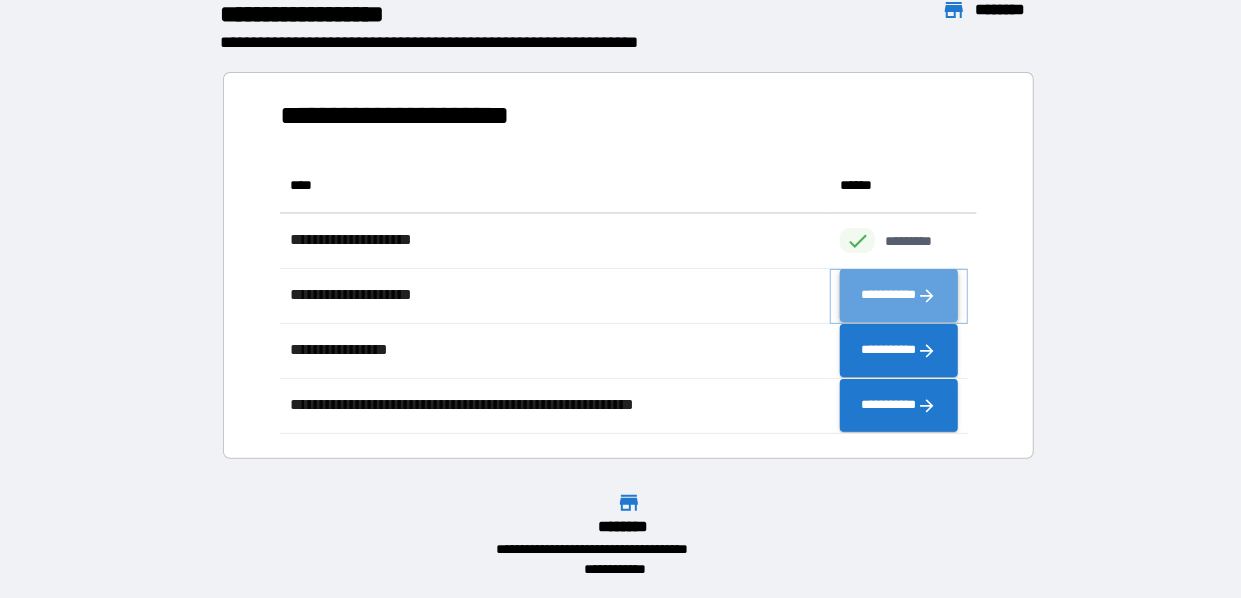 click on "**********" at bounding box center [899, 296] 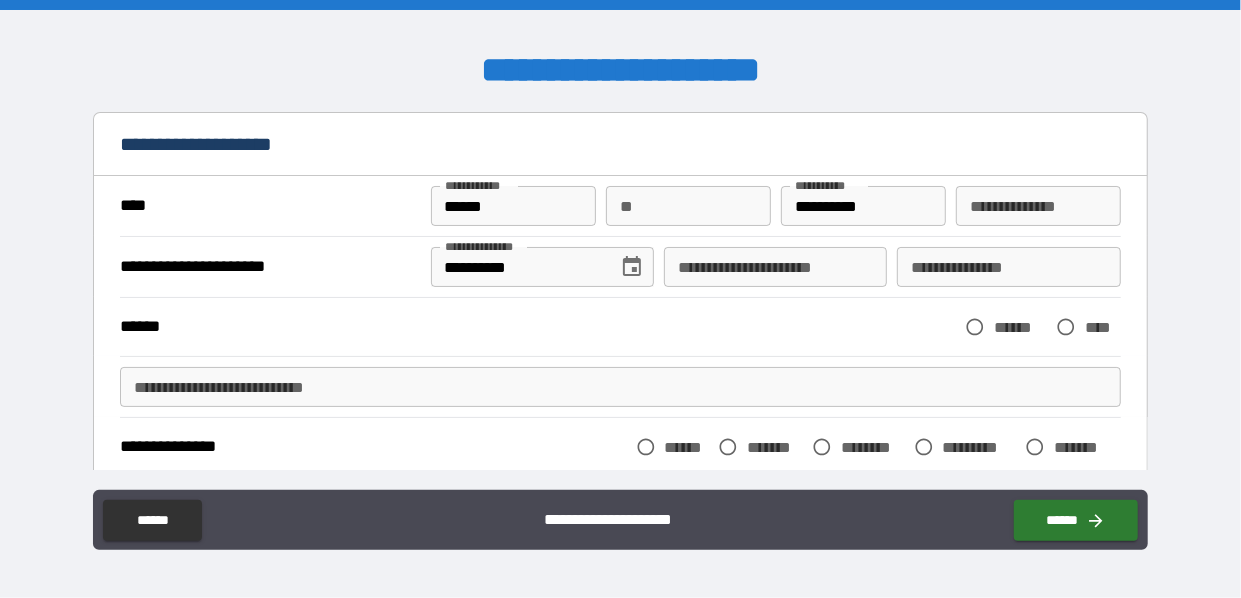 scroll, scrollTop: 77, scrollLeft: 0, axis: vertical 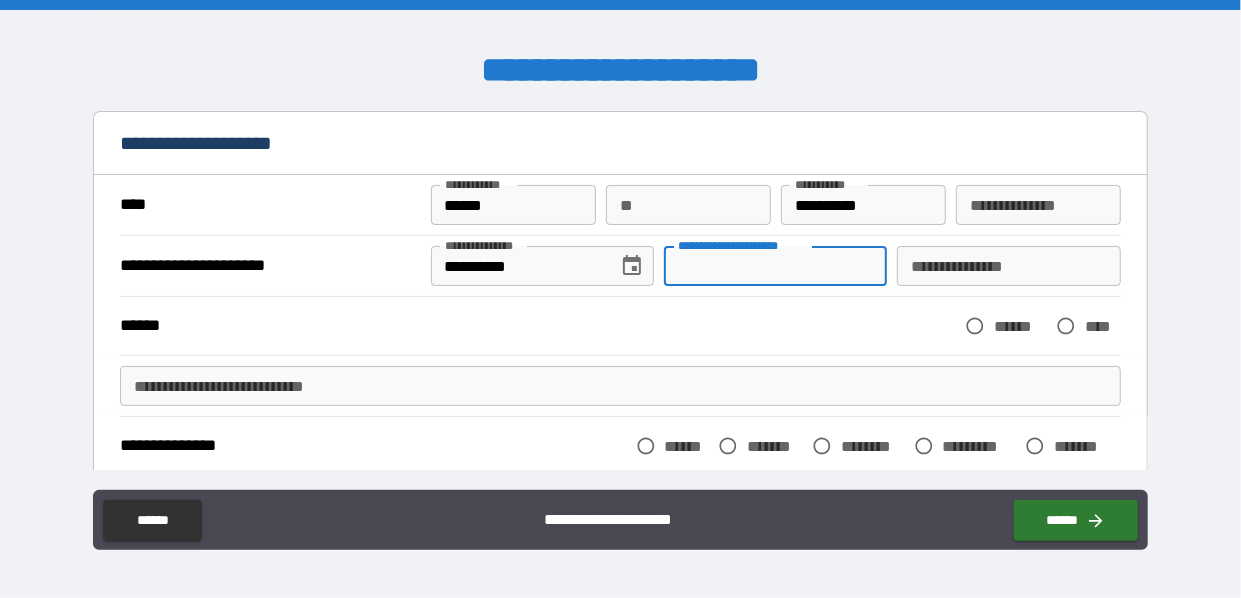 click on "**********" at bounding box center [775, 266] 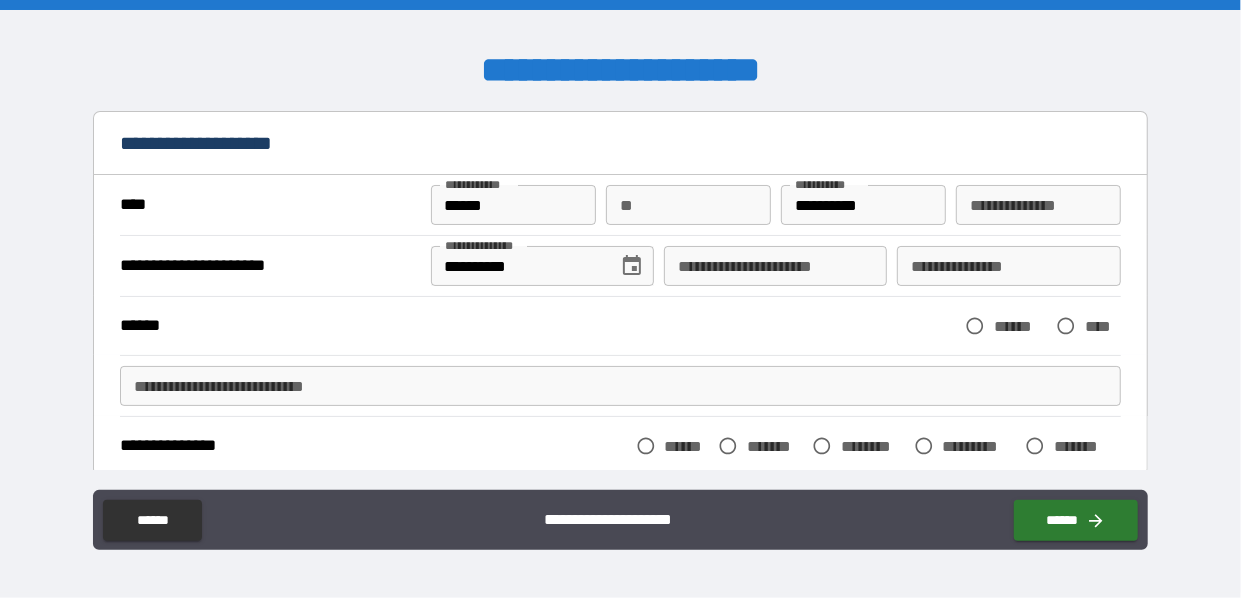 click on "**********" at bounding box center (620, 385) 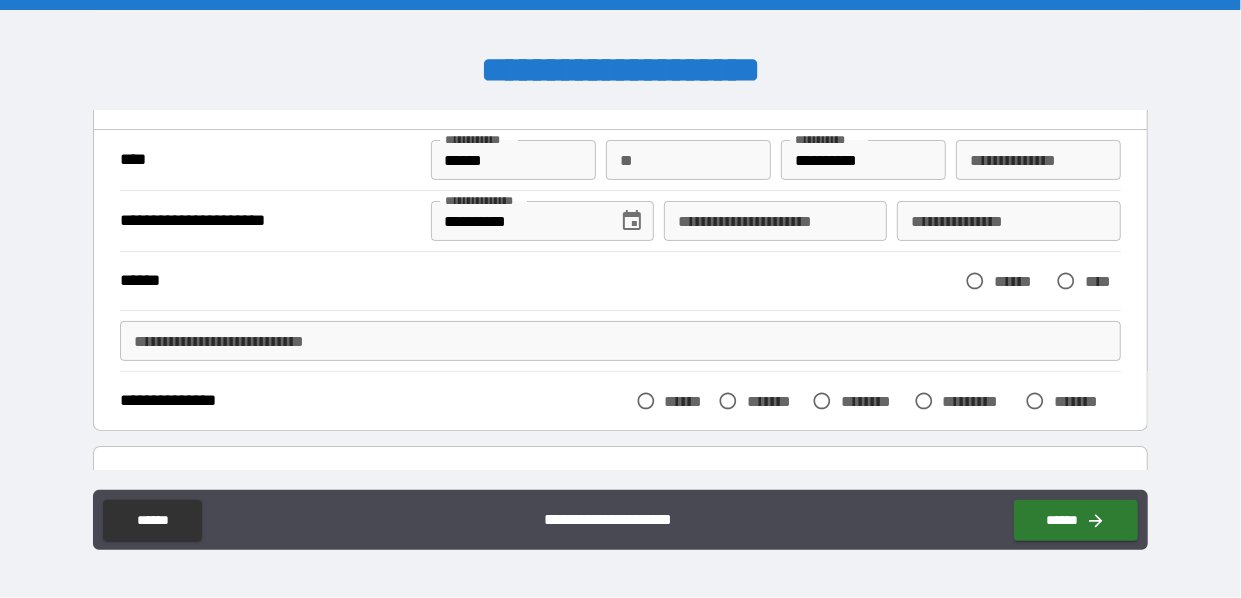 scroll, scrollTop: 123, scrollLeft: 0, axis: vertical 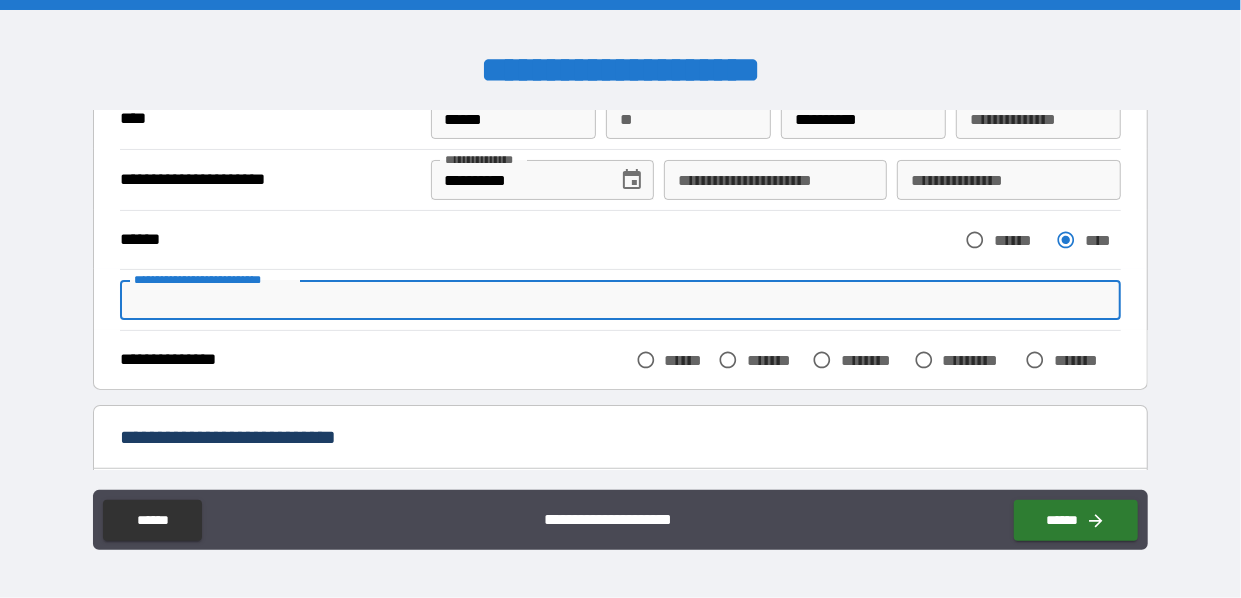 click on "**********" at bounding box center (620, 300) 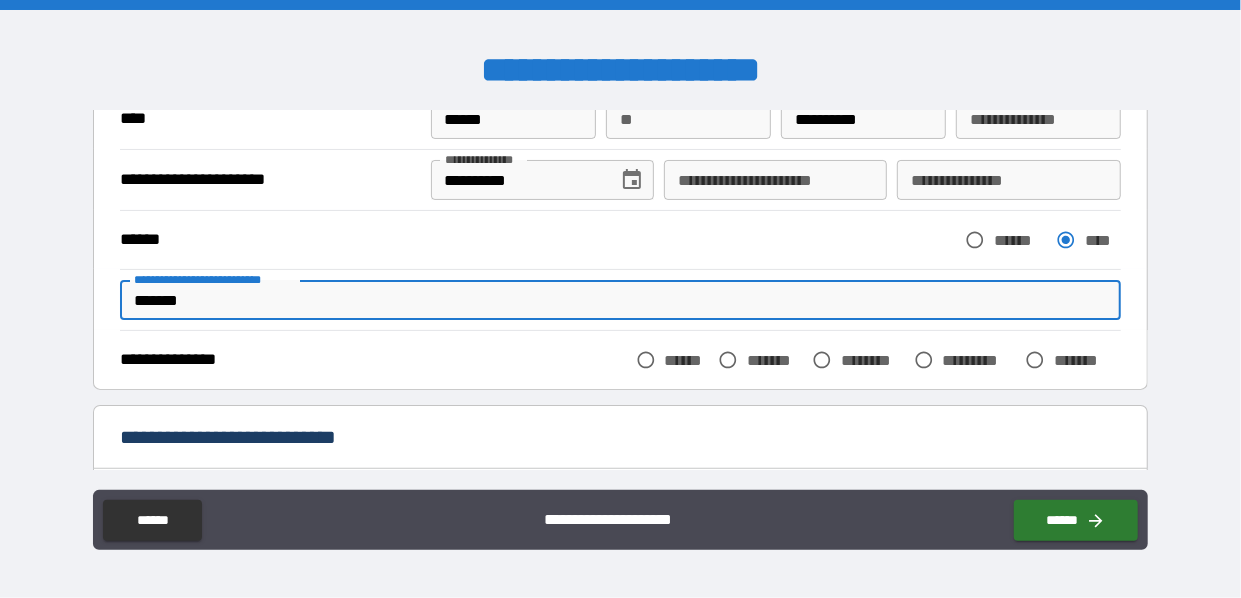 type on "*******" 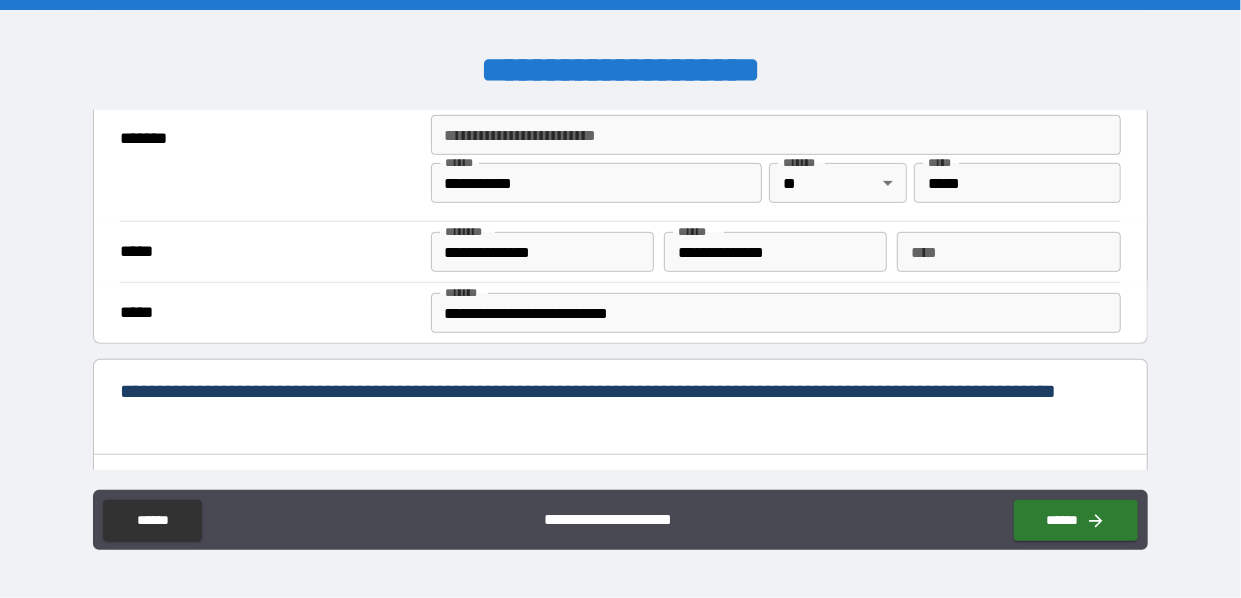 scroll, scrollTop: 580, scrollLeft: 0, axis: vertical 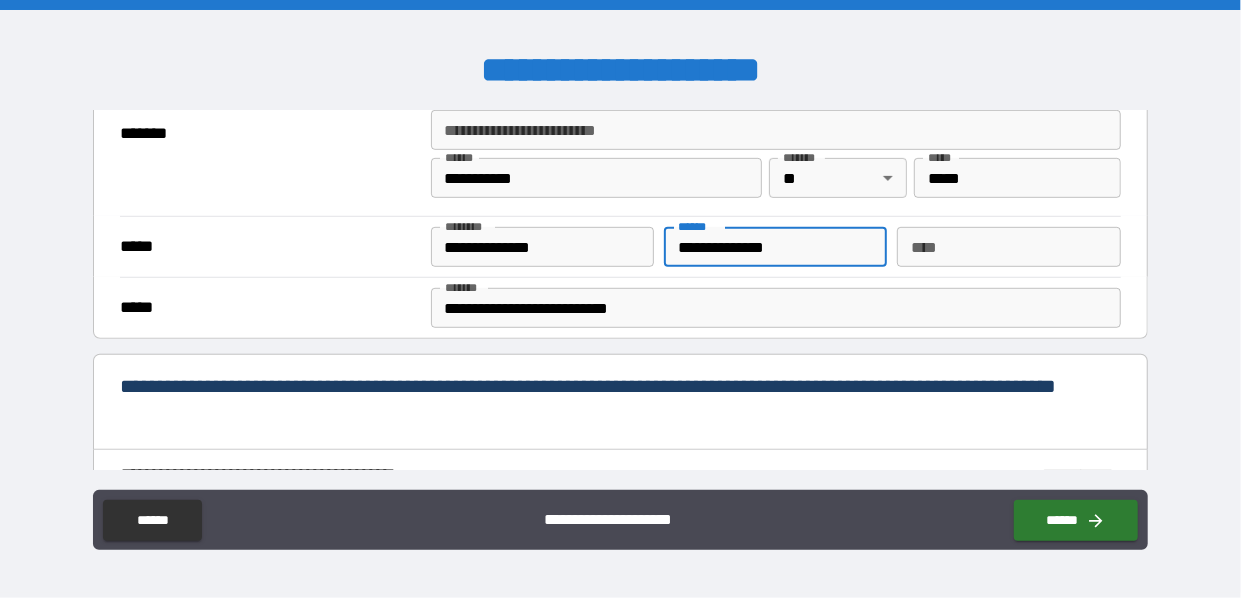 click on "**********" at bounding box center (775, 247) 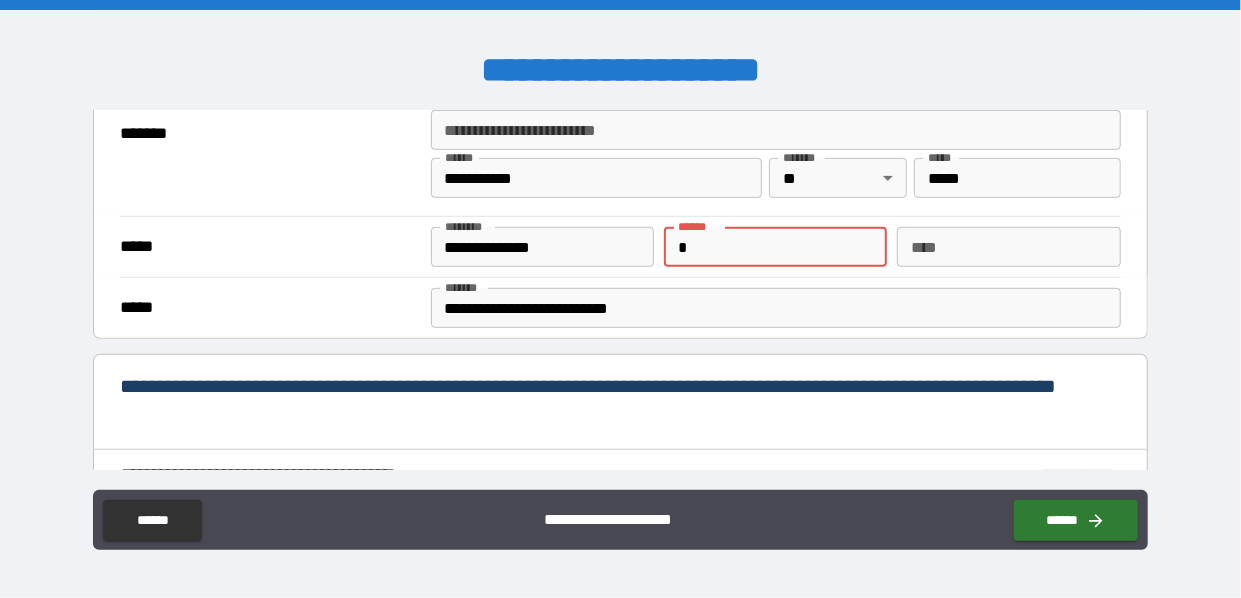 type on "*" 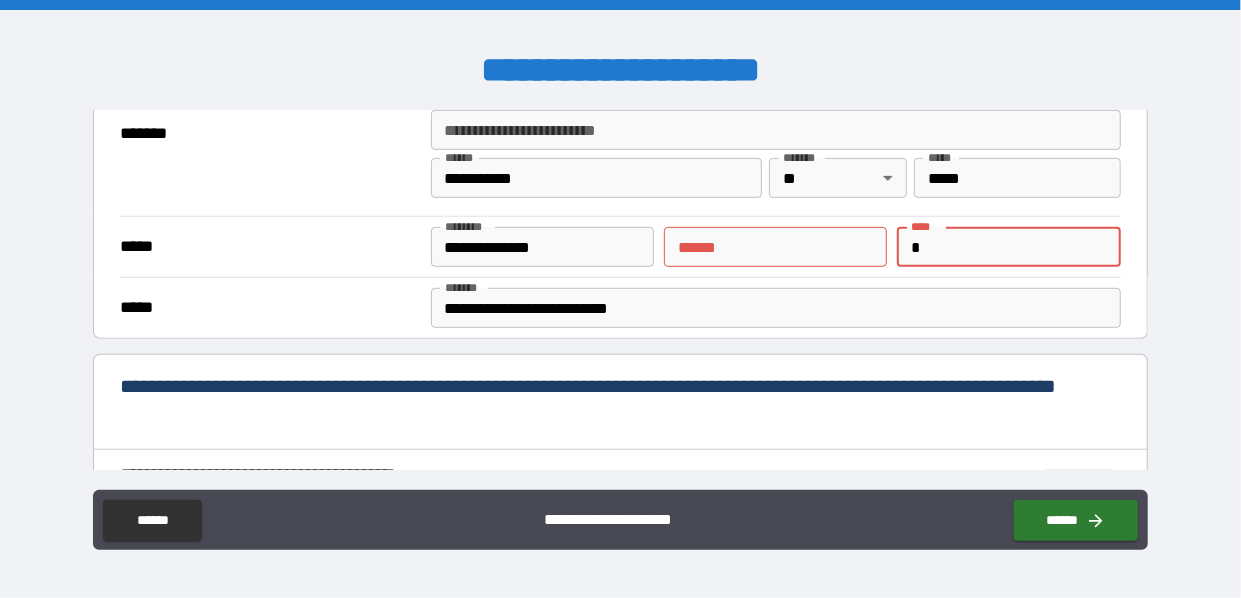 click on "*" at bounding box center (1008, 247) 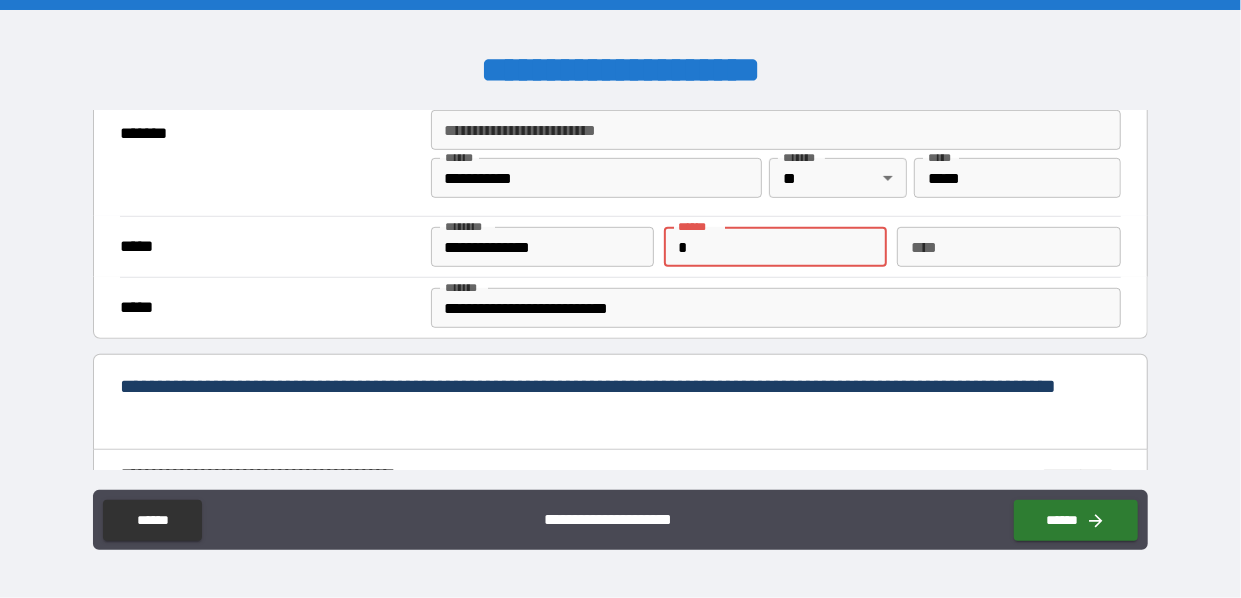 click on "*" at bounding box center (775, 247) 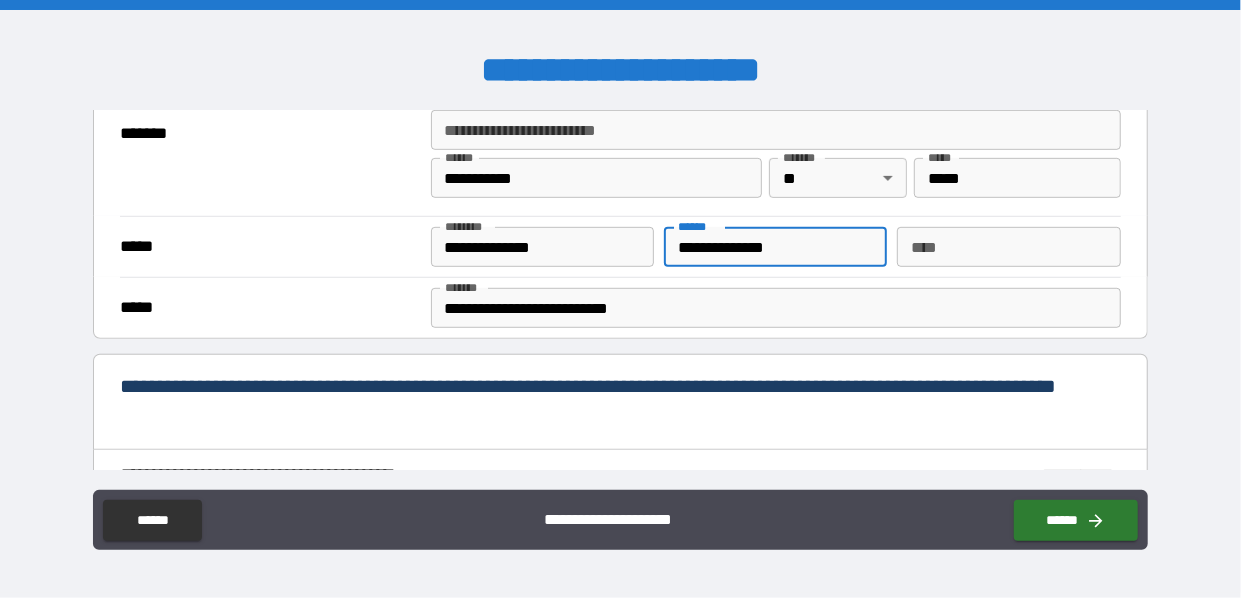 type on "**********" 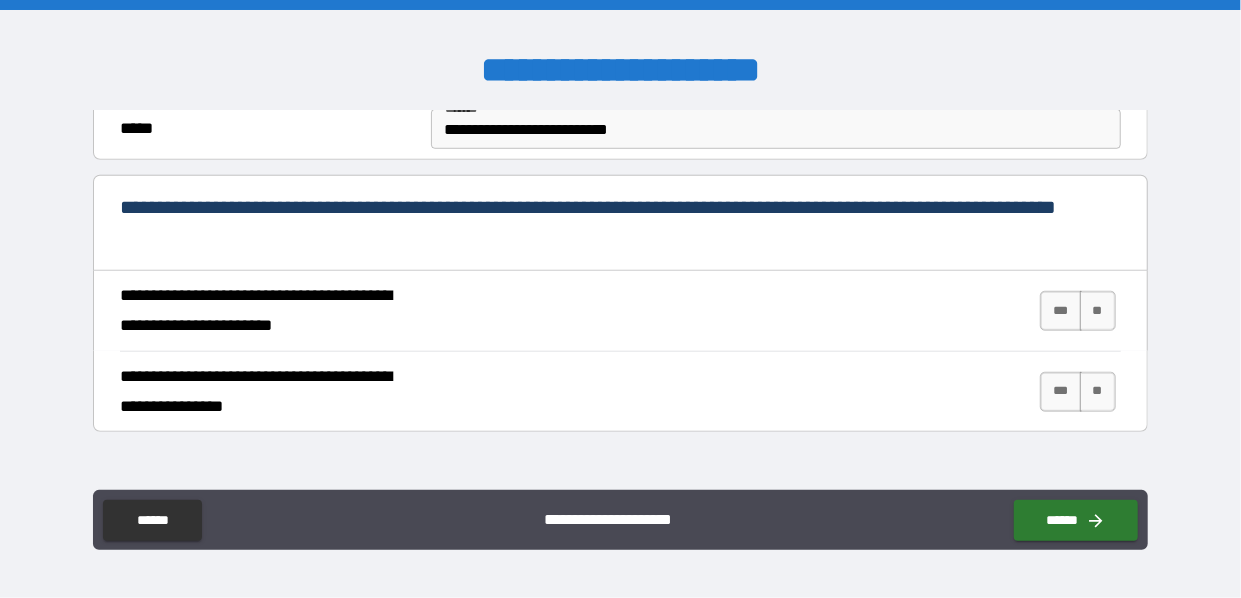 scroll, scrollTop: 760, scrollLeft: 0, axis: vertical 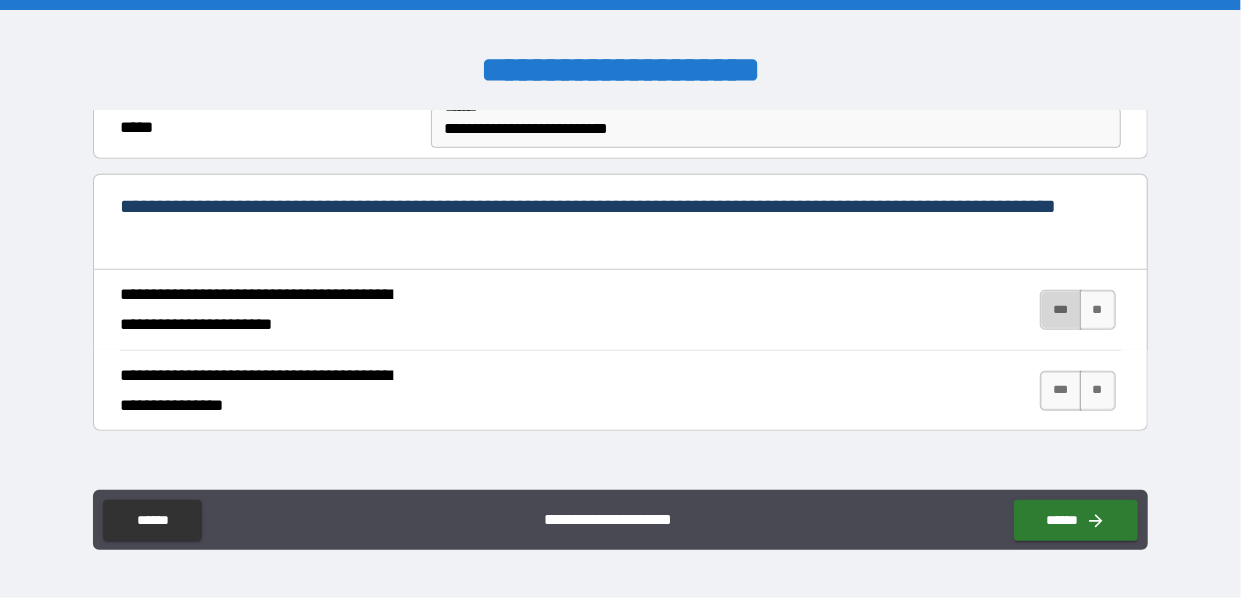 click on "***" at bounding box center [1061, 310] 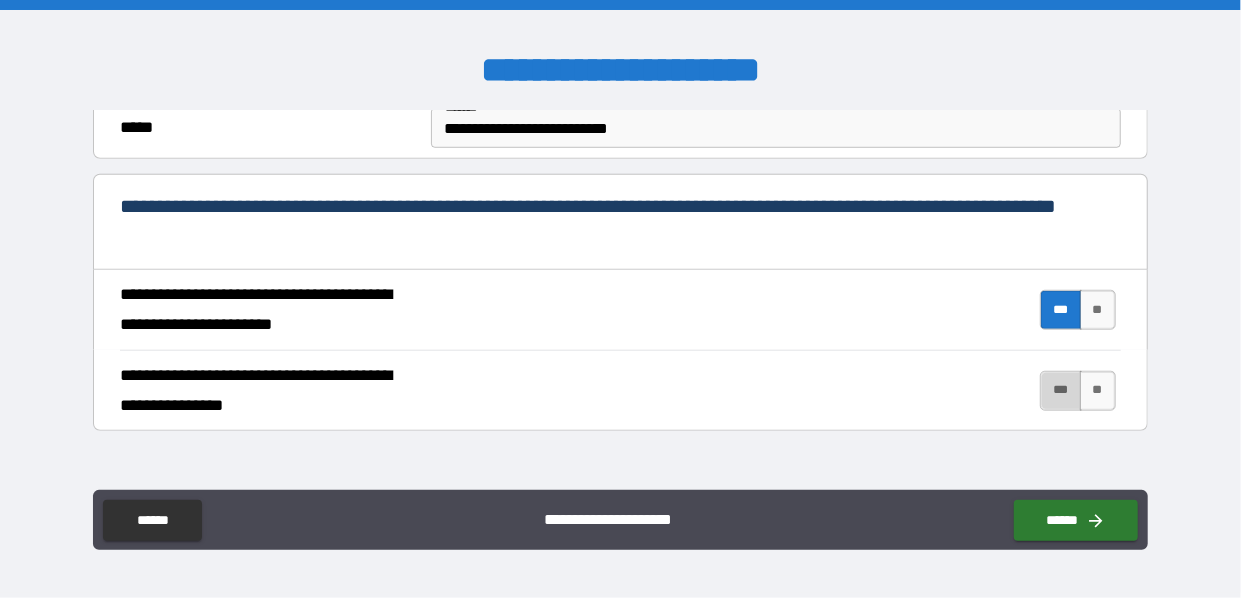click on "***" at bounding box center (1061, 391) 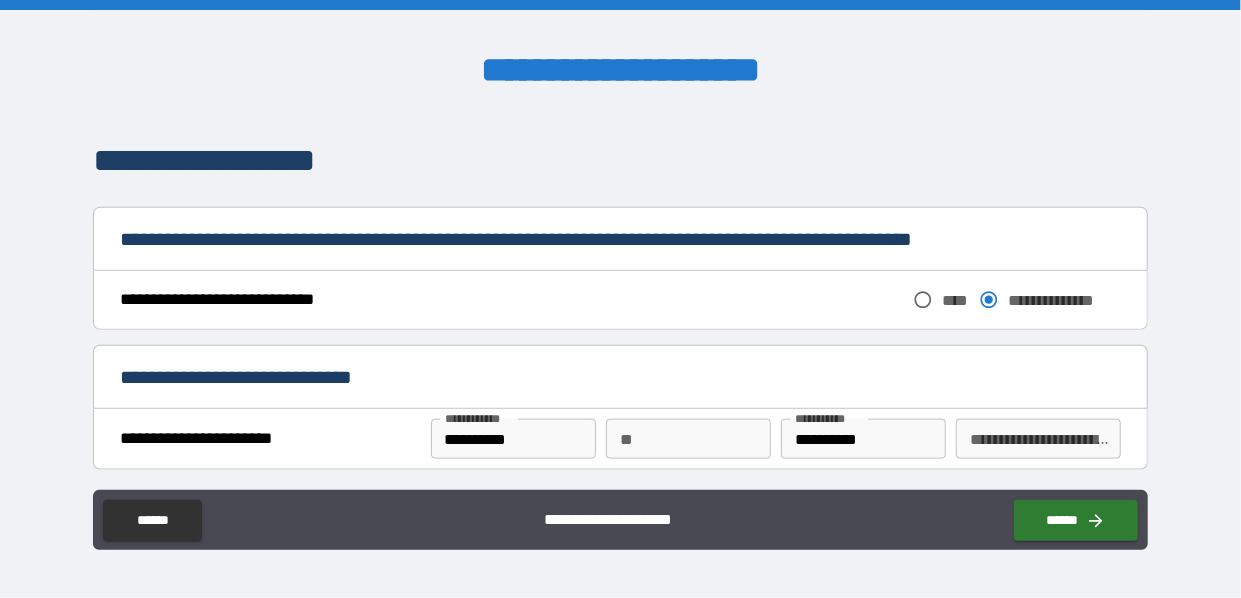 scroll, scrollTop: 1096, scrollLeft: 0, axis: vertical 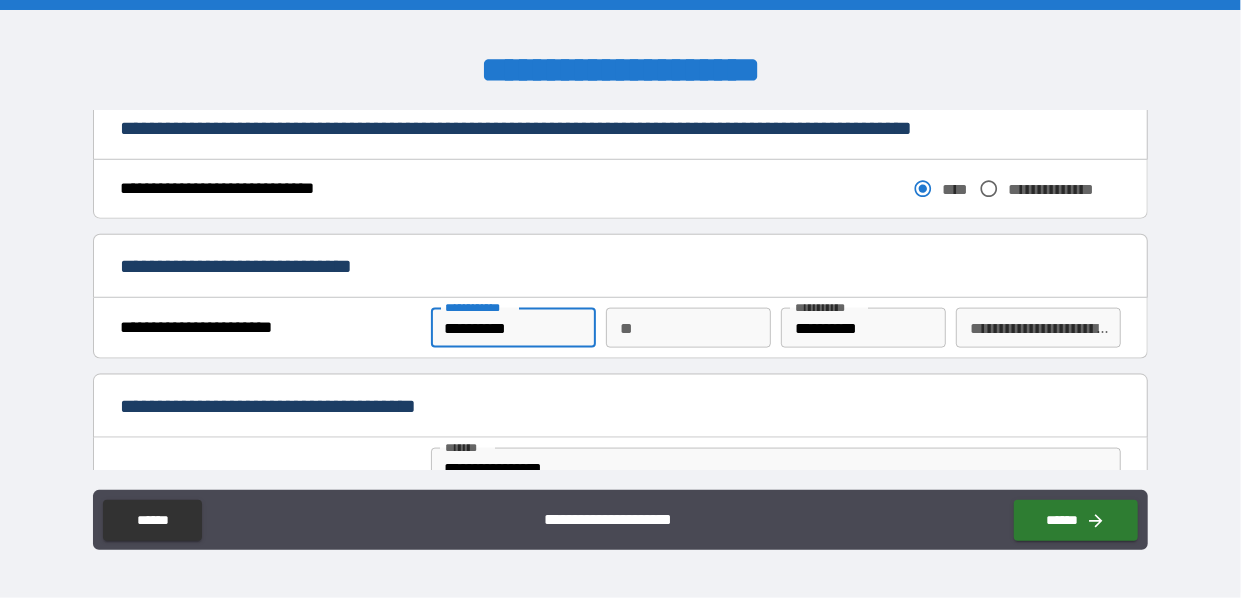 click on "**********" at bounding box center [513, 328] 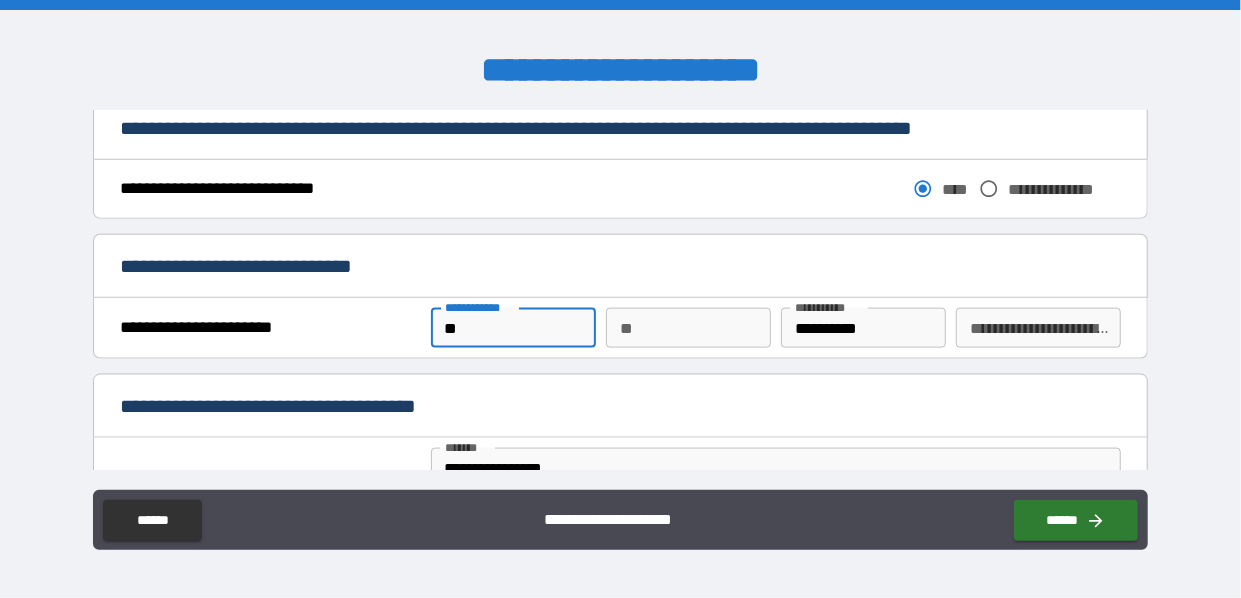 type on "*" 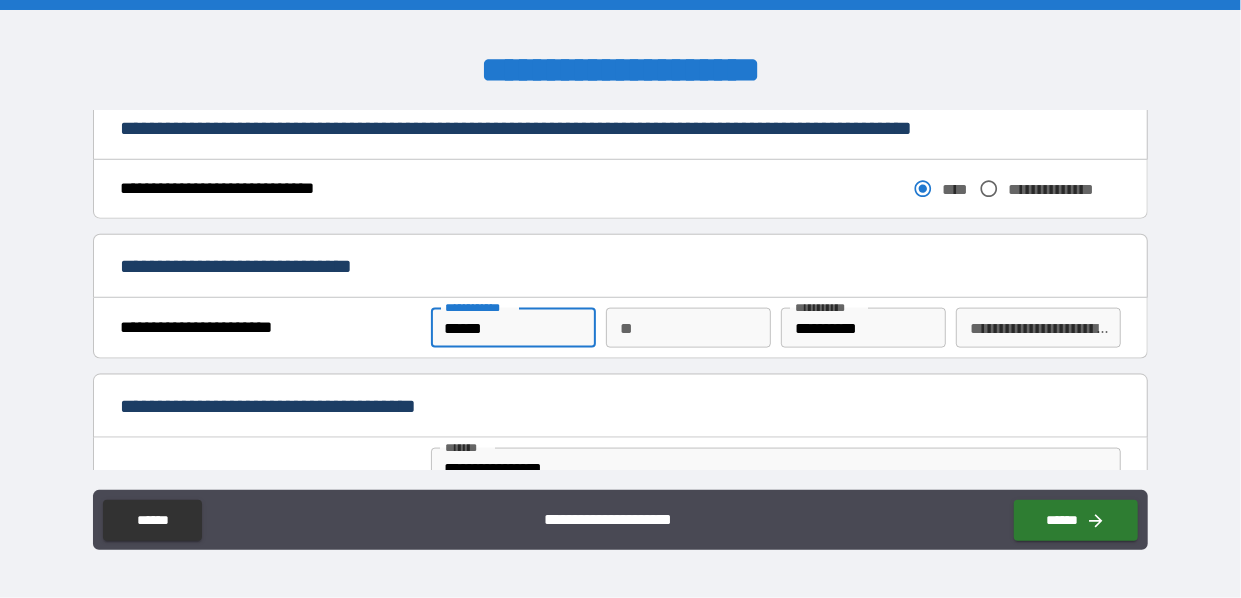 type on "******" 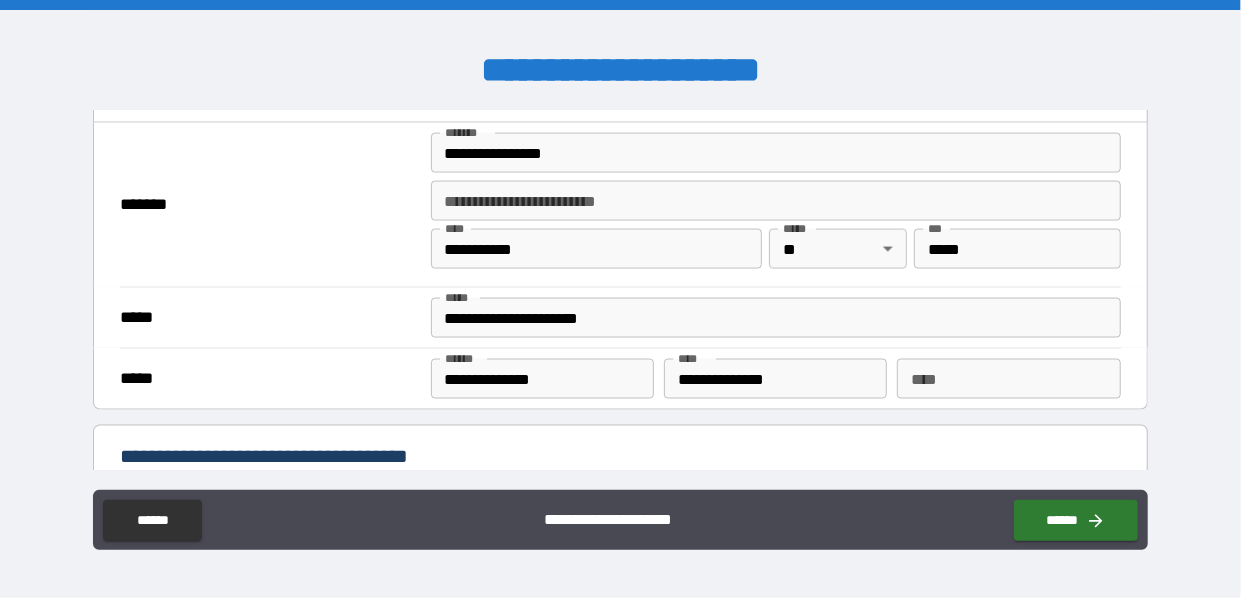 scroll, scrollTop: 1518, scrollLeft: 0, axis: vertical 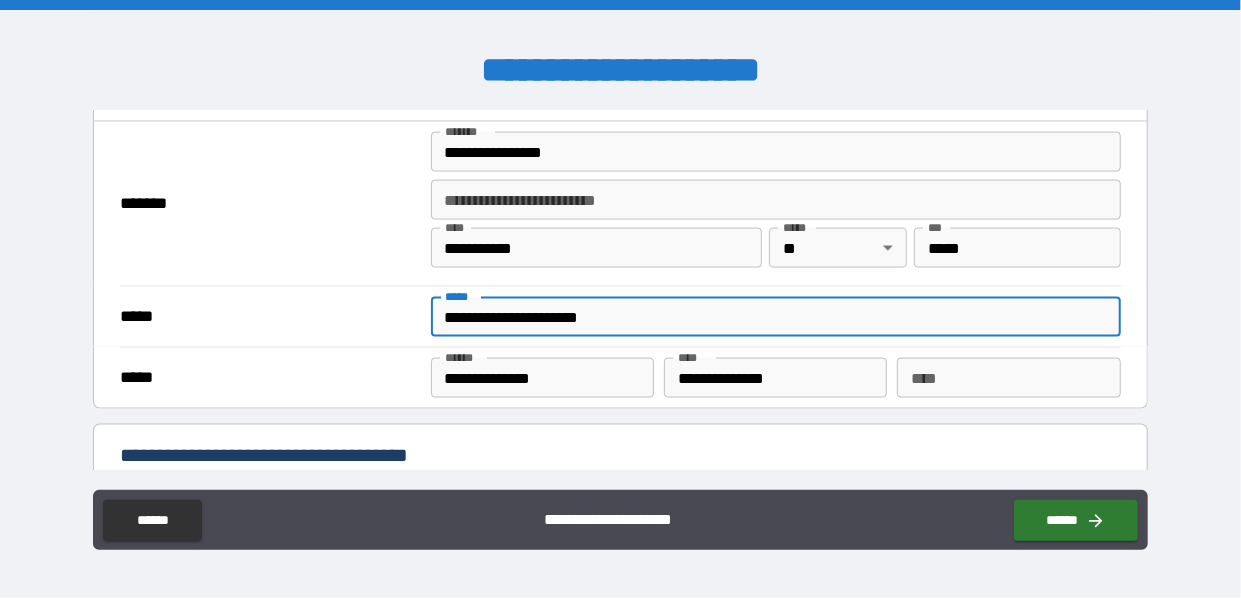 click on "**********" at bounding box center [776, 317] 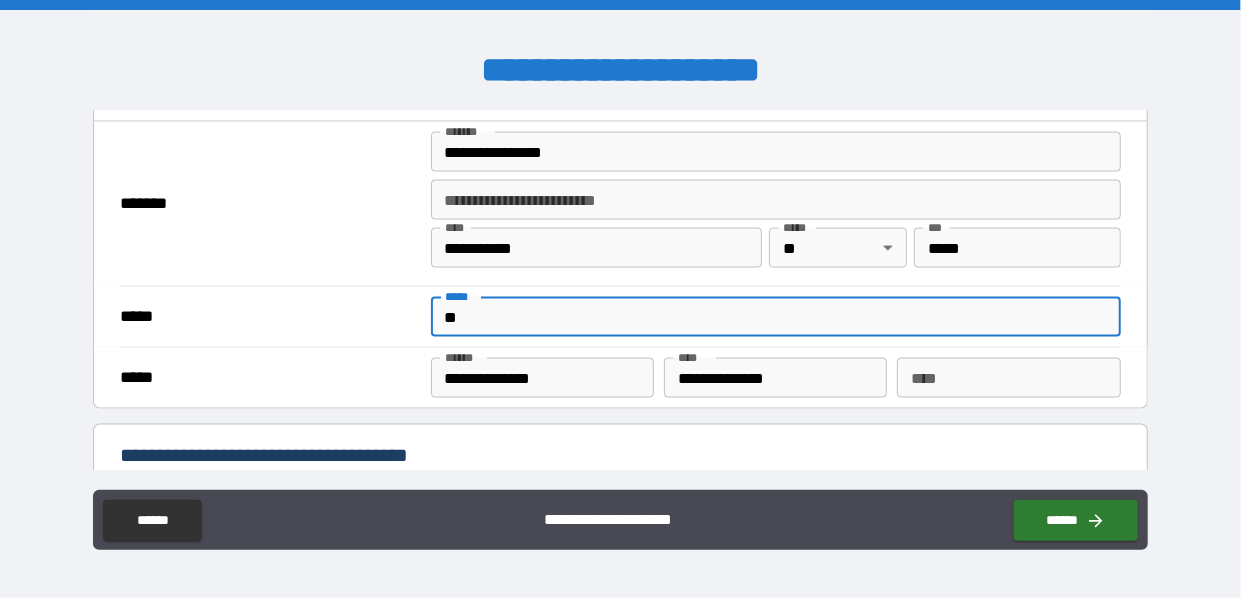 type on "*" 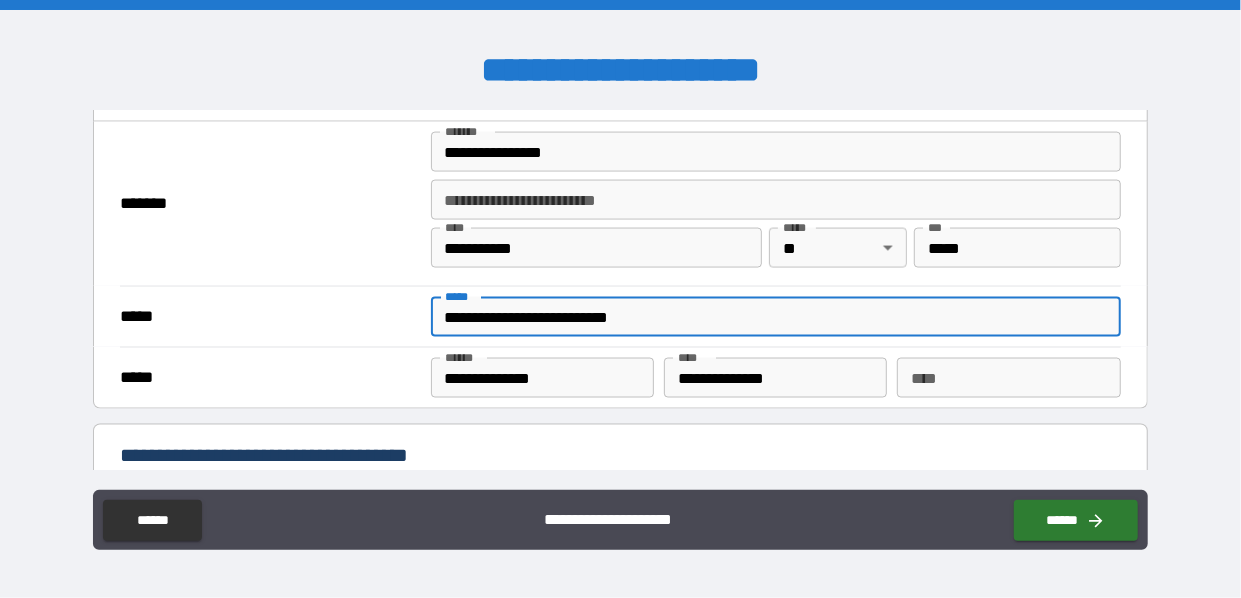 type on "**********" 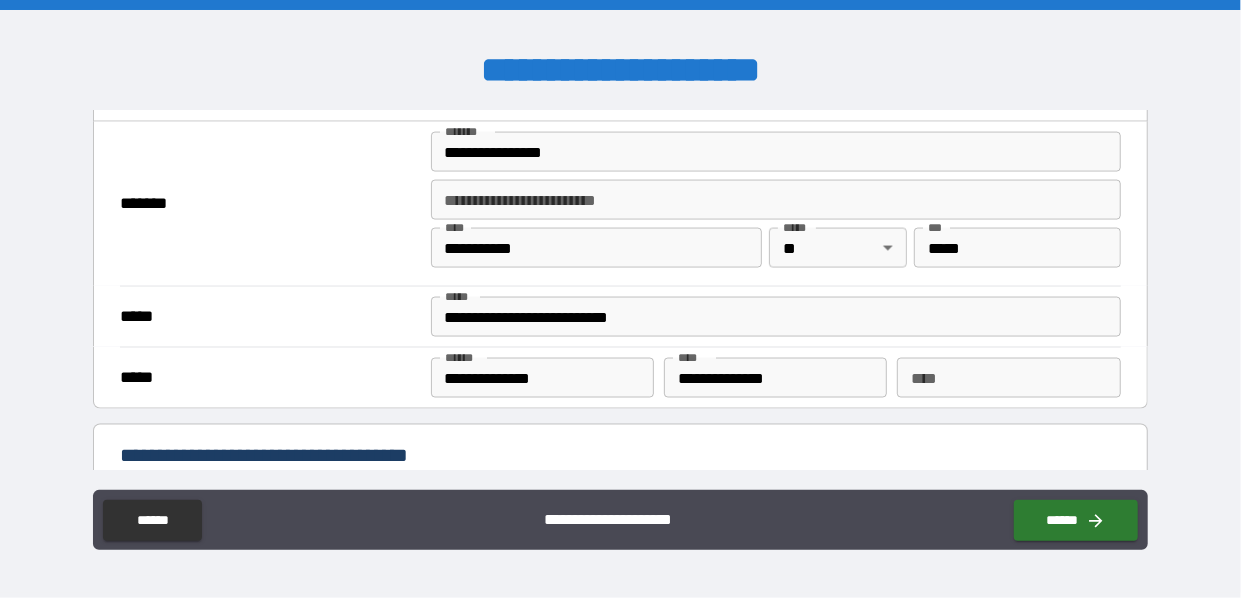 click on "**********" at bounding box center [620, 377] 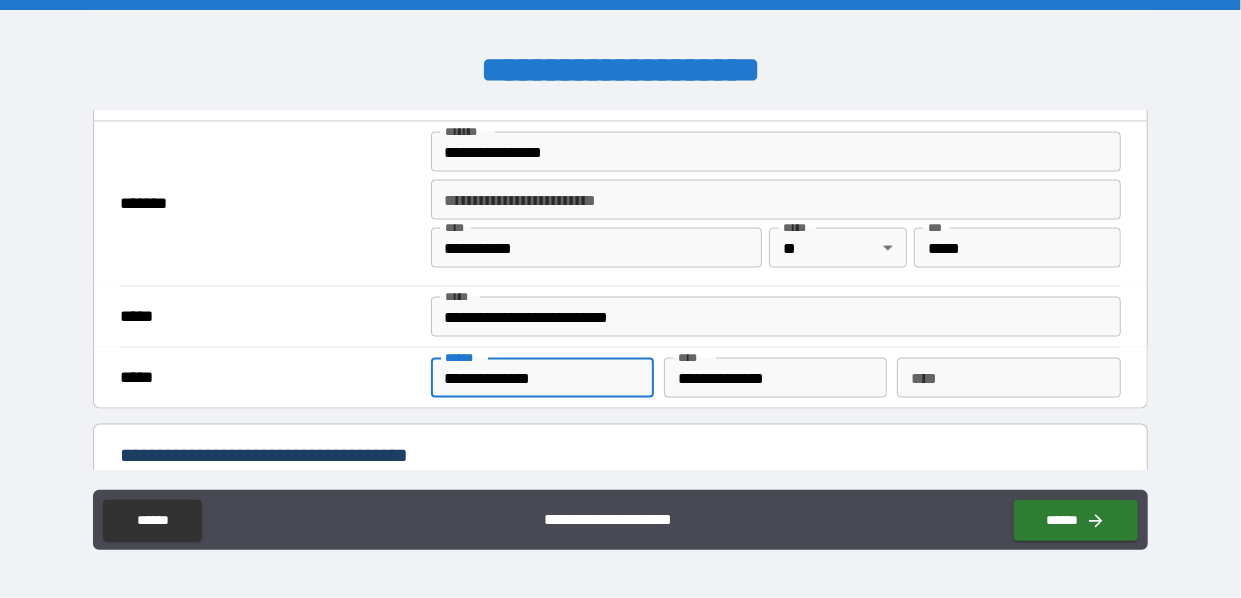 click on "**********" at bounding box center (542, 378) 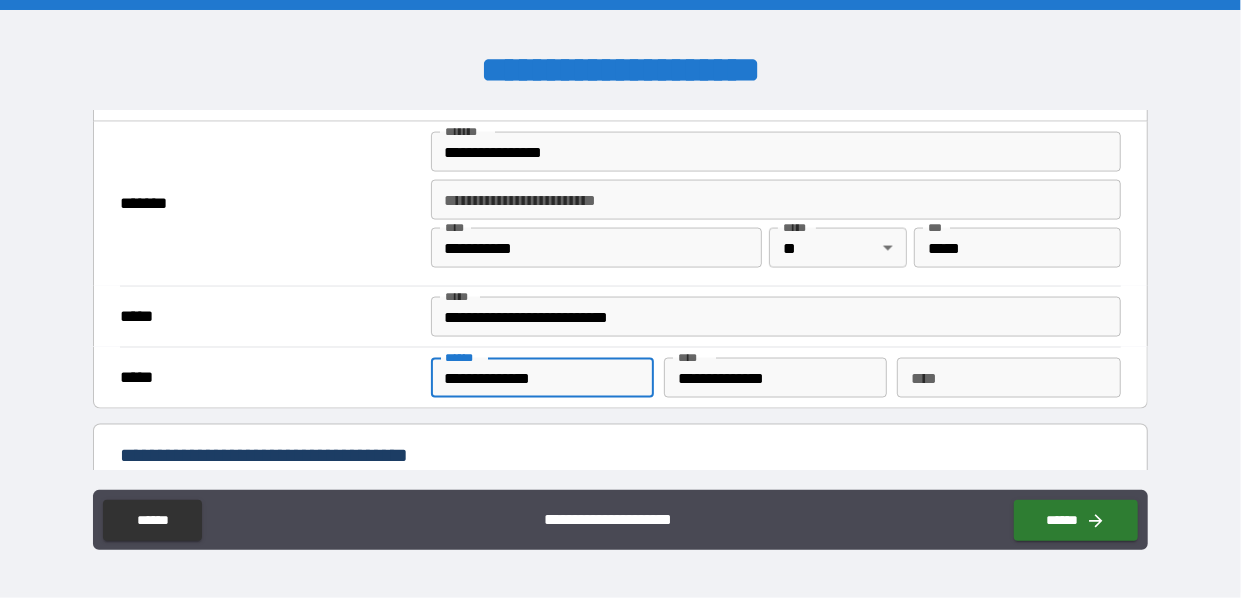 type on "**********" 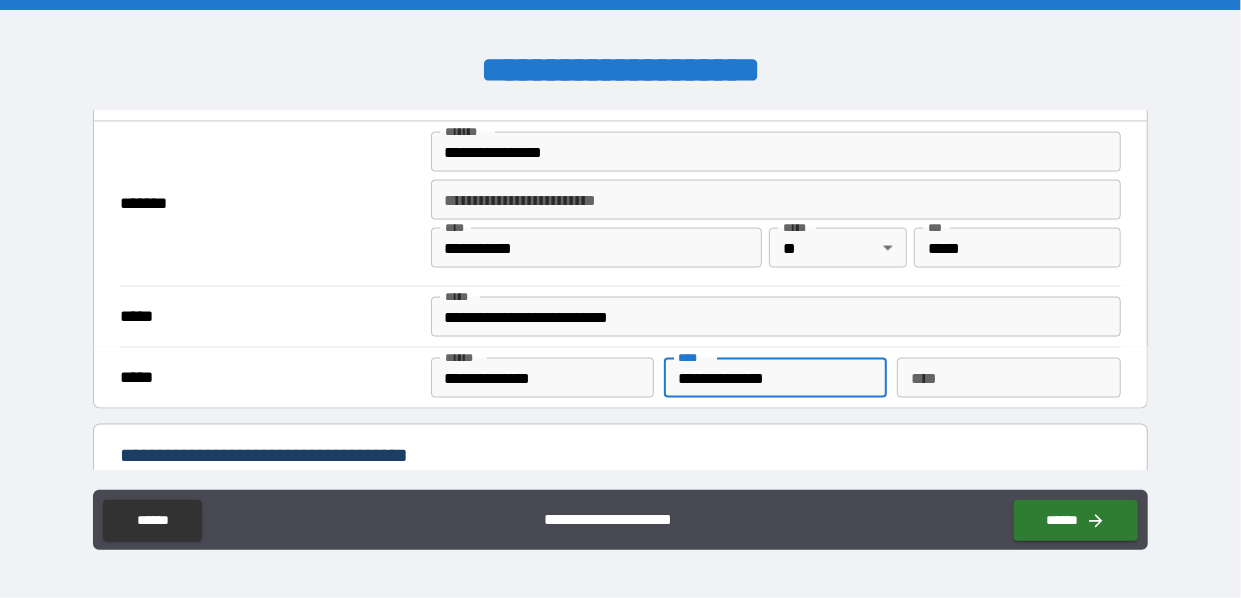 click on "**********" at bounding box center (775, 378) 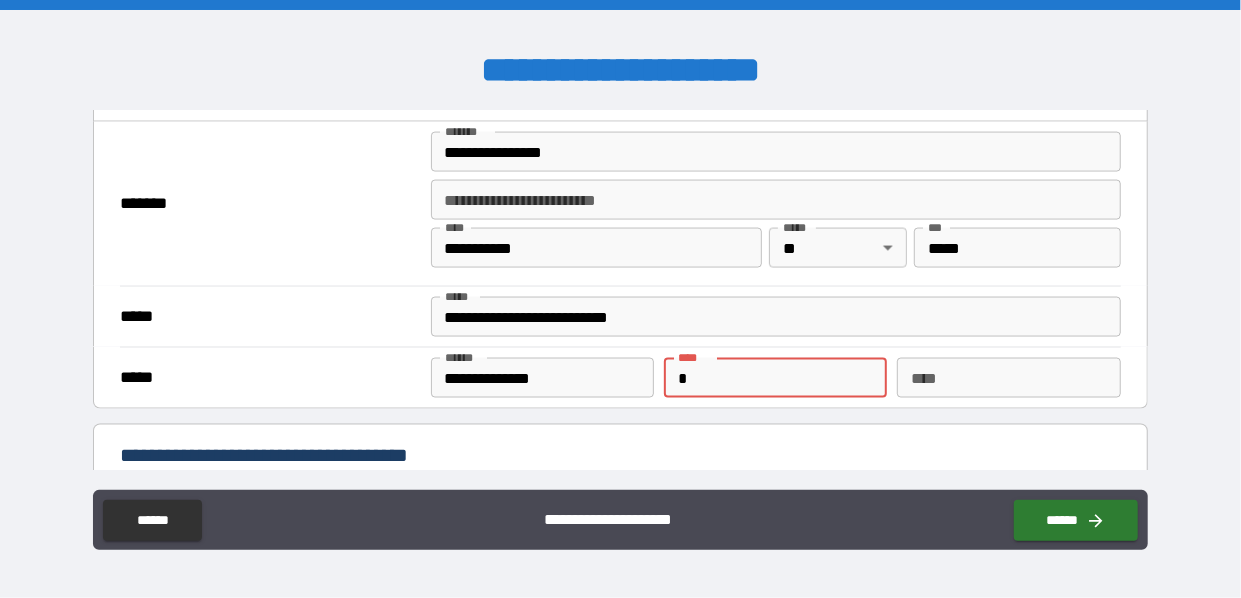 type on "*" 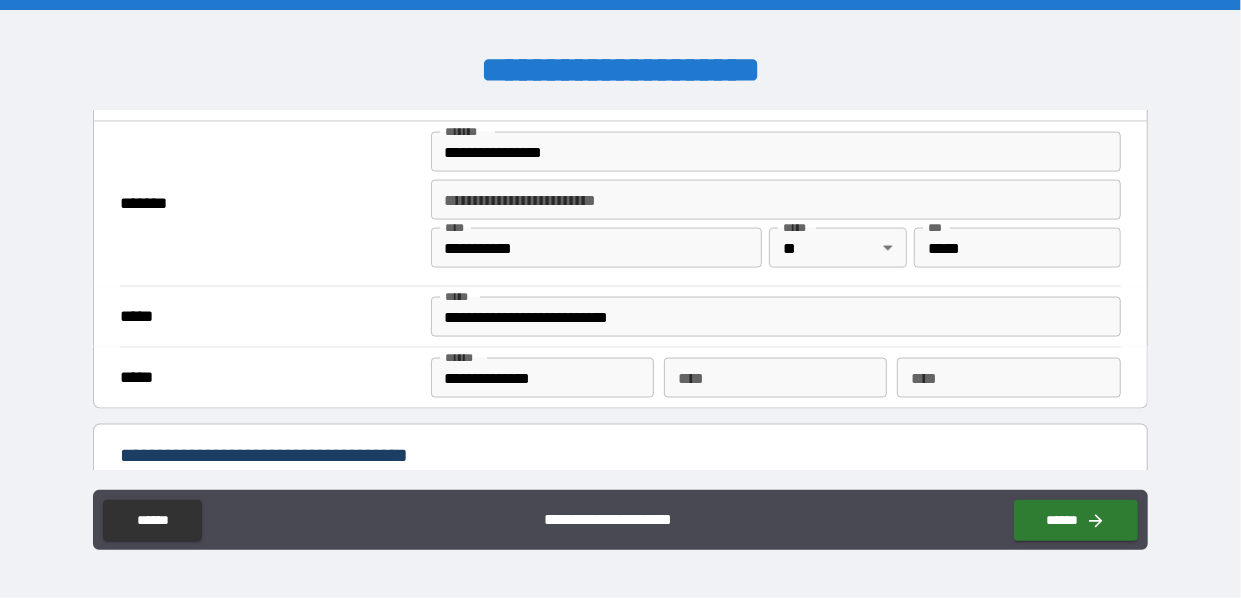 click on "**********" at bounding box center (620, 458) 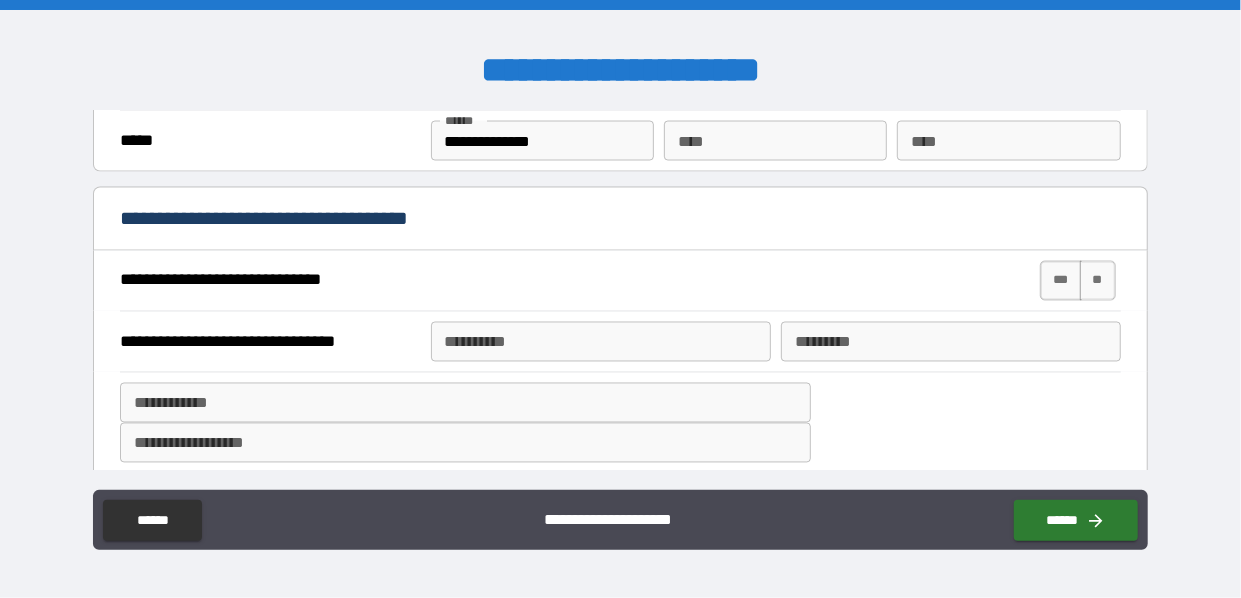scroll, scrollTop: 1758, scrollLeft: 0, axis: vertical 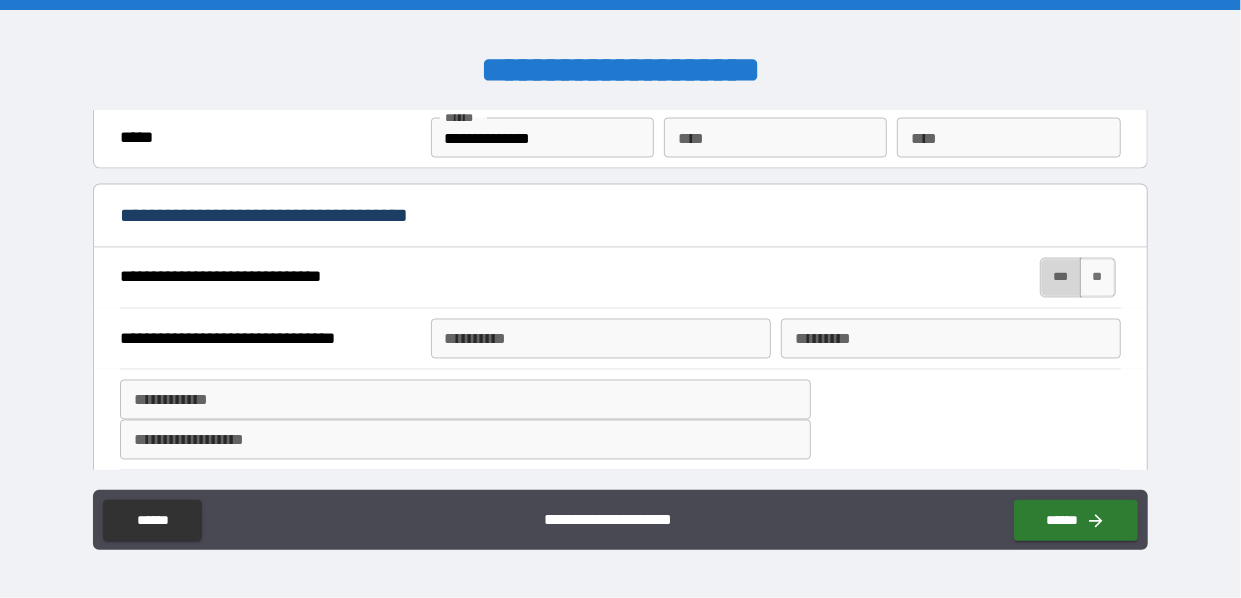 click on "***" at bounding box center (1061, 278) 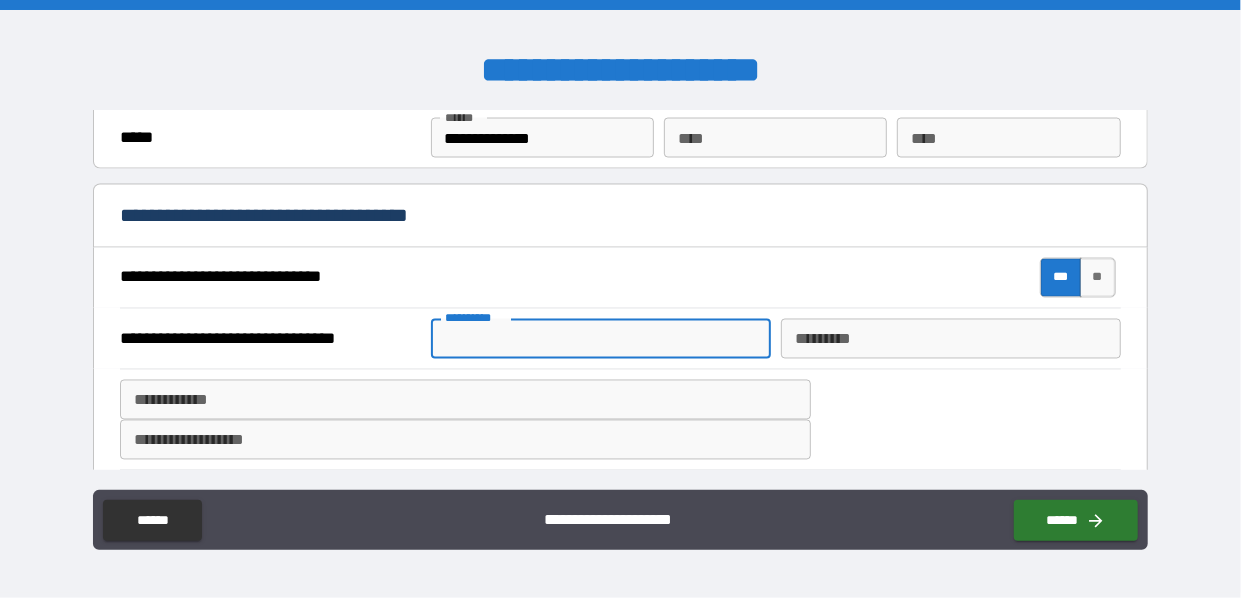 click on "**********" at bounding box center [601, 339] 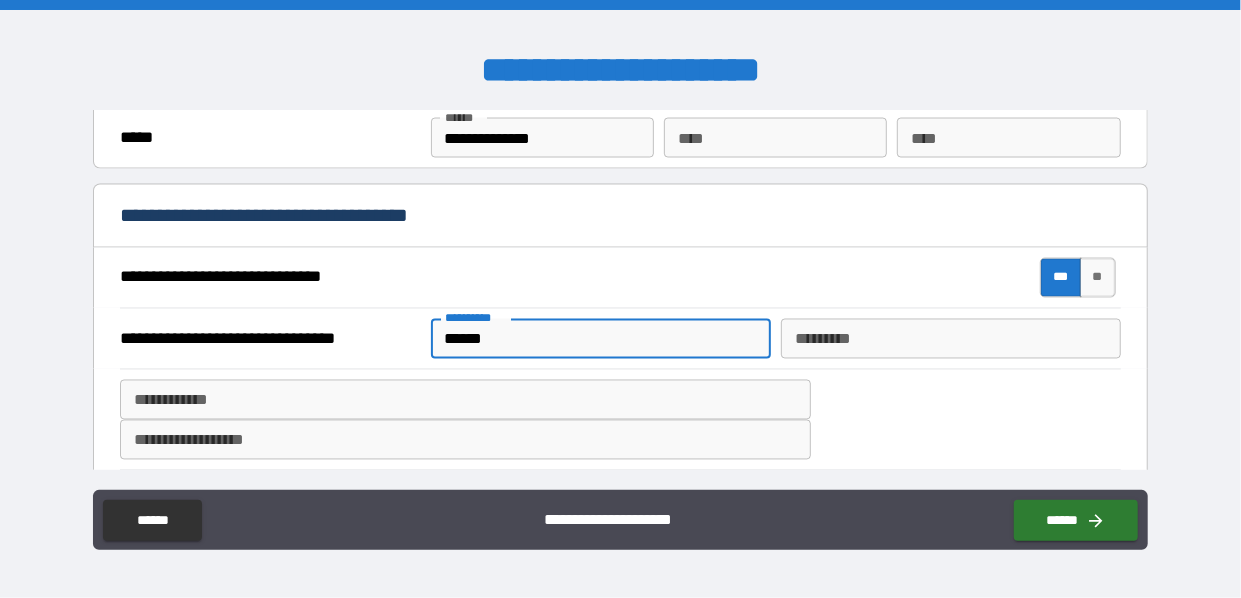type on "******" 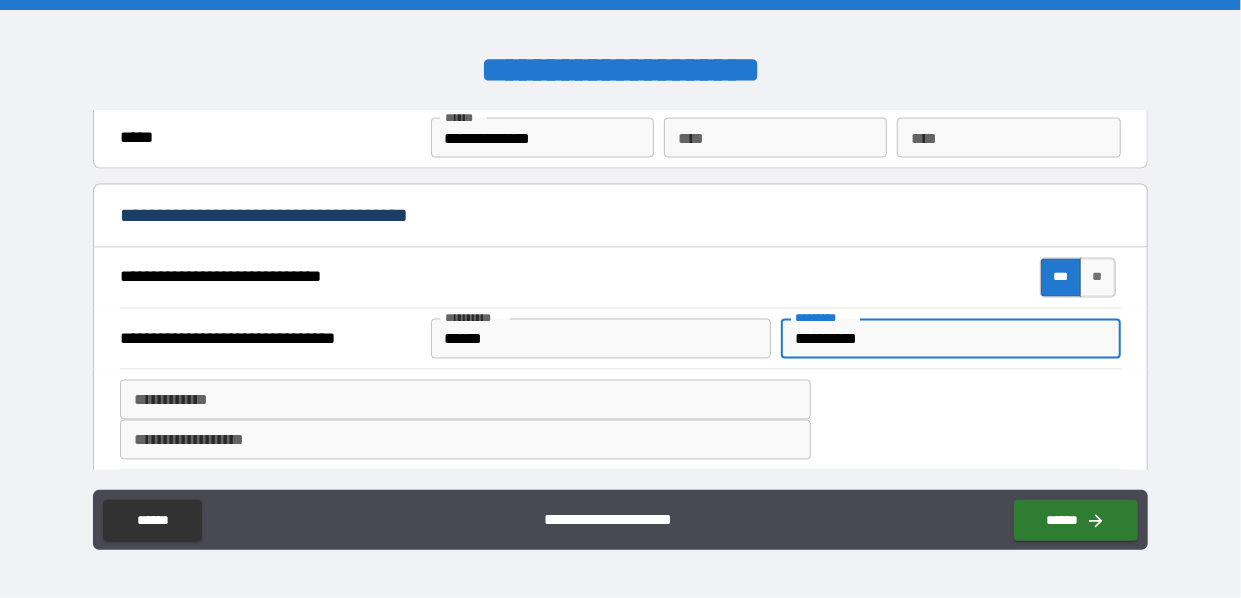 type on "**********" 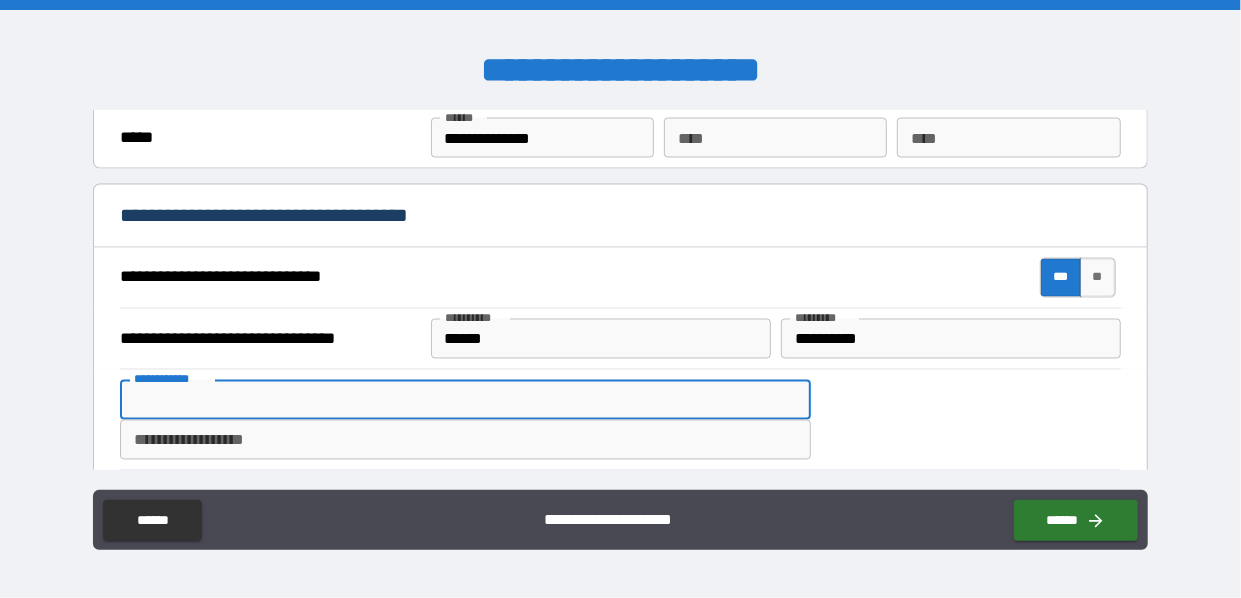 click on "**********" at bounding box center (465, 400) 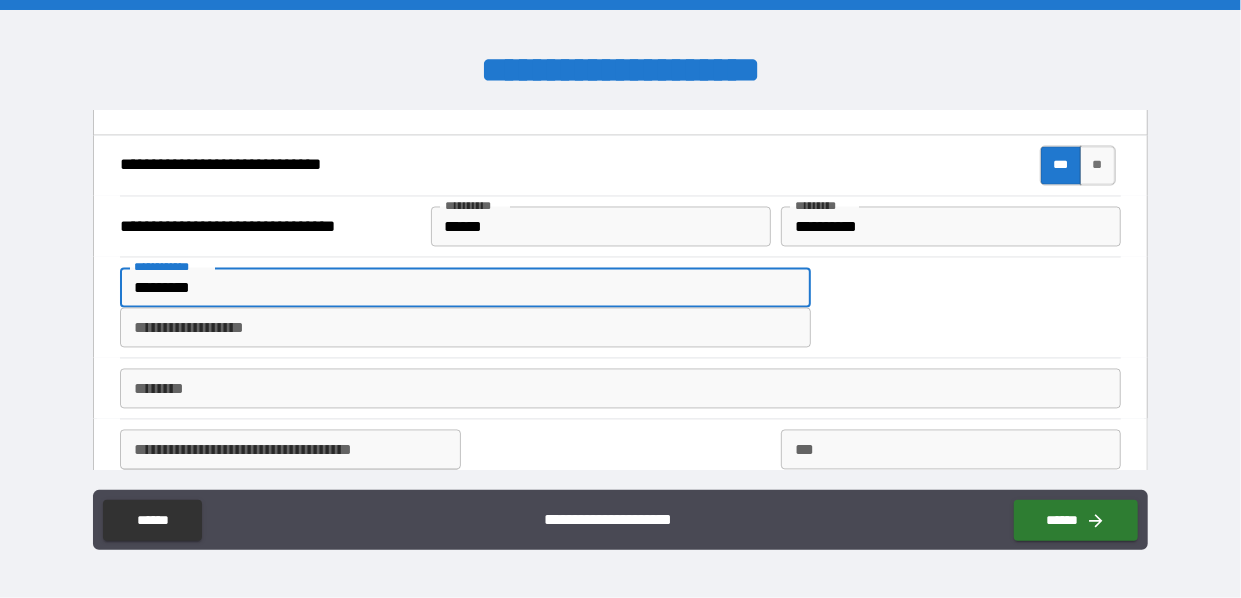scroll, scrollTop: 1872, scrollLeft: 0, axis: vertical 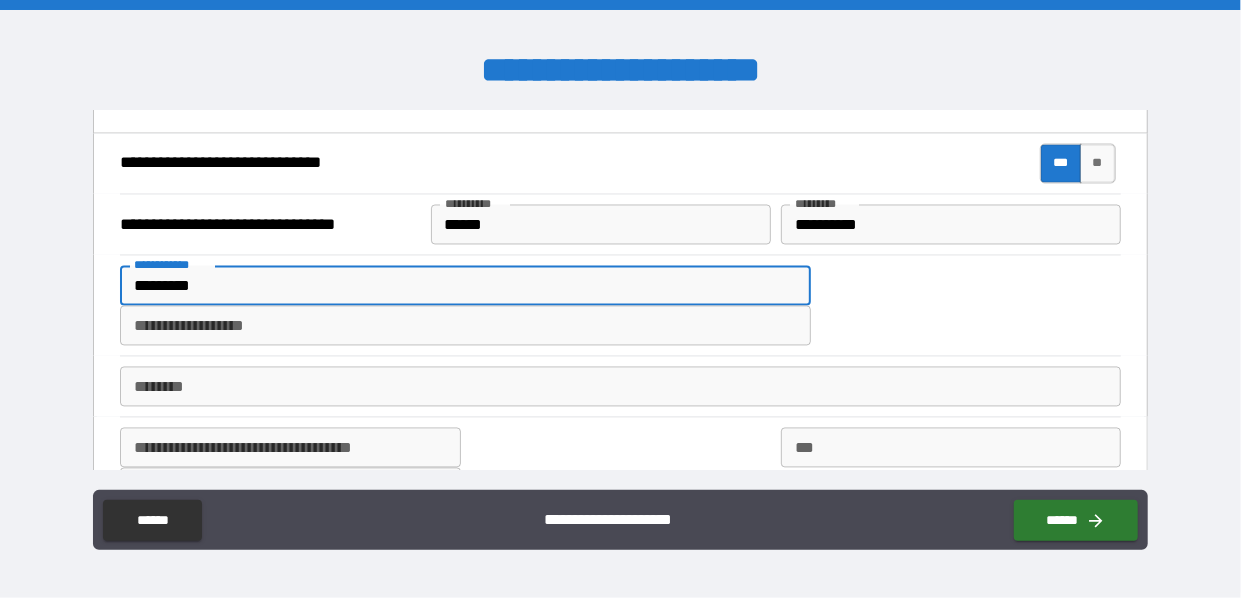 type on "*********" 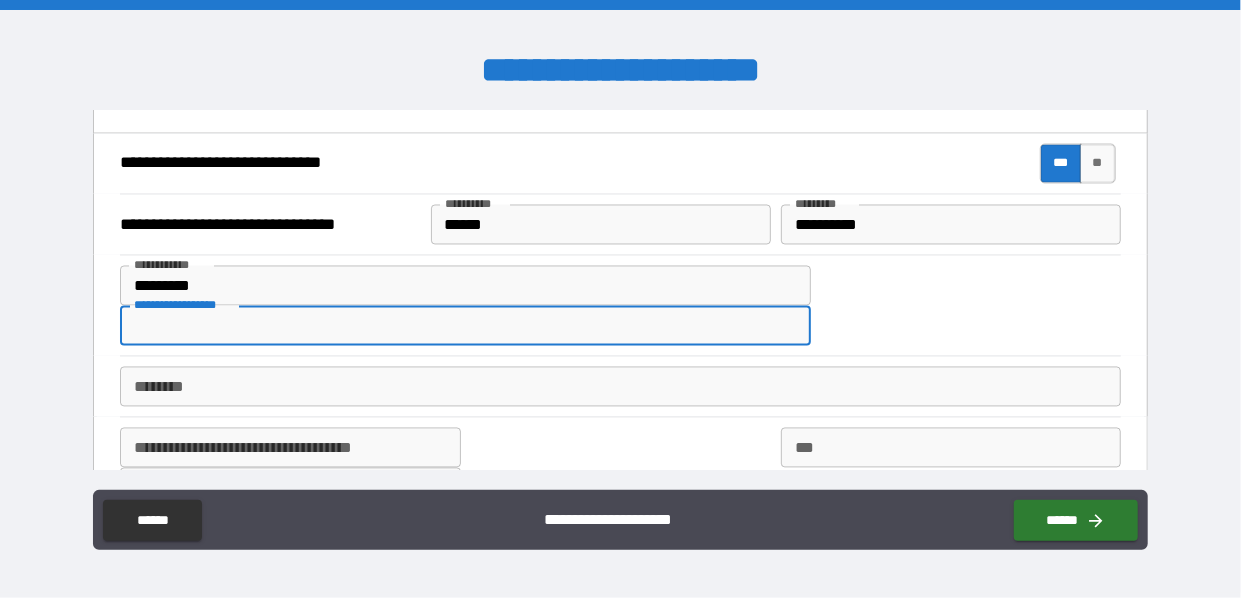 click on "**********" at bounding box center [465, 326] 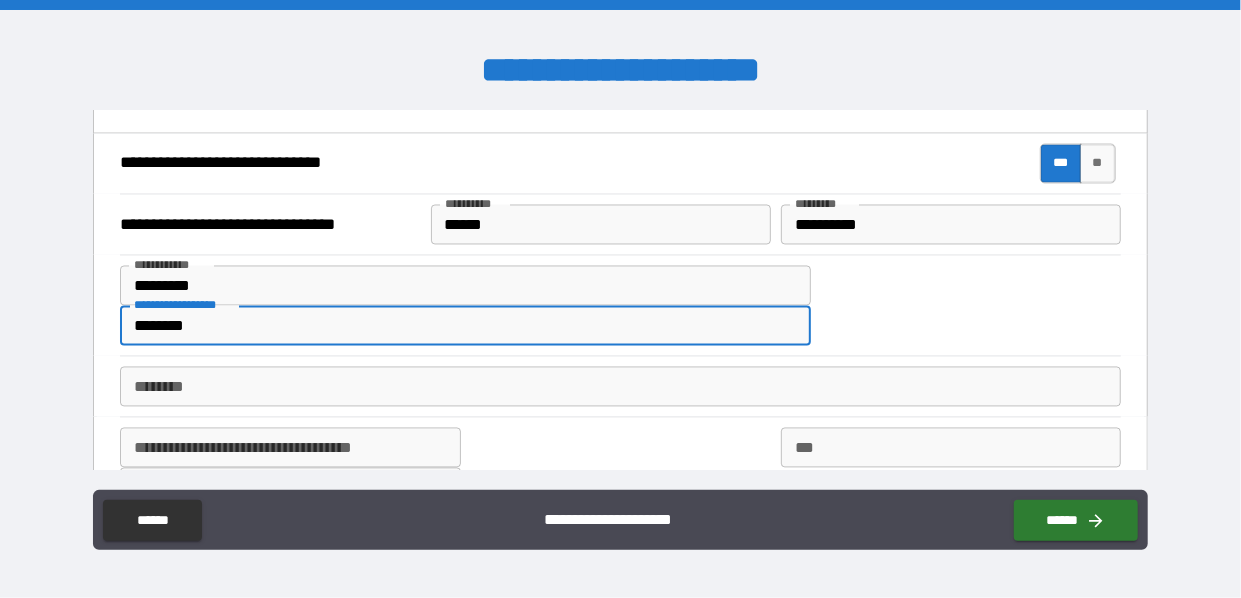 type on "********" 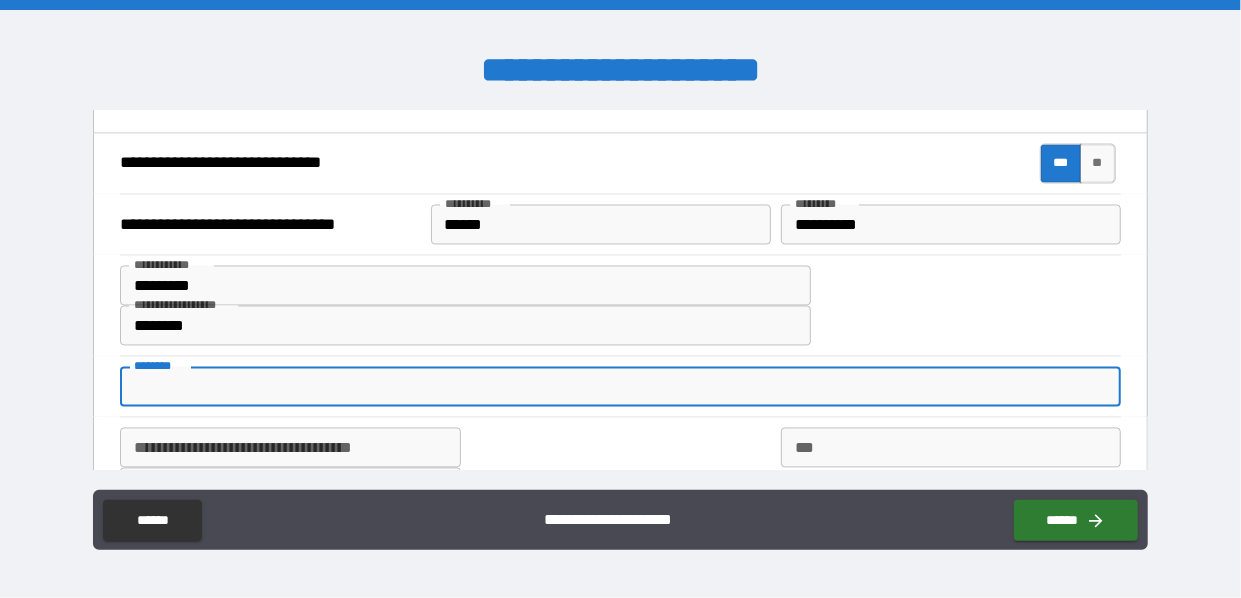 click on "********" at bounding box center [620, 387] 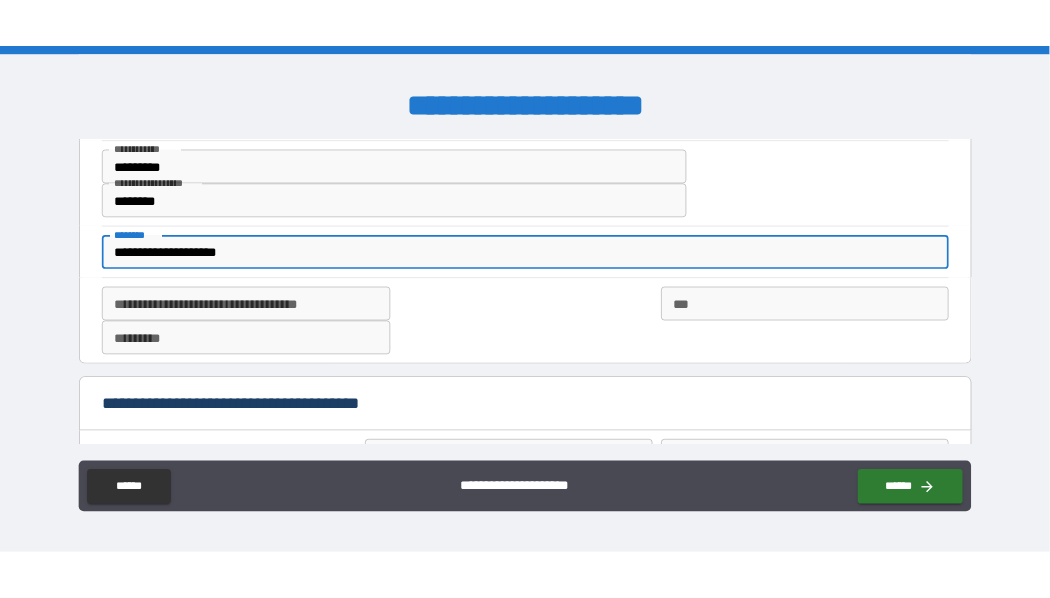 scroll, scrollTop: 2016, scrollLeft: 0, axis: vertical 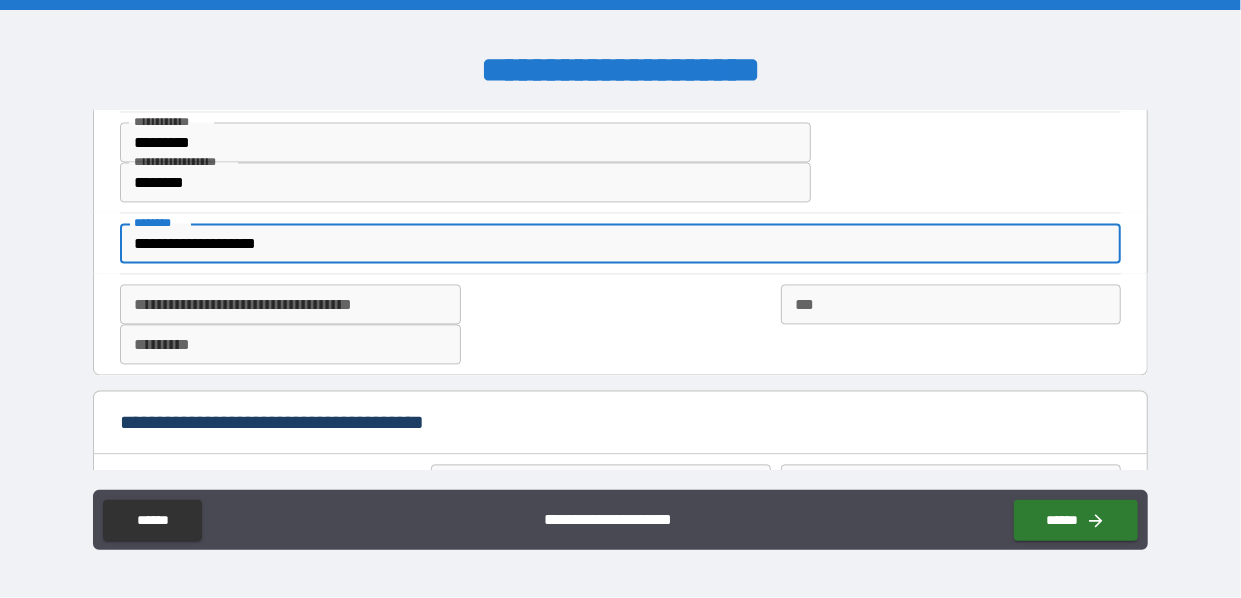 type on "**********" 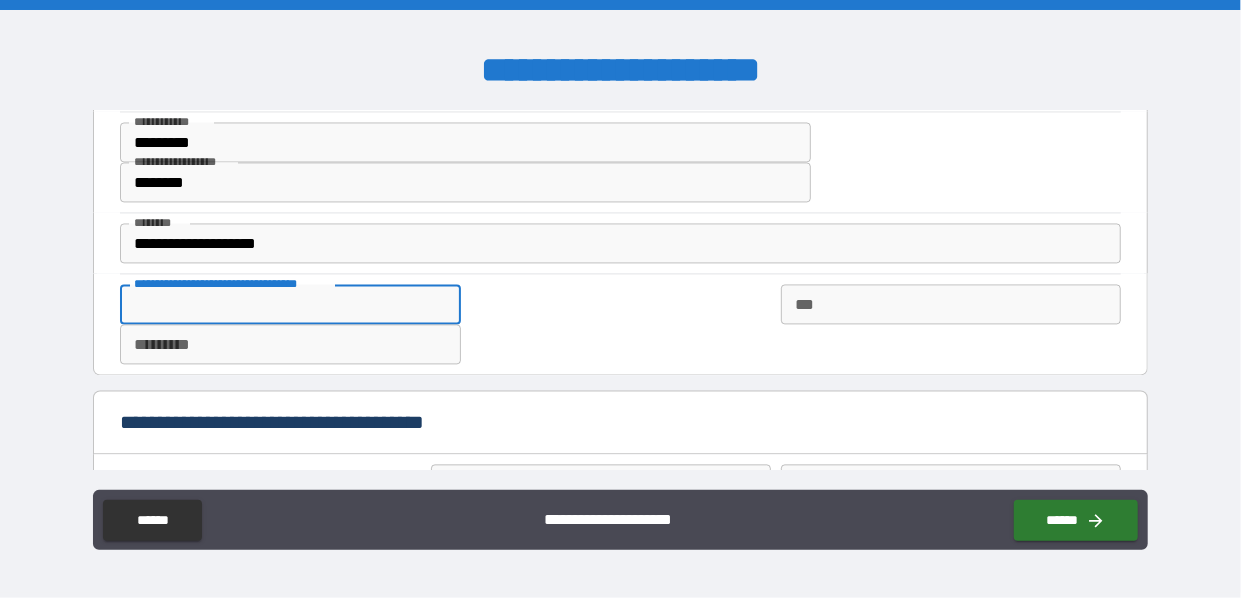 click on "**********" at bounding box center [290, 304] 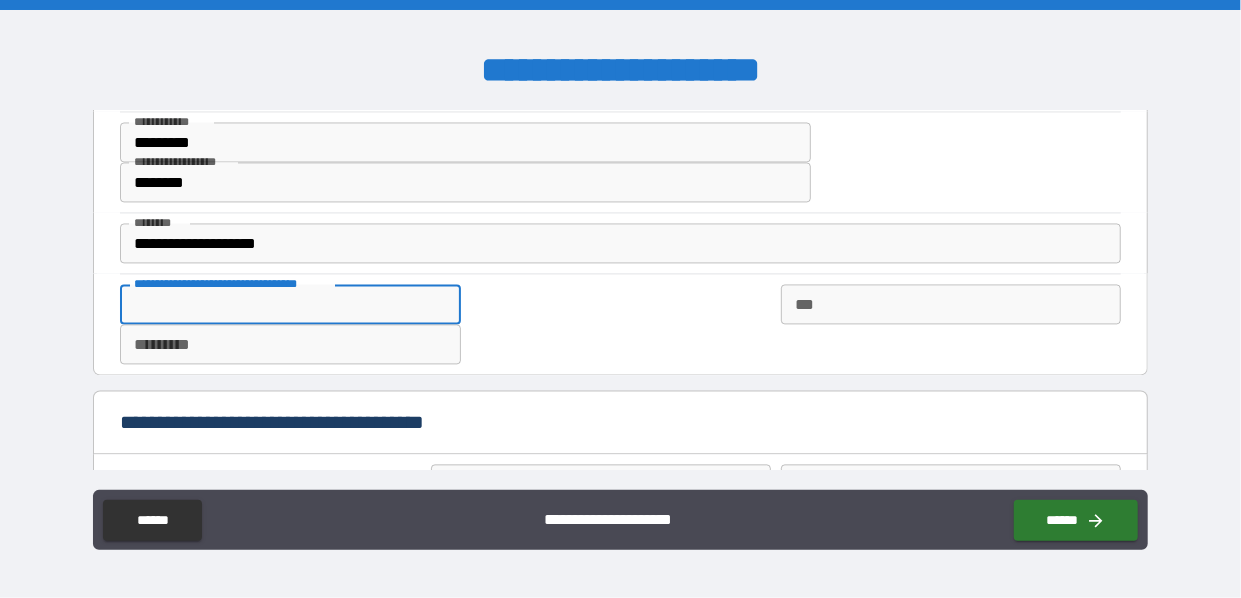 click on "**********" at bounding box center [620, 324] 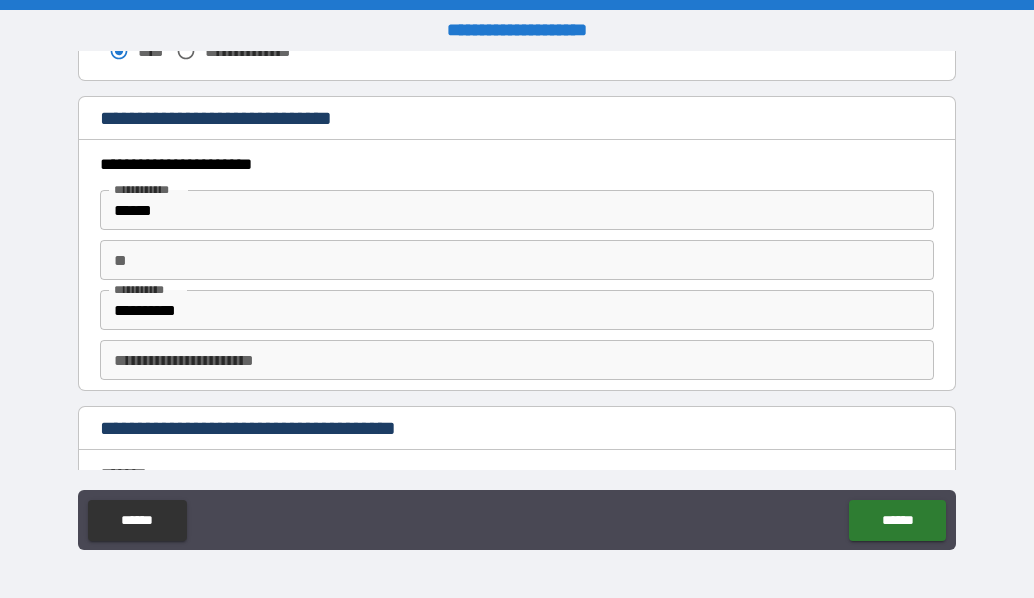 scroll, scrollTop: 1928, scrollLeft: 0, axis: vertical 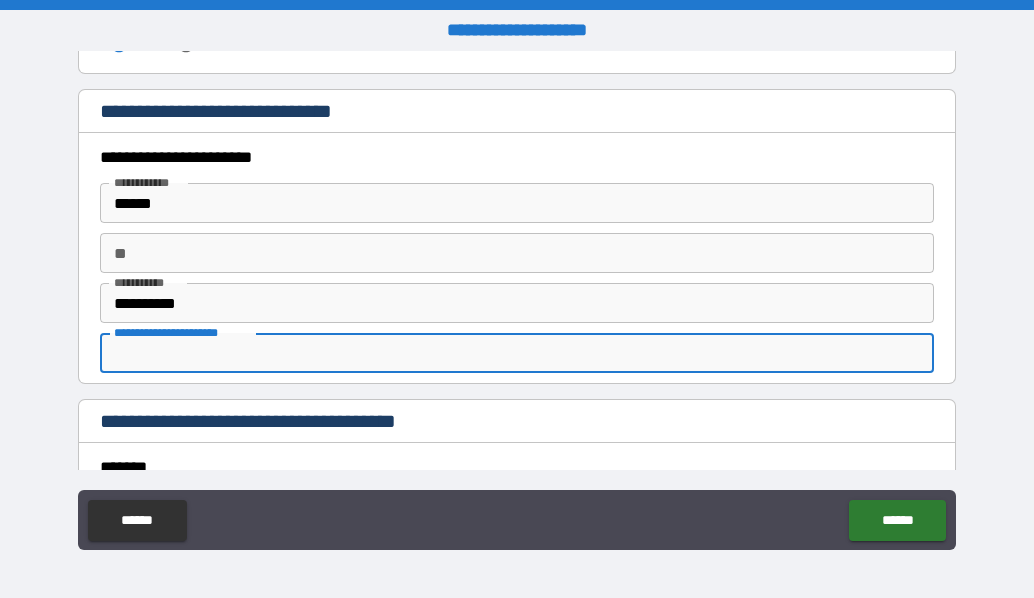 click on "**********" at bounding box center (516, 353) 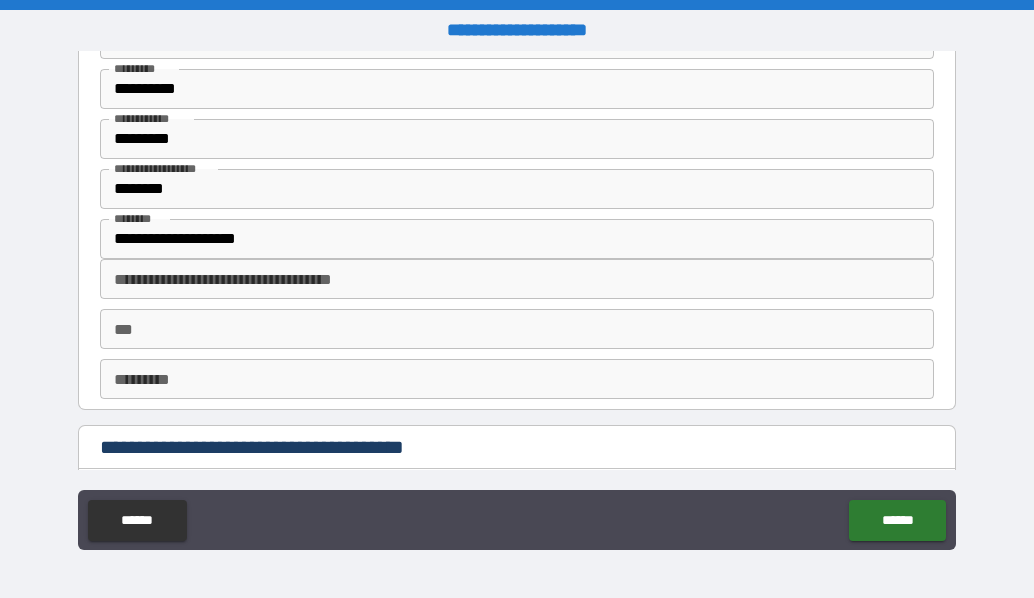 scroll, scrollTop: 3134, scrollLeft: 0, axis: vertical 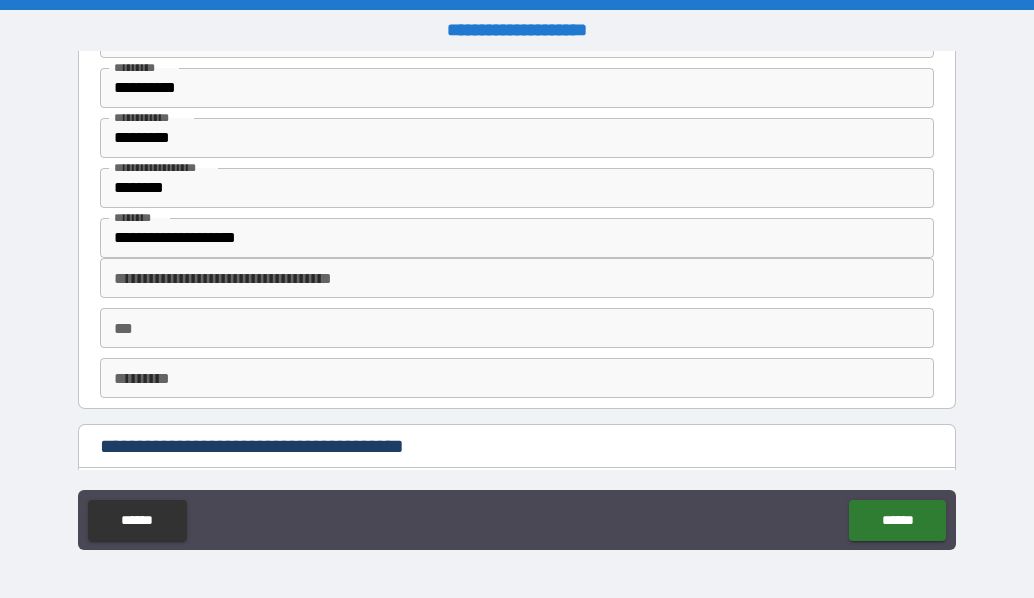 type on "**********" 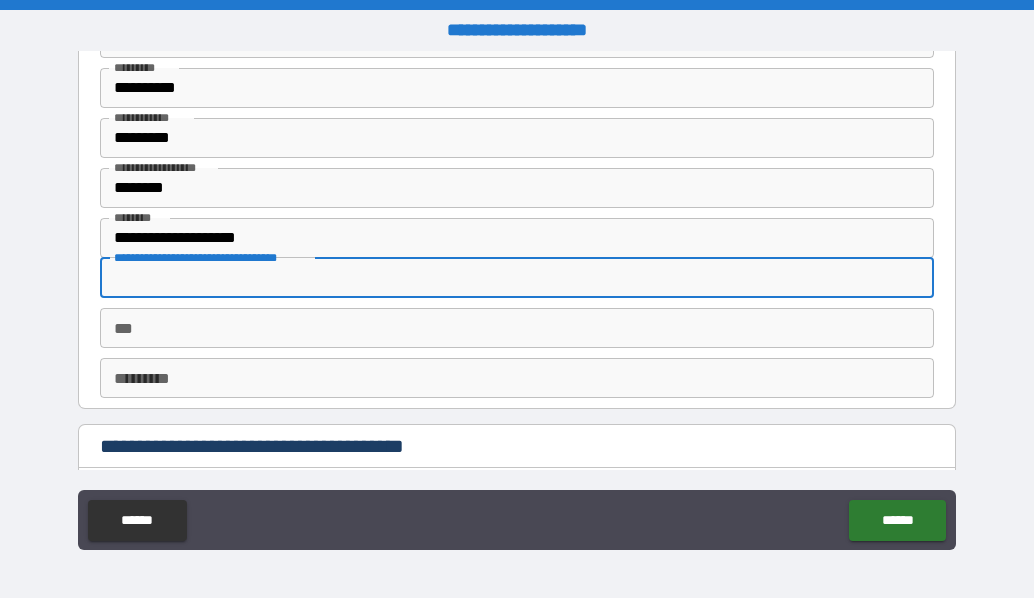 click on "**********" at bounding box center (516, 278) 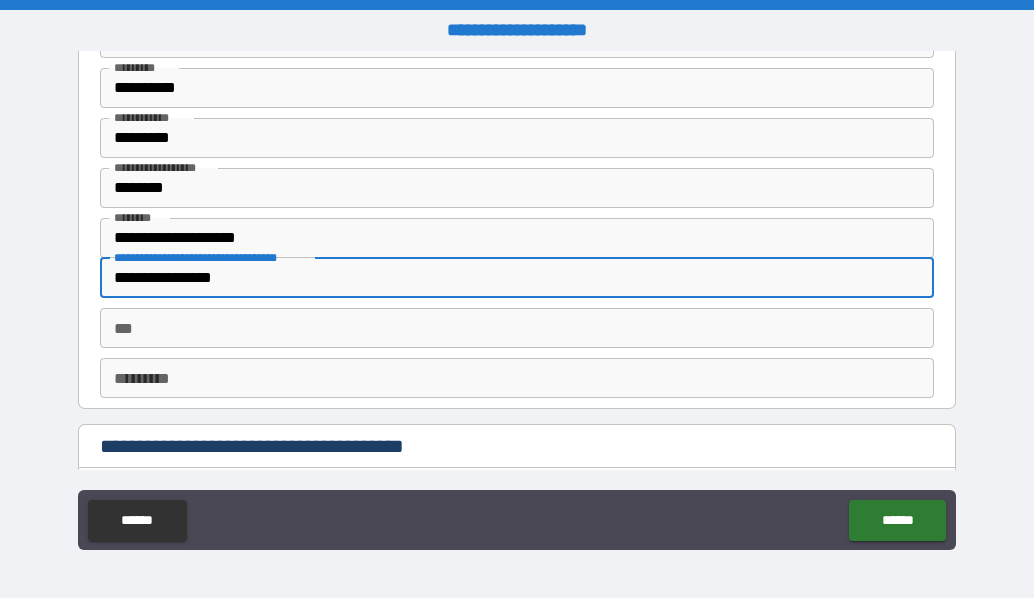 type on "**********" 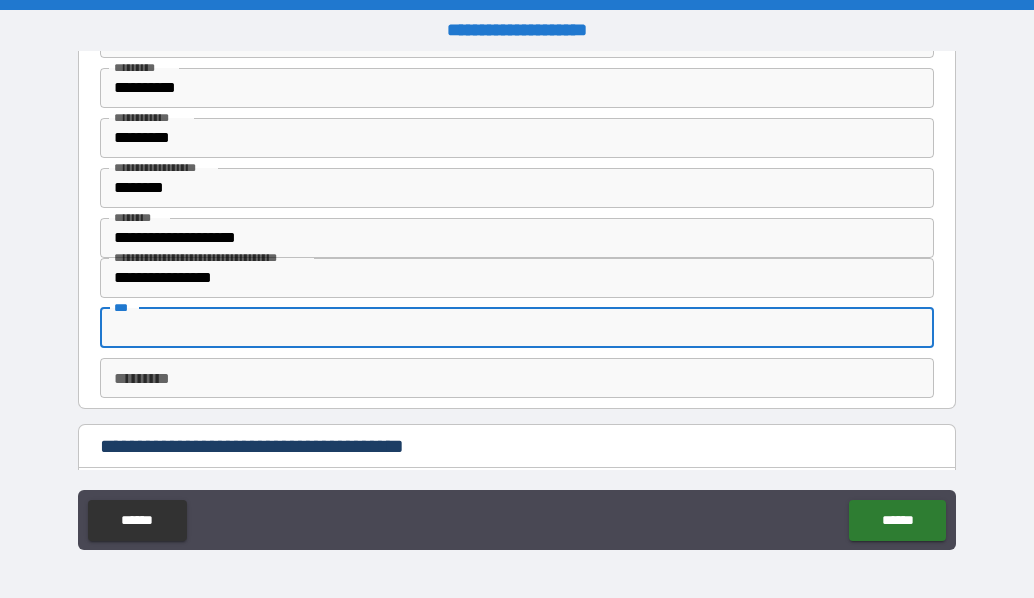 click on "***" at bounding box center [516, 328] 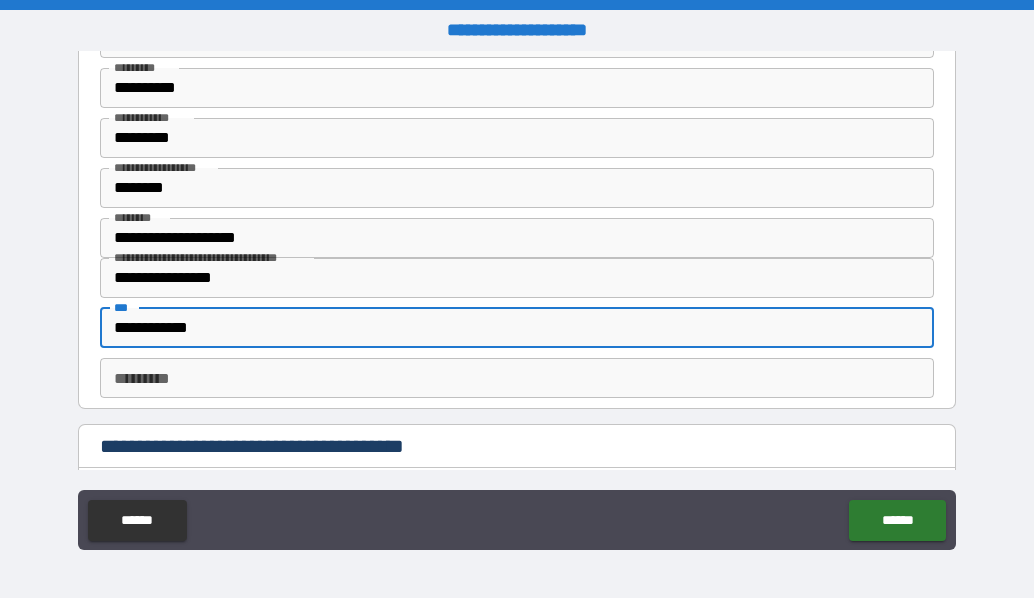 type on "**********" 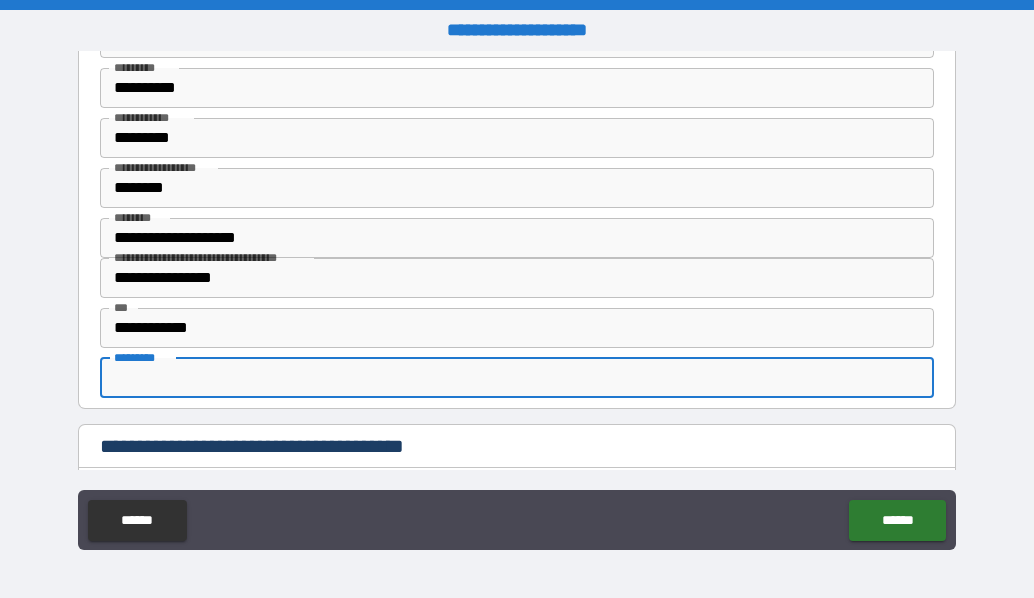 click on "*********" at bounding box center (516, 378) 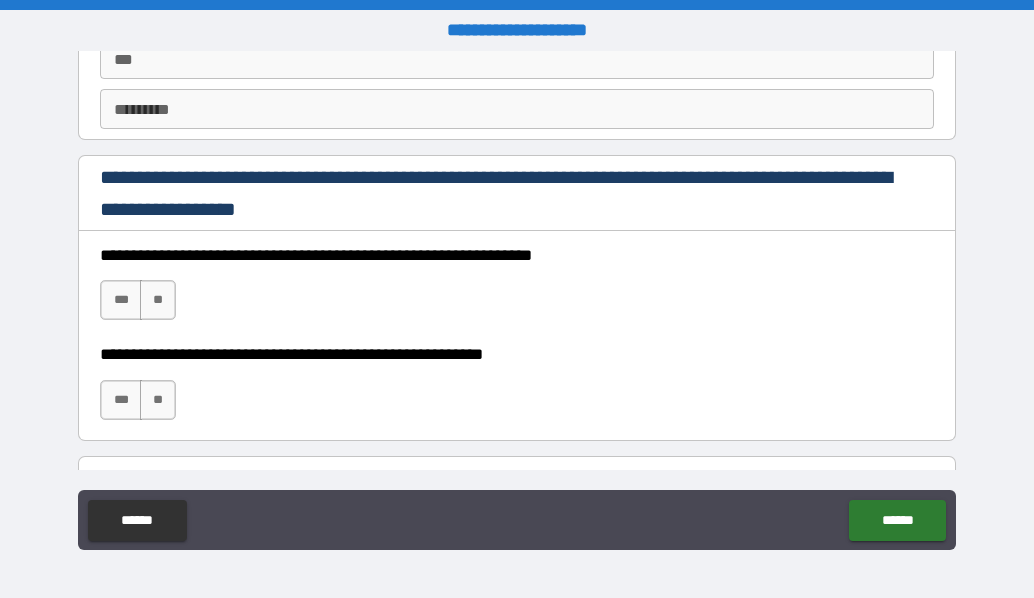 scroll, scrollTop: 3904, scrollLeft: 0, axis: vertical 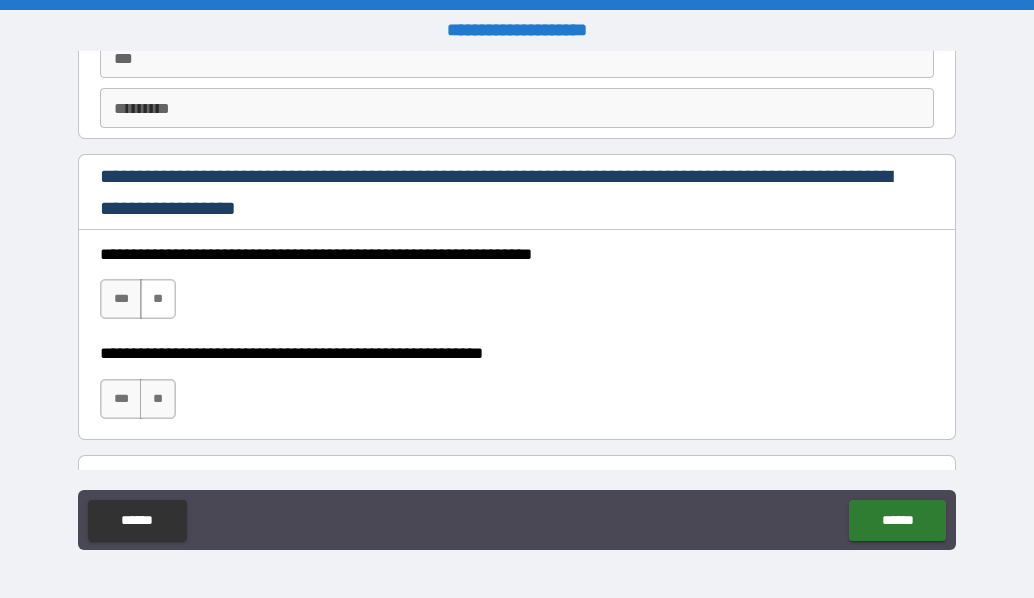 type on "**********" 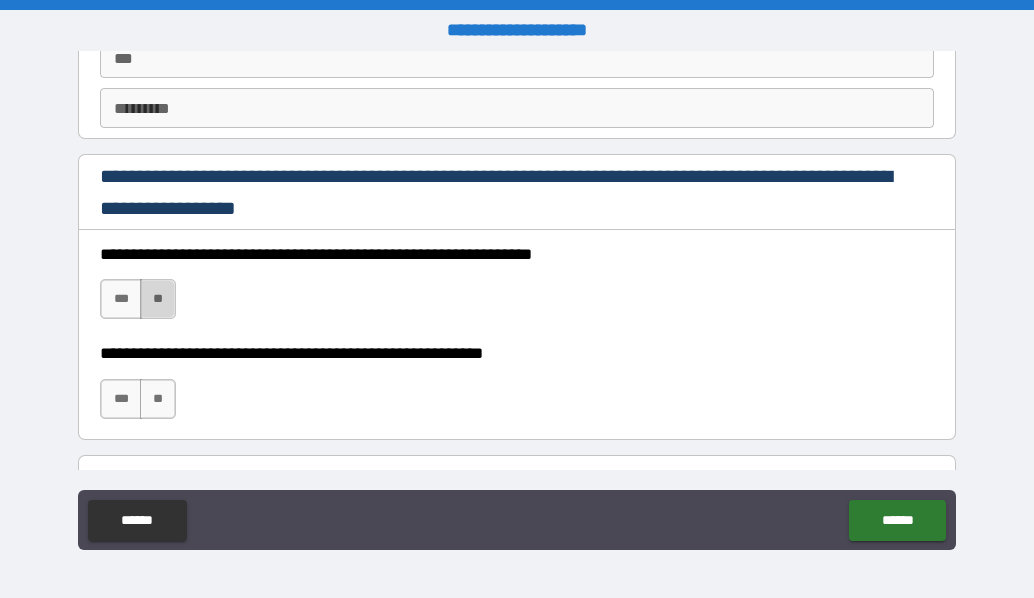 click on "**" at bounding box center (158, 299) 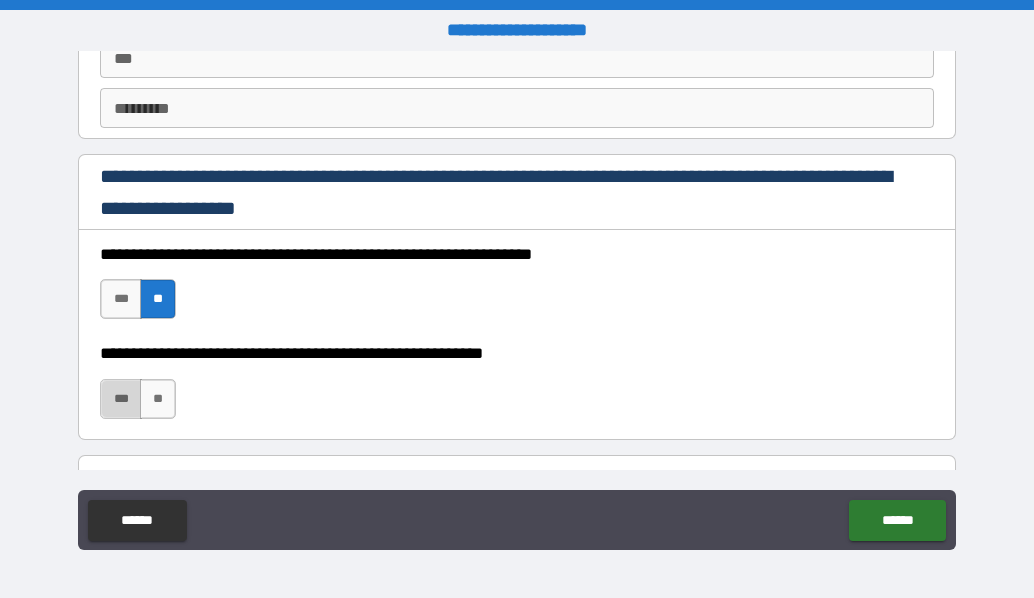click on "***" at bounding box center [121, 399] 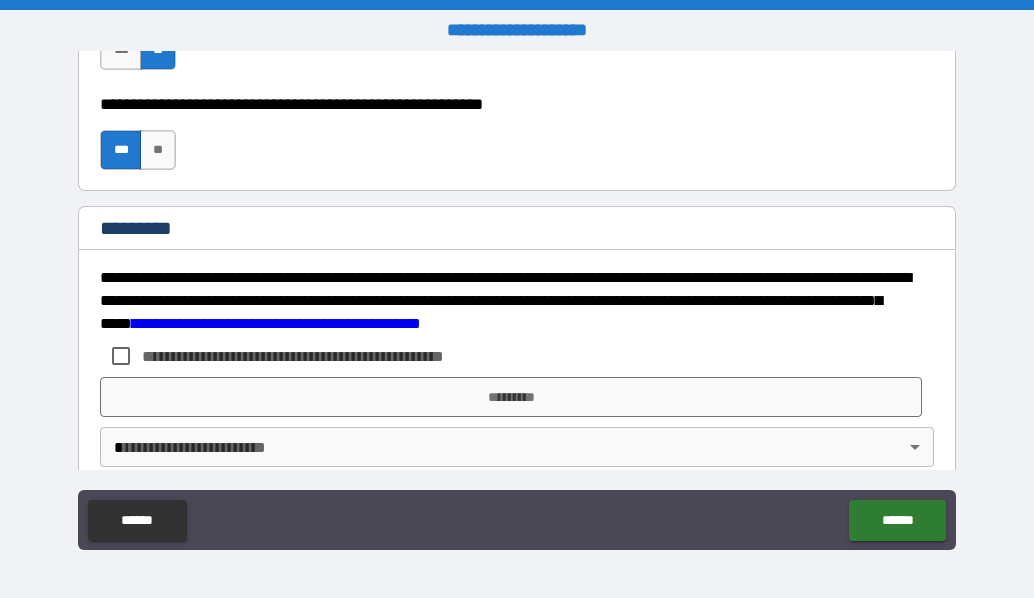 scroll, scrollTop: 4157, scrollLeft: 0, axis: vertical 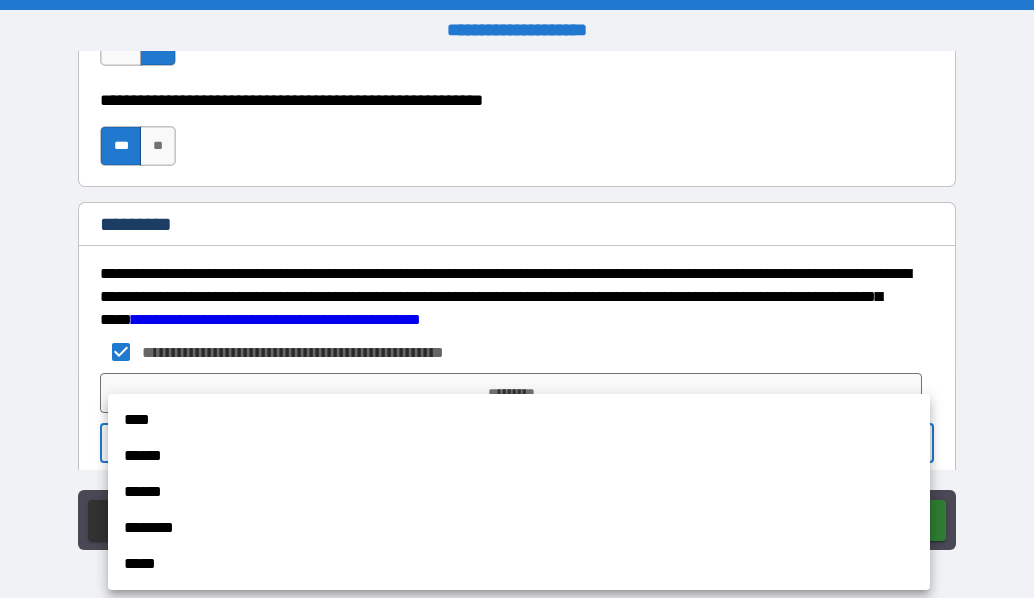 click on "**********" at bounding box center (517, 299) 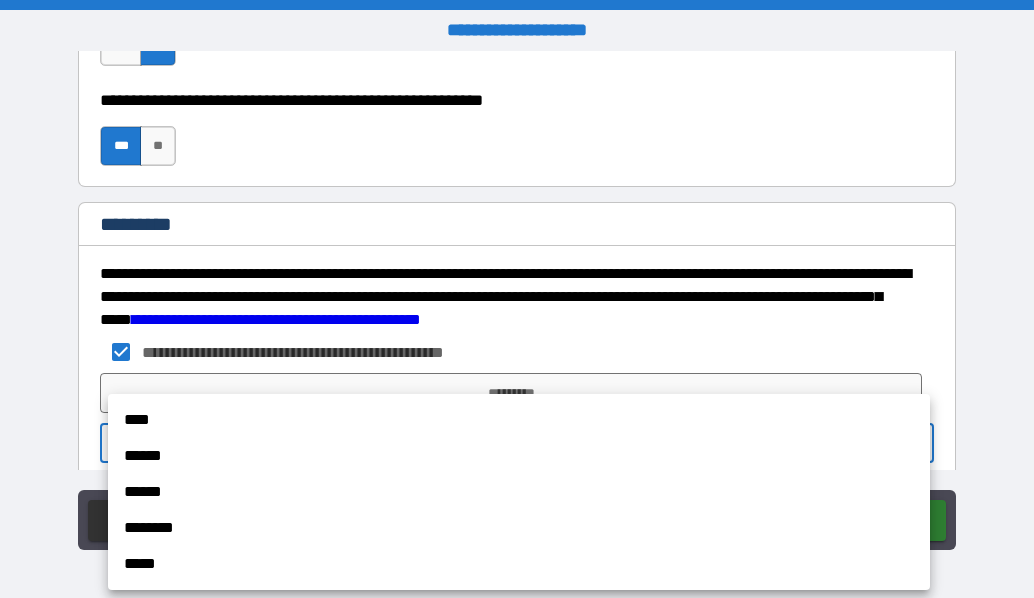 click on "****" at bounding box center [519, 420] 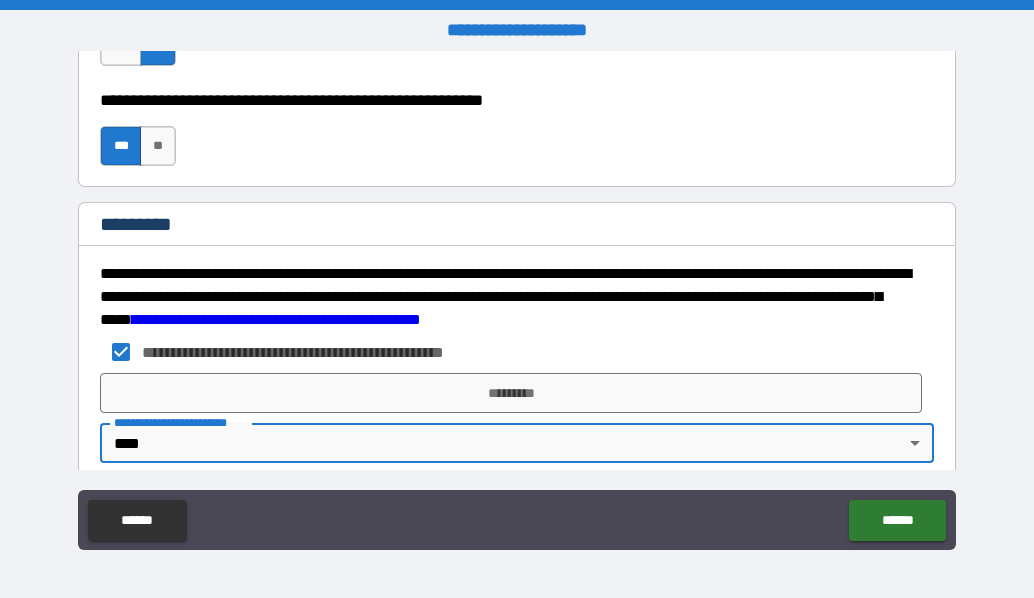 type on "*" 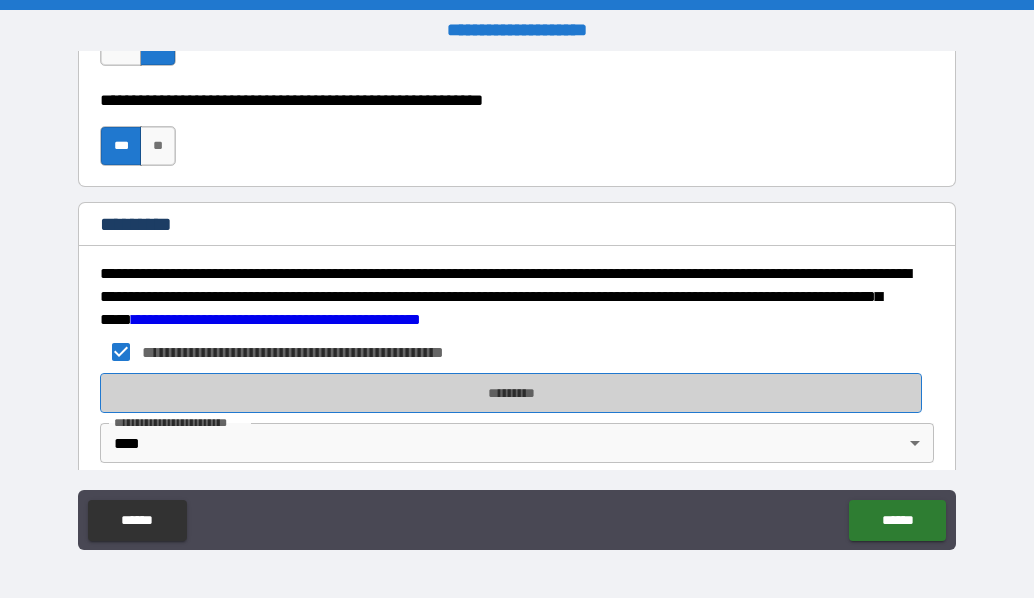 click on "*********" at bounding box center (511, 393) 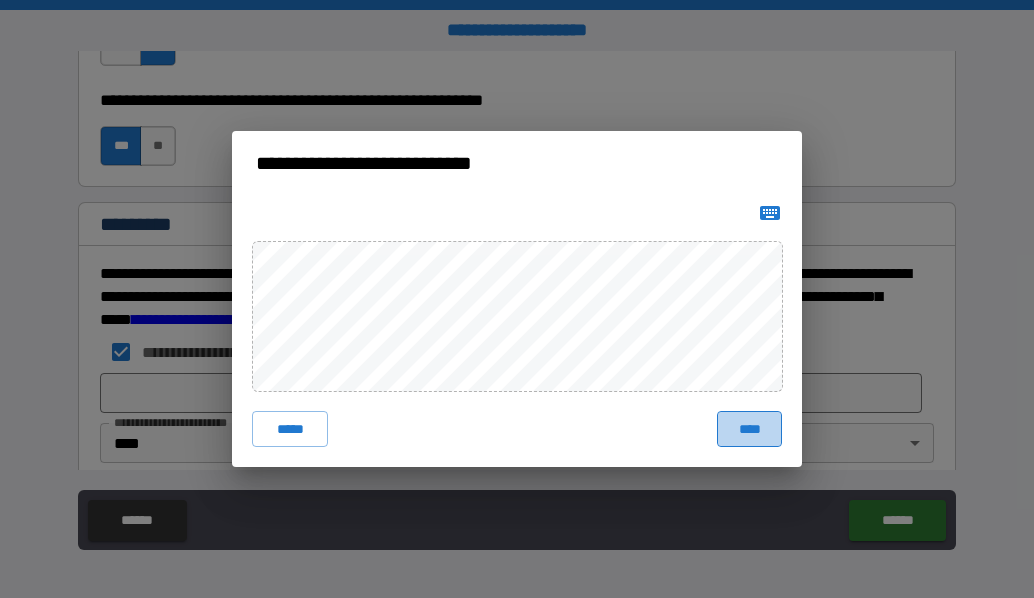 click on "****" at bounding box center [749, 429] 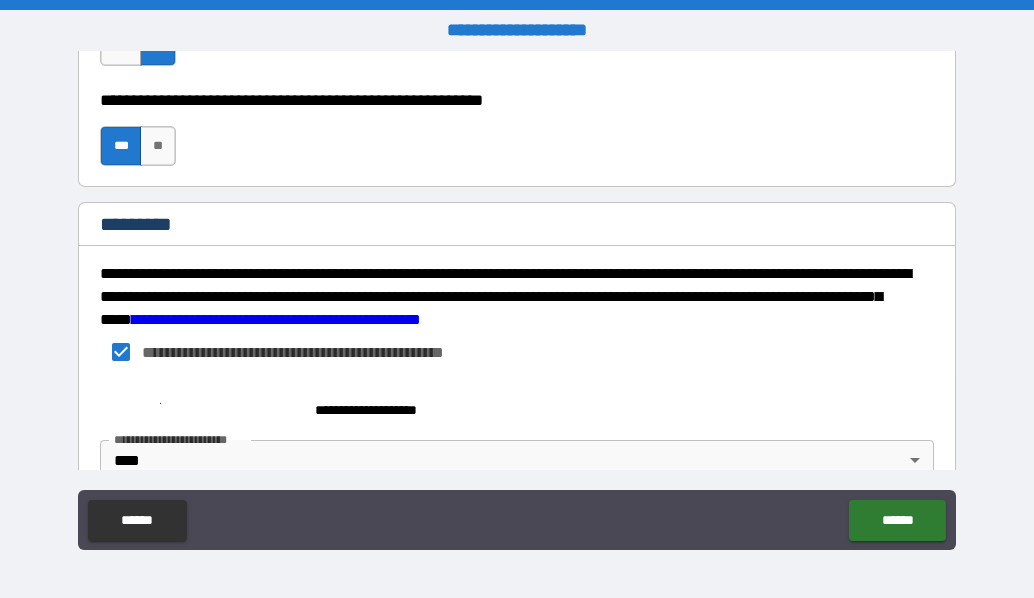 scroll, scrollTop: 4187, scrollLeft: 0, axis: vertical 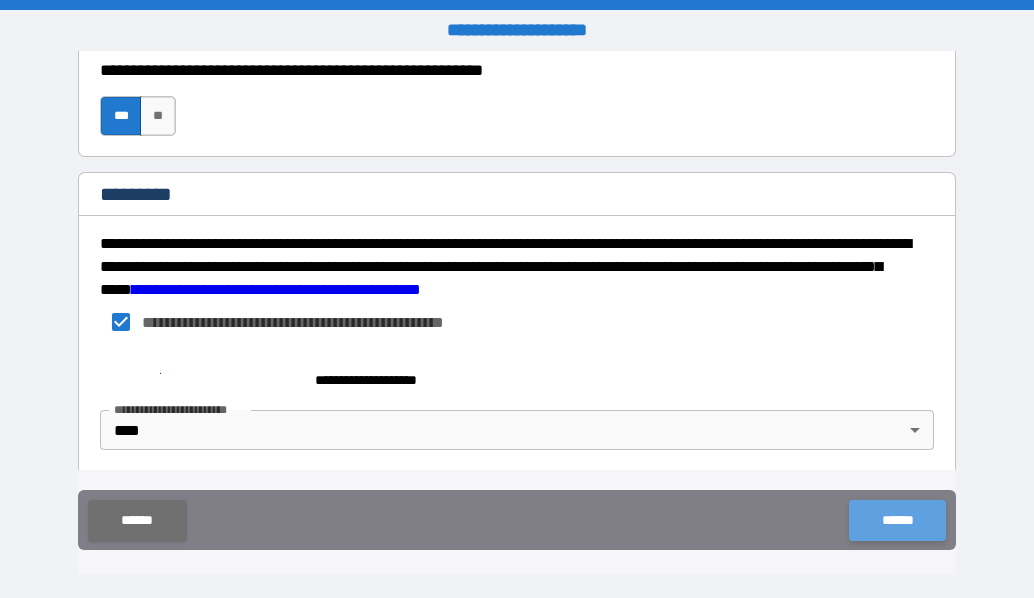 click on "******" at bounding box center (897, 520) 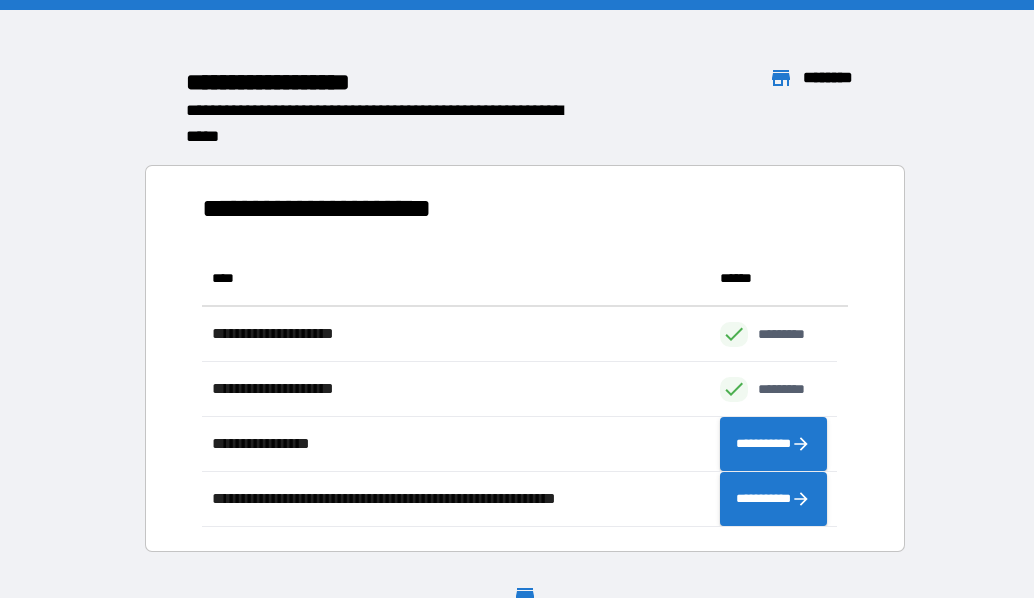 scroll, scrollTop: 16, scrollLeft: 16, axis: both 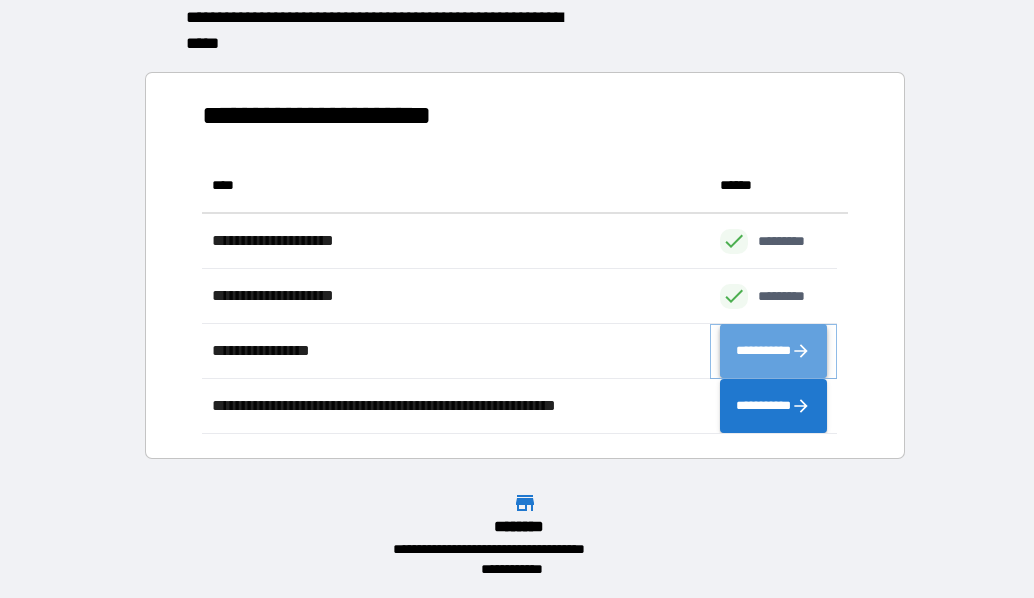 click on "**********" at bounding box center (773, 351) 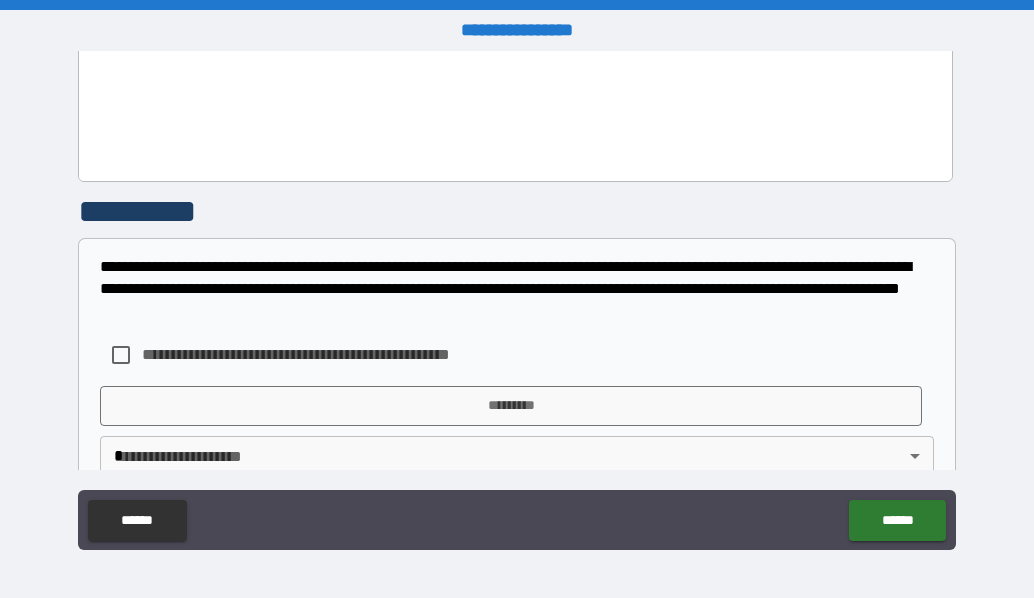 scroll, scrollTop: 1055, scrollLeft: 0, axis: vertical 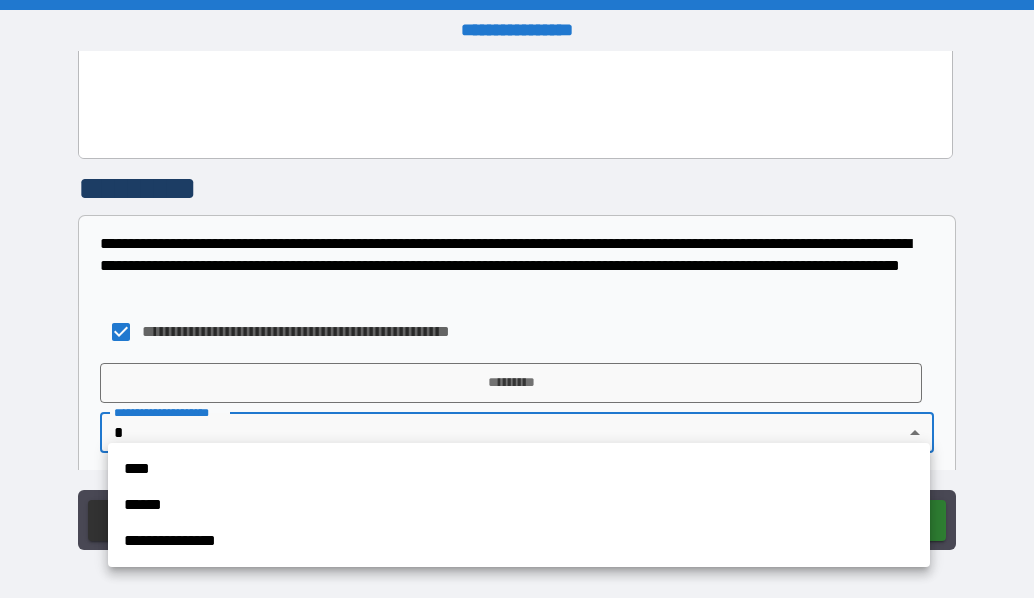 click on "**********" at bounding box center [517, 299] 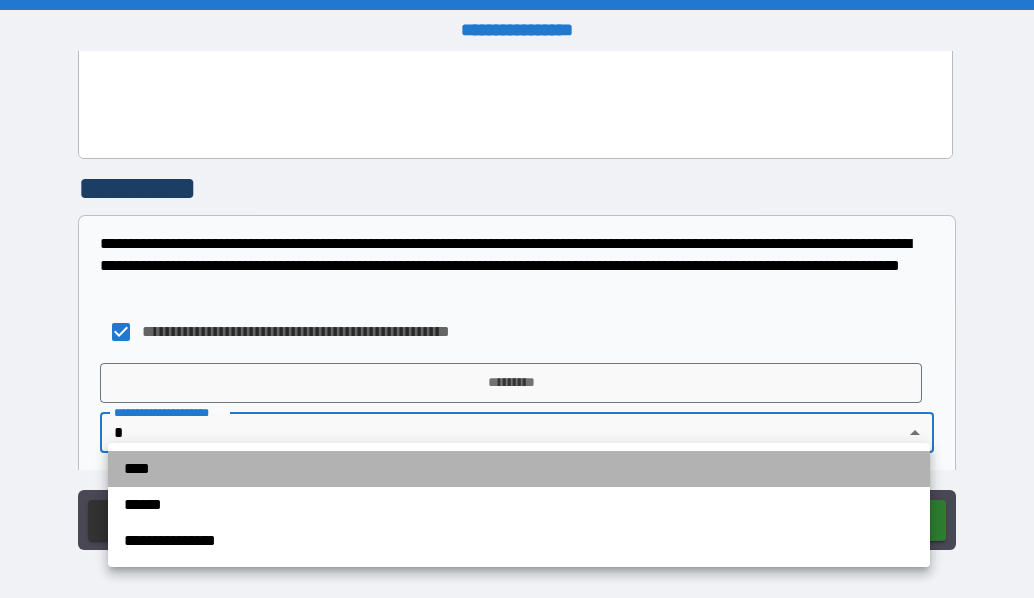 click on "****" at bounding box center [519, 469] 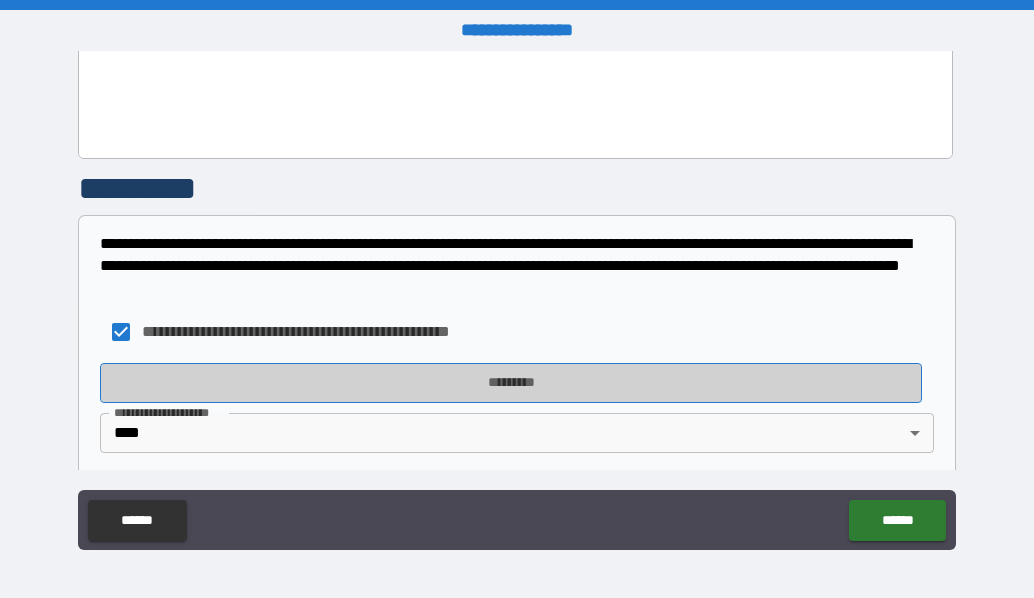 click on "*********" at bounding box center [511, 383] 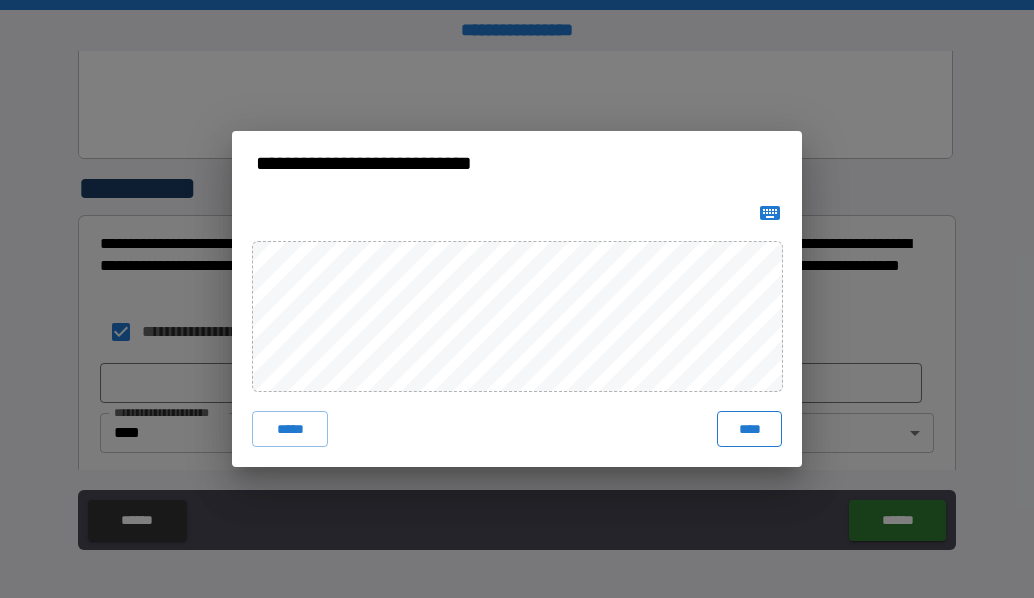 click on "****" at bounding box center (749, 429) 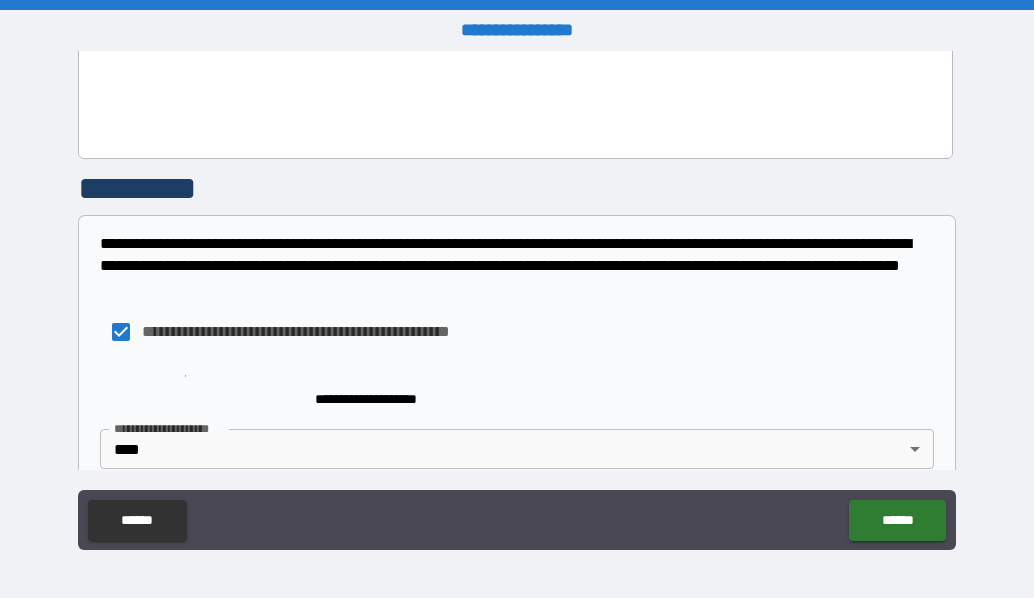 scroll, scrollTop: 1072, scrollLeft: 0, axis: vertical 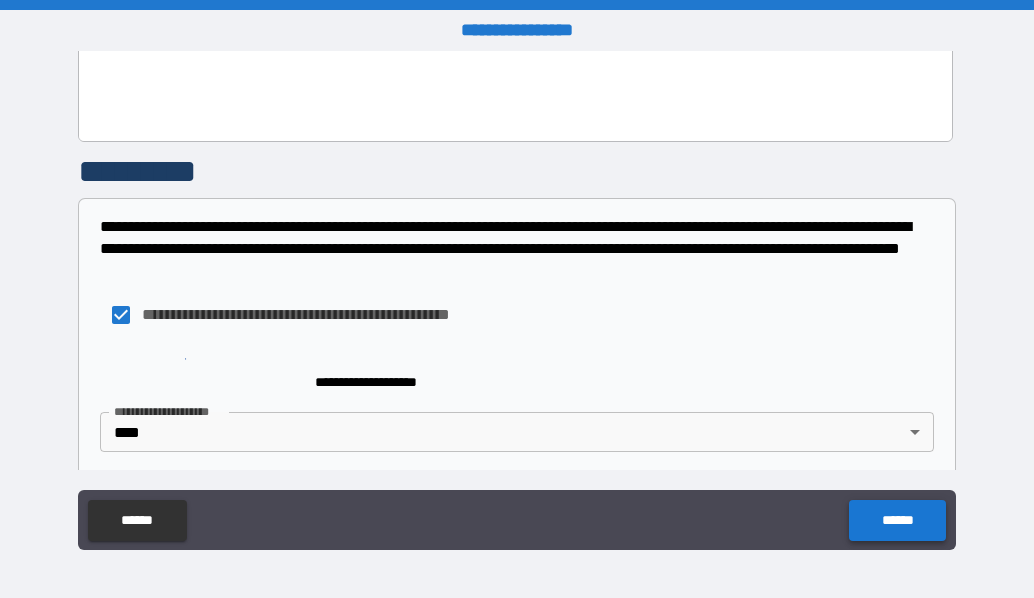 click on "******" at bounding box center (897, 520) 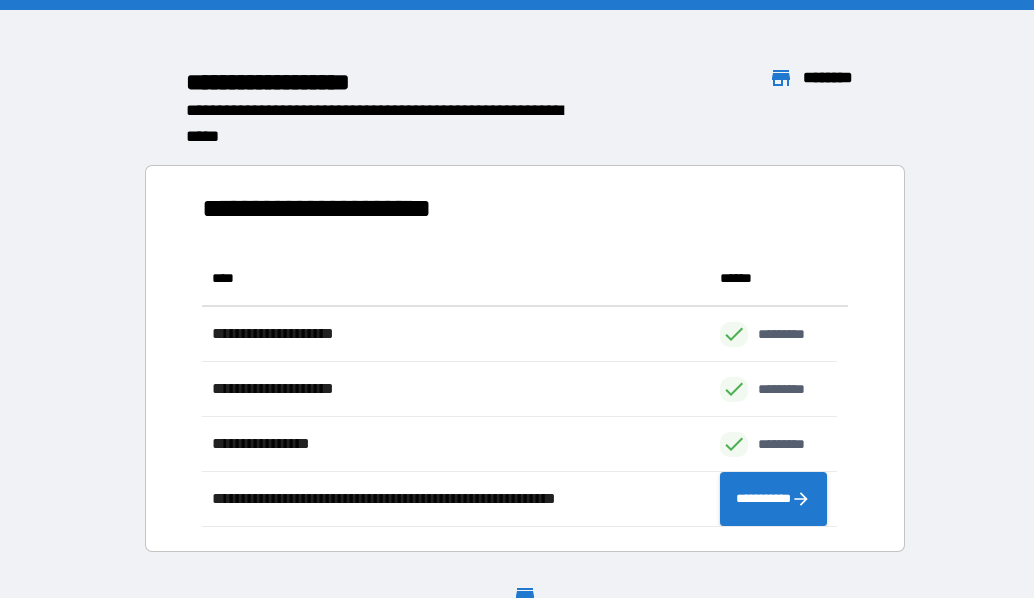 scroll, scrollTop: 16, scrollLeft: 16, axis: both 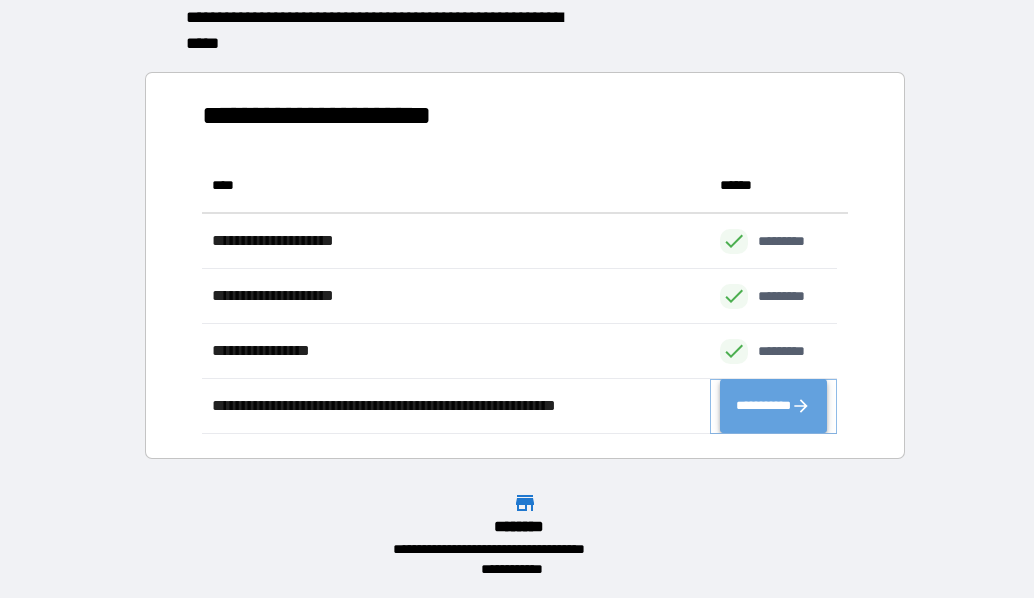 click on "**********" at bounding box center [773, 406] 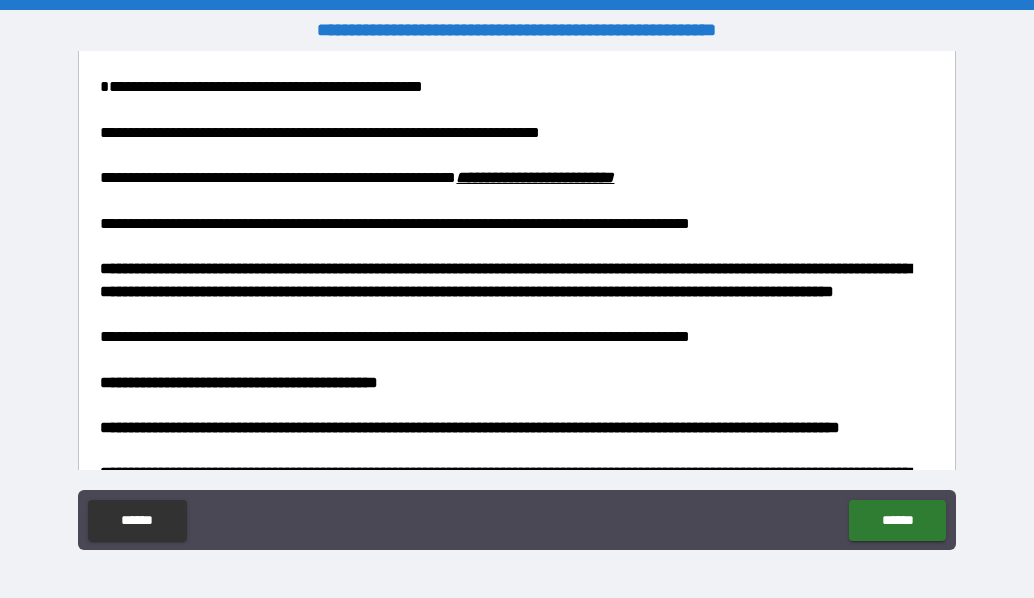 scroll, scrollTop: 187, scrollLeft: 0, axis: vertical 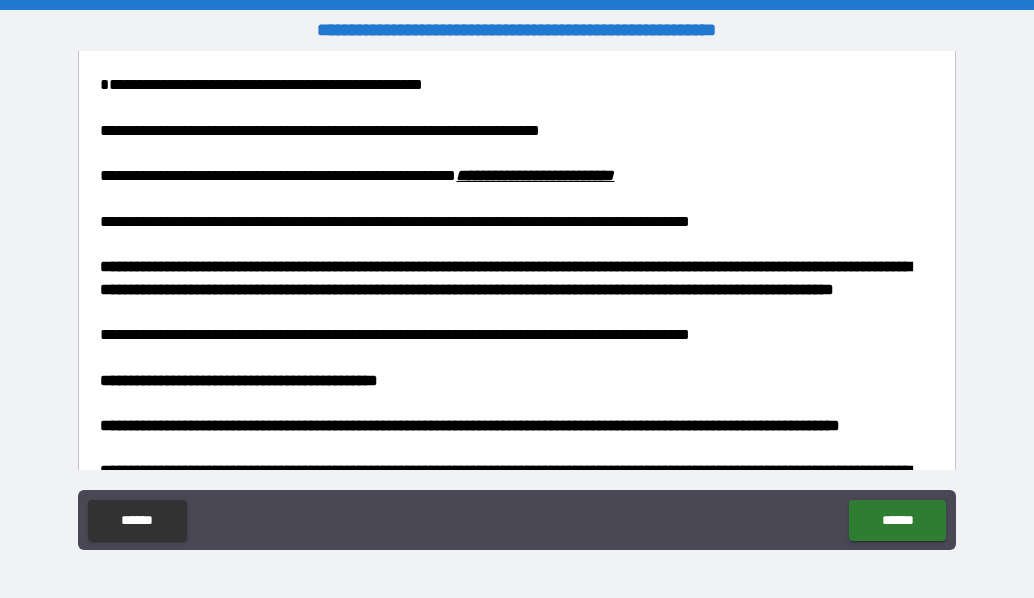 click on "**********" at bounding box center [535, 175] 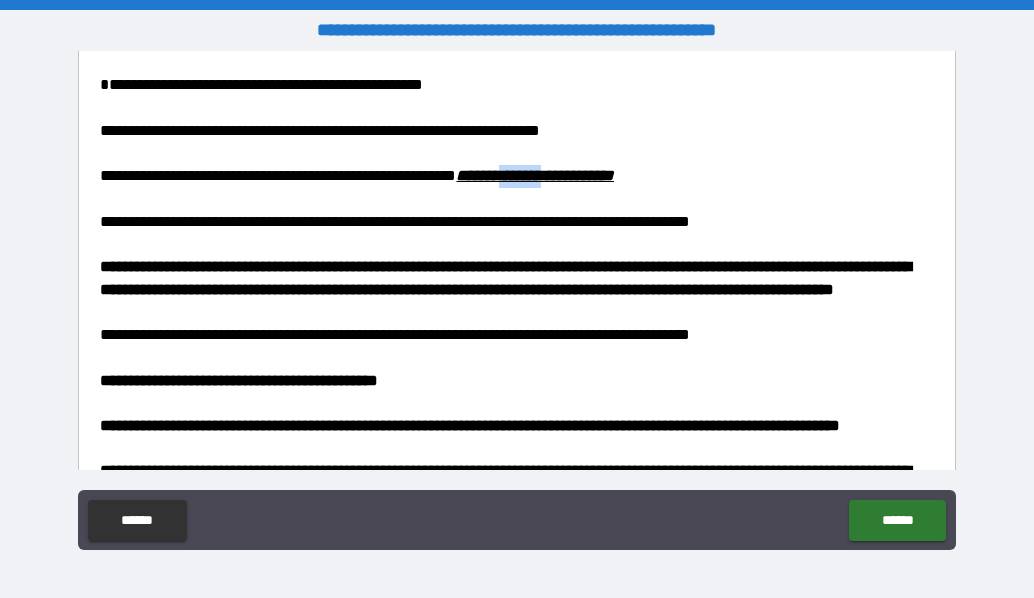 click on "**********" at bounding box center (535, 175) 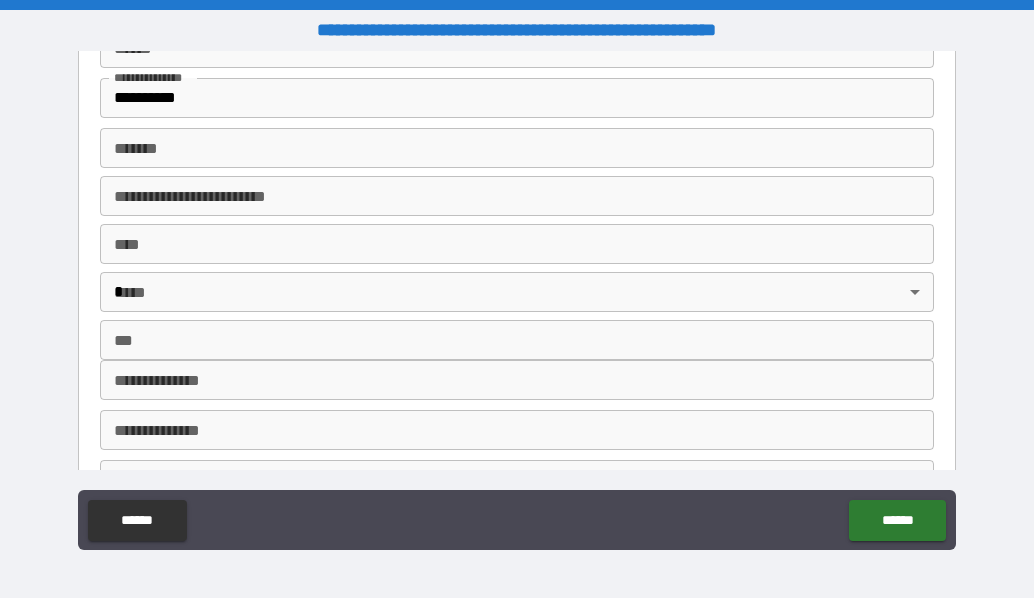 scroll, scrollTop: 3904, scrollLeft: 0, axis: vertical 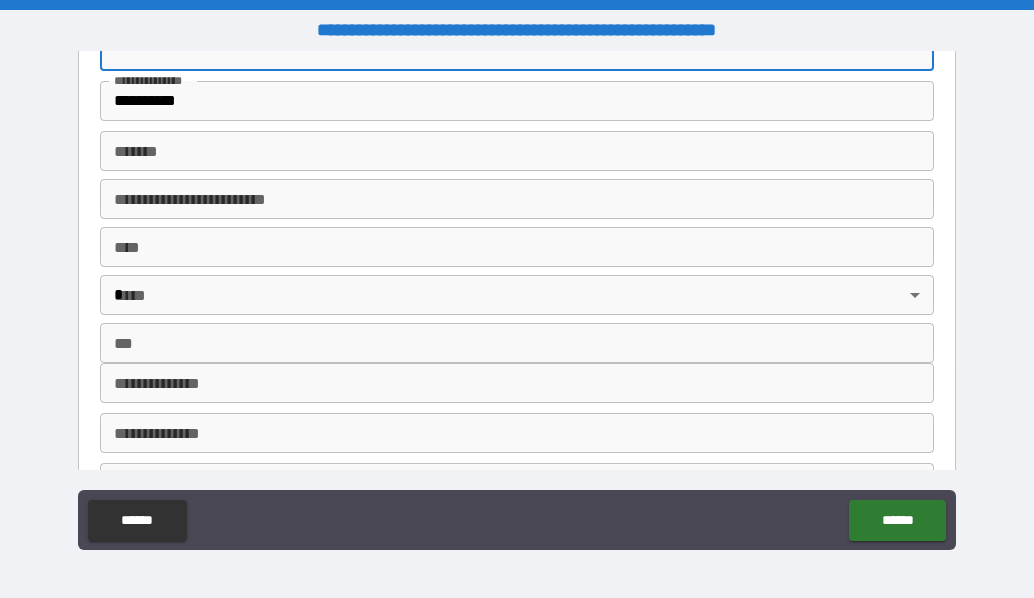 click on "****   *" at bounding box center (516, 51) 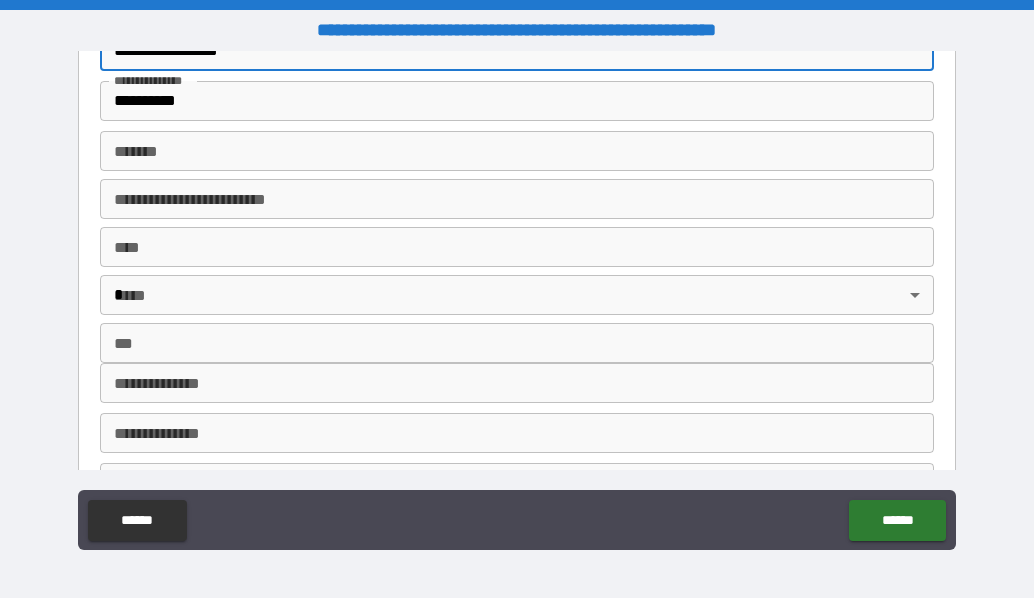 type on "**********" 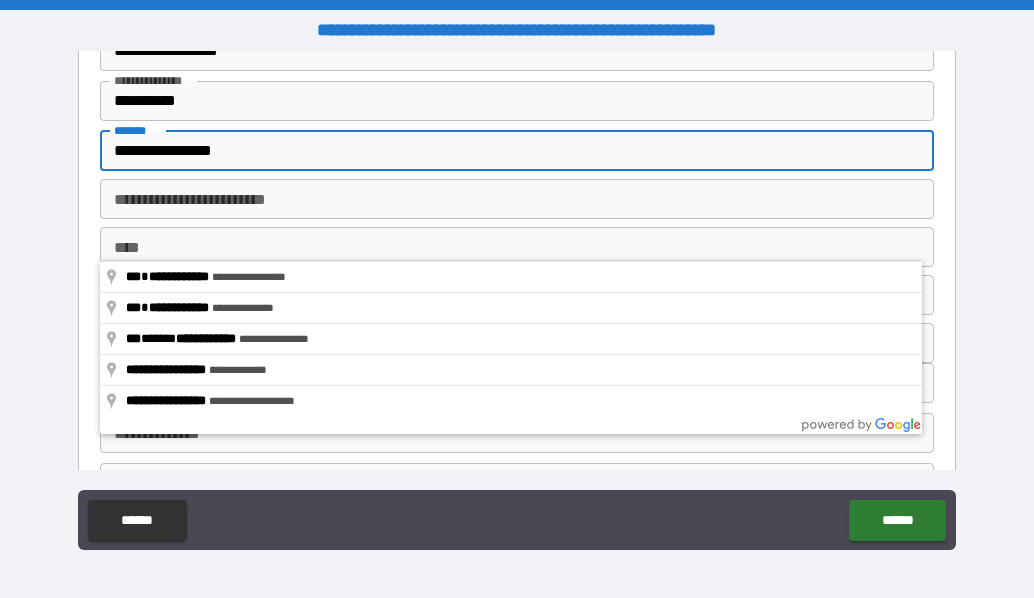 type on "**********" 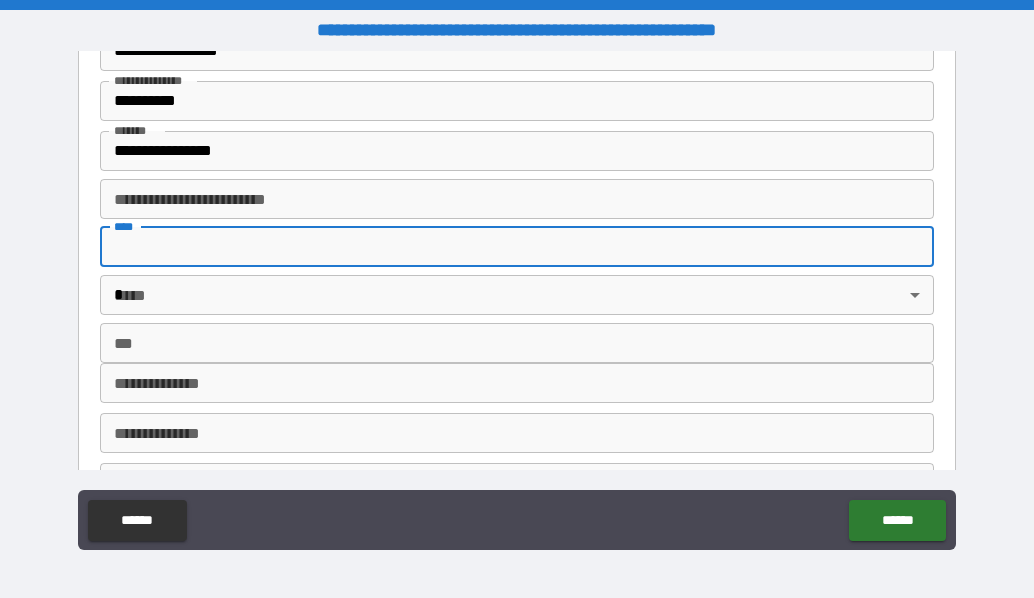click on "****" at bounding box center (516, 247) 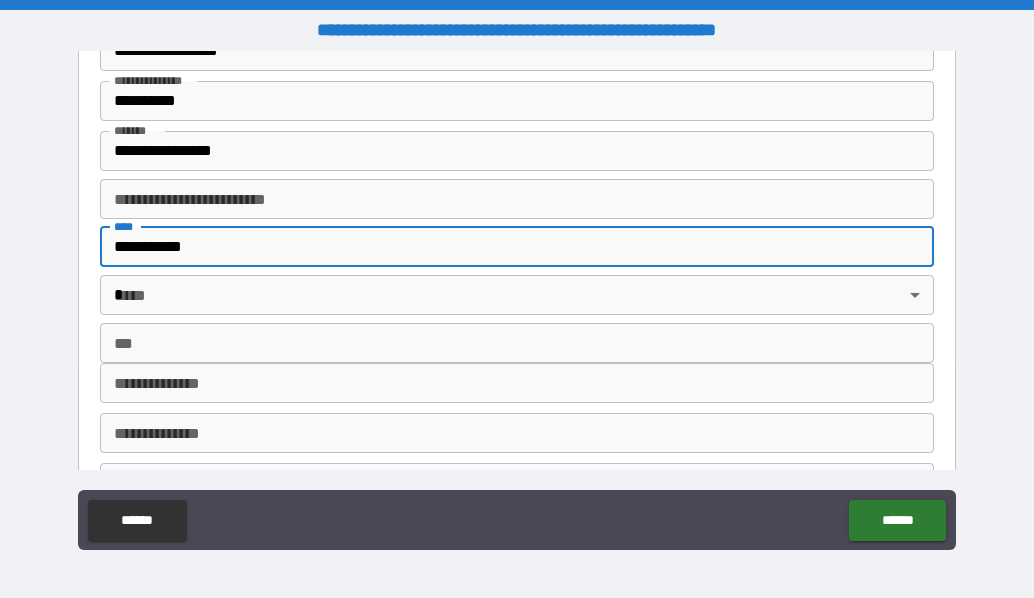 type on "**********" 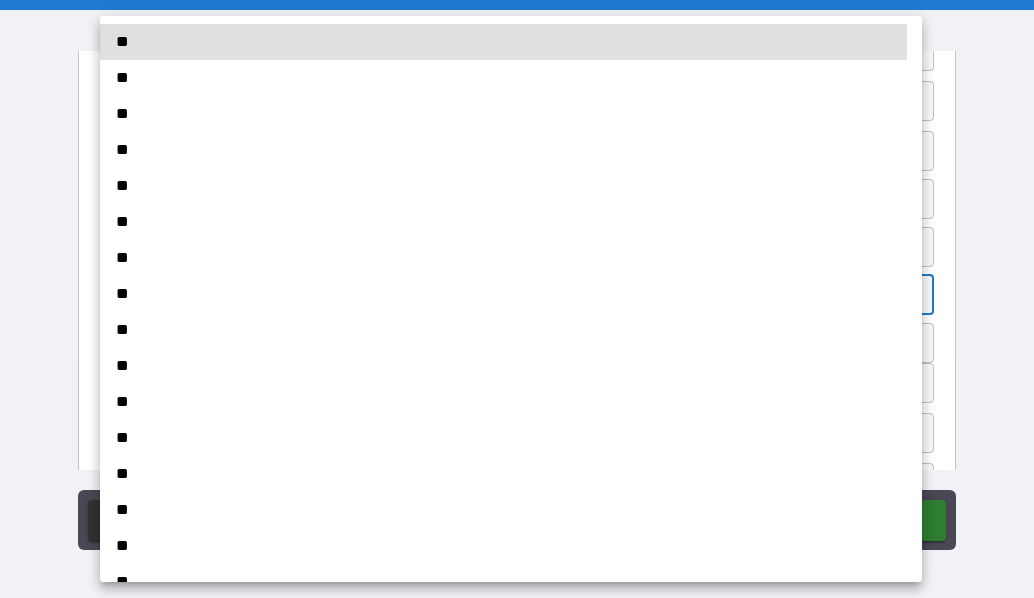 click on "**********" at bounding box center [517, 299] 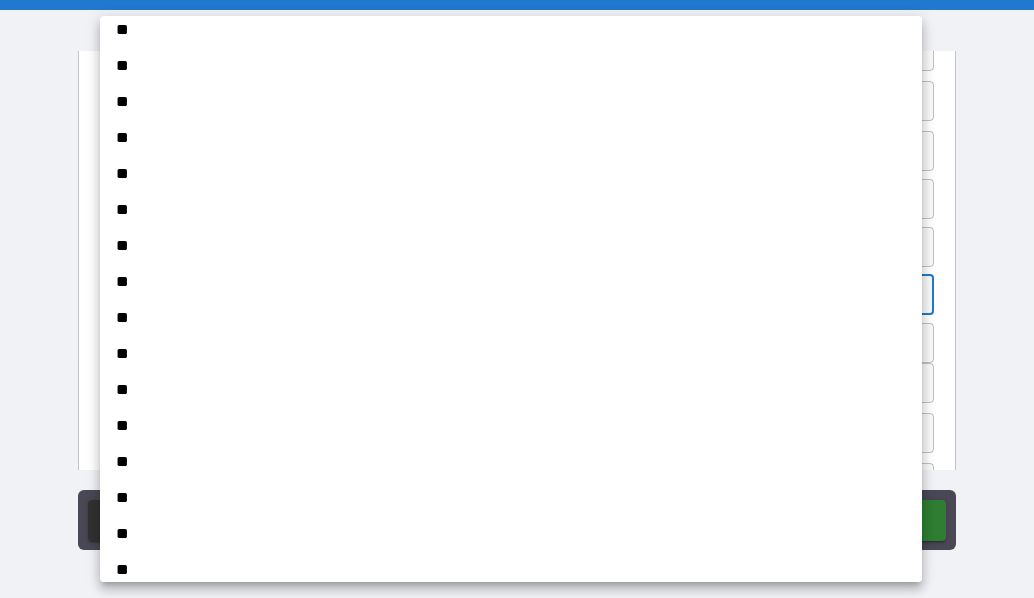 scroll, scrollTop: 1202, scrollLeft: 0, axis: vertical 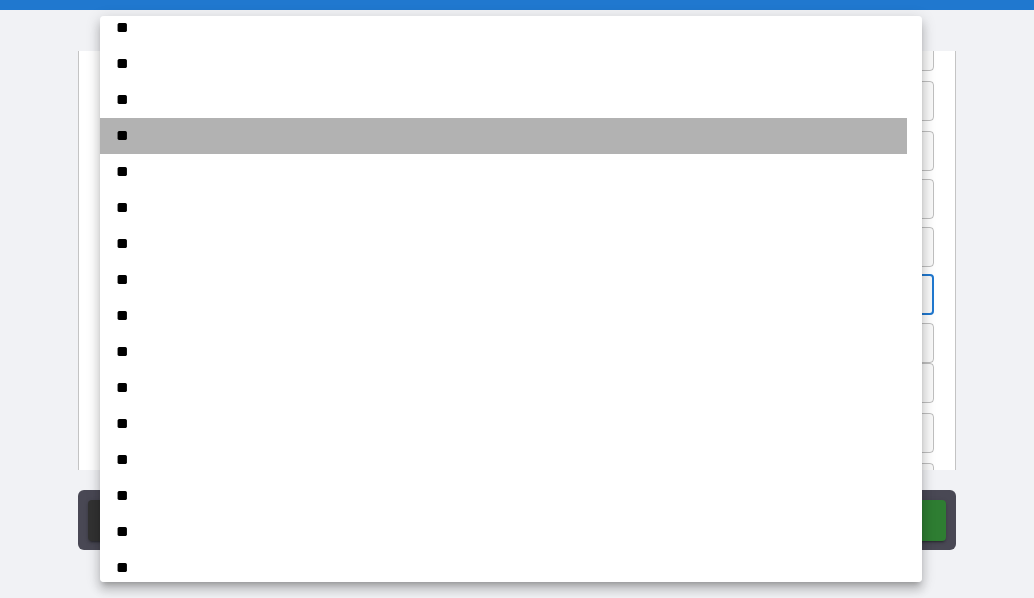 click on "**" at bounding box center [503, 136] 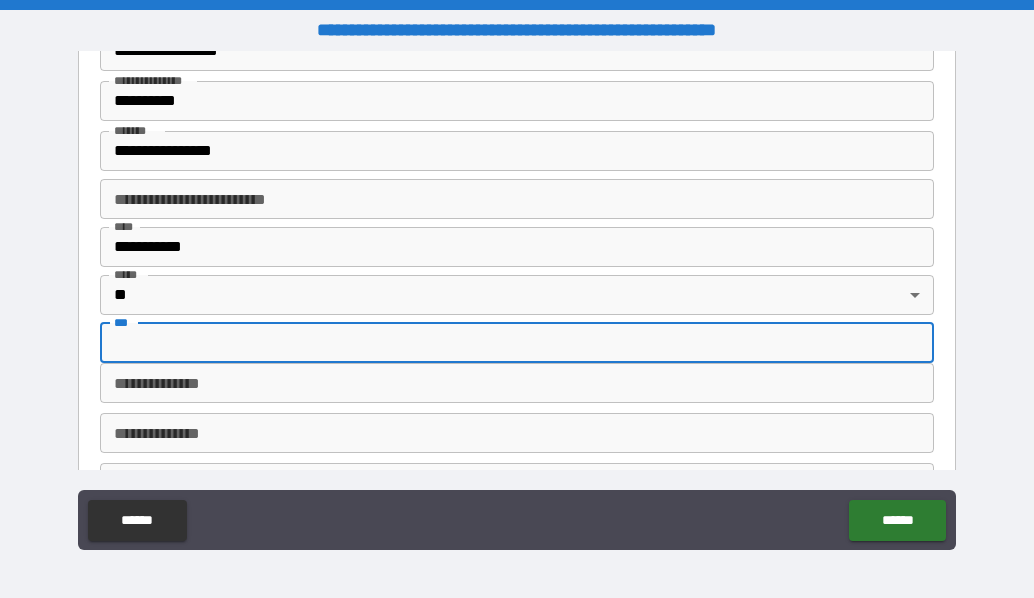 click on "***" at bounding box center (516, 343) 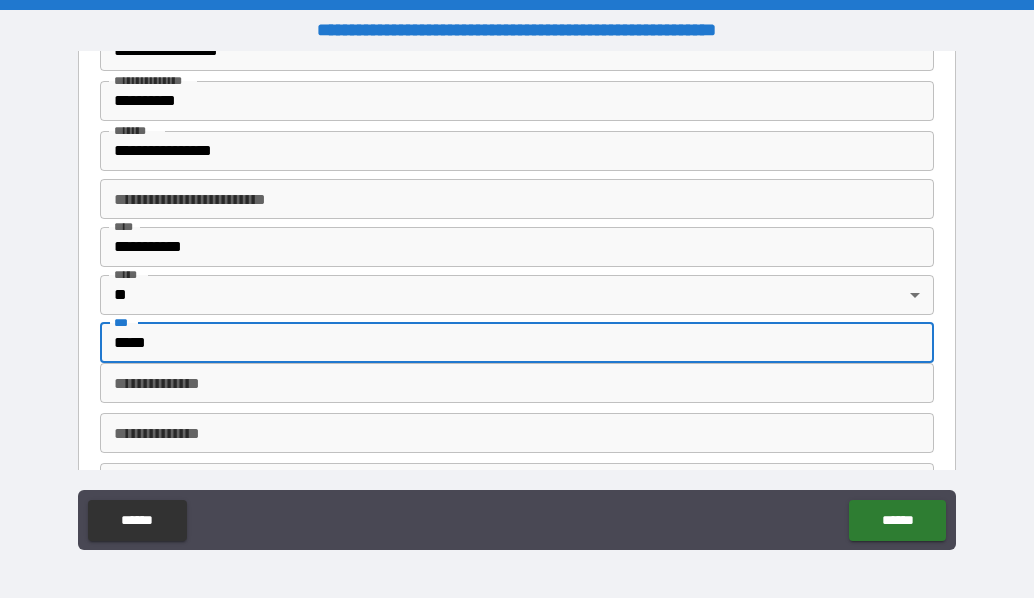 type on "*****" 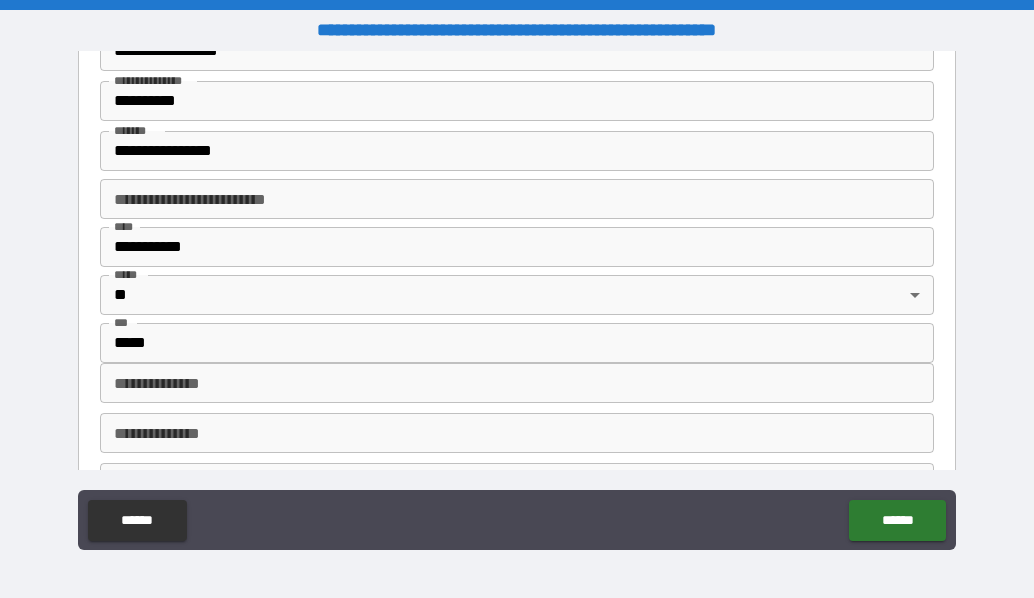 click on "**********" at bounding box center [517, 301] 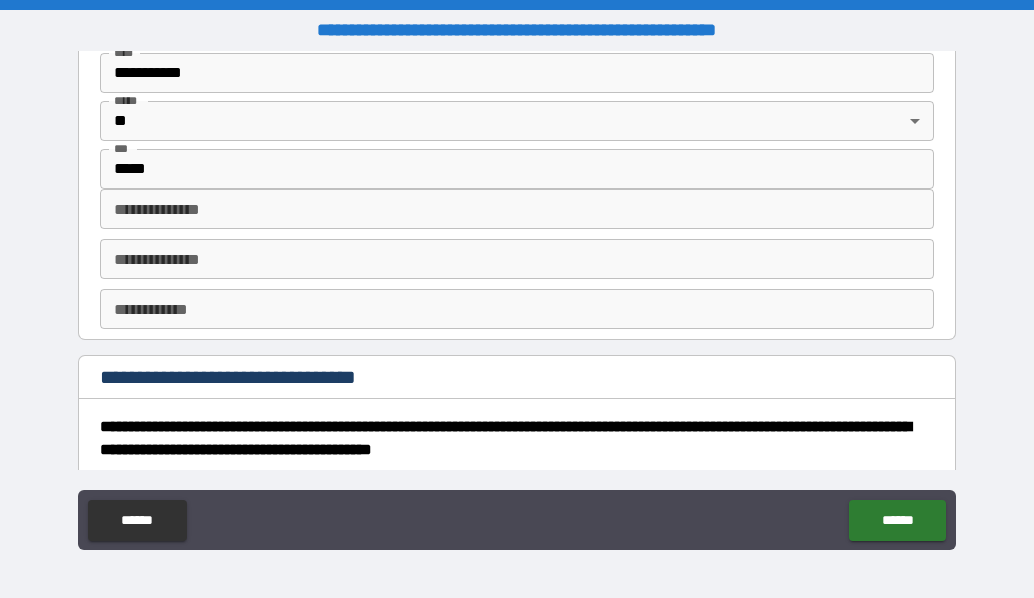 scroll, scrollTop: 4079, scrollLeft: 0, axis: vertical 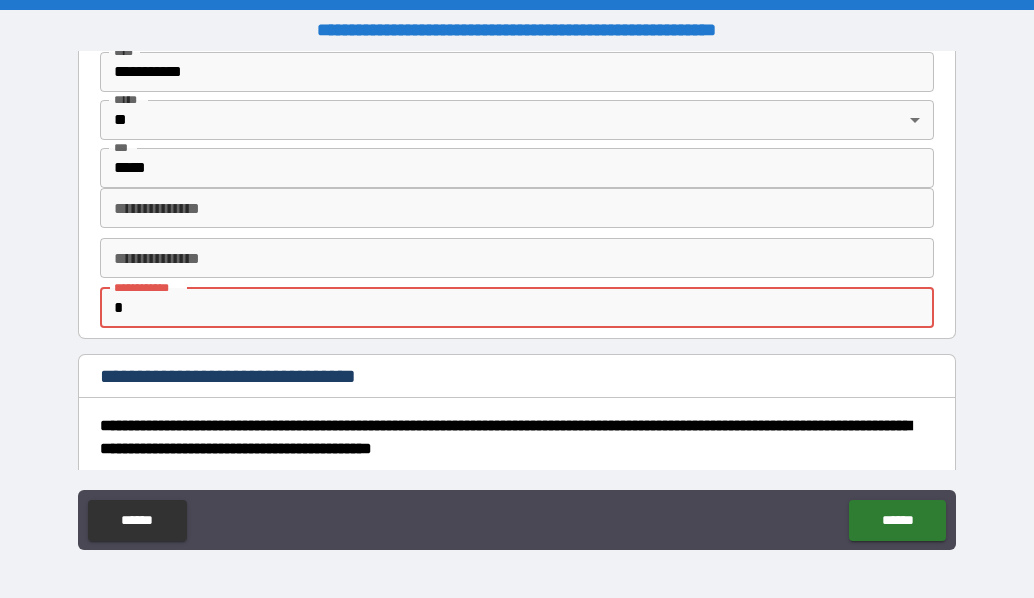 click on "*" at bounding box center (516, 308) 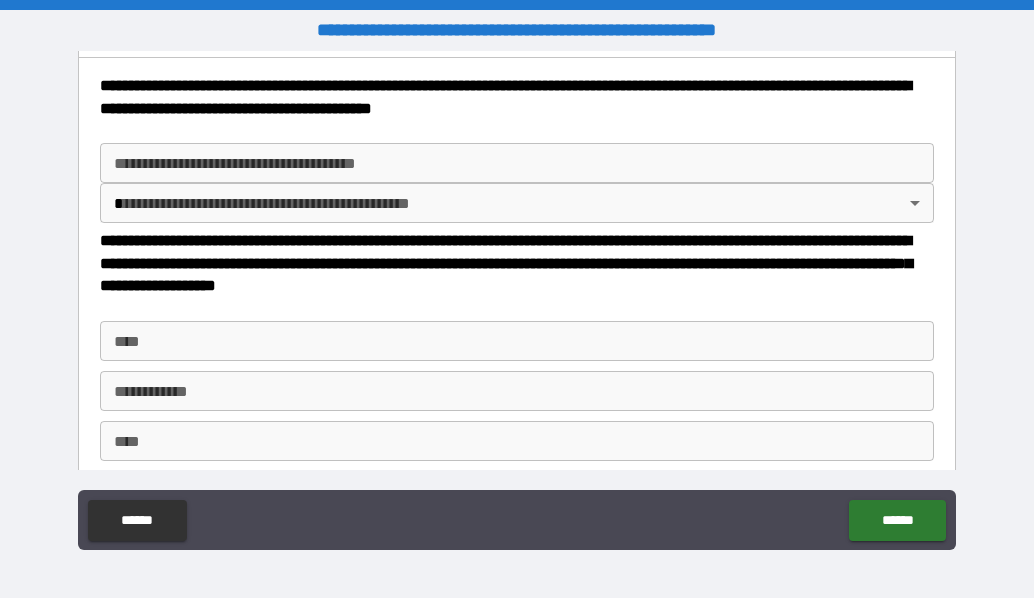 scroll, scrollTop: 4420, scrollLeft: 0, axis: vertical 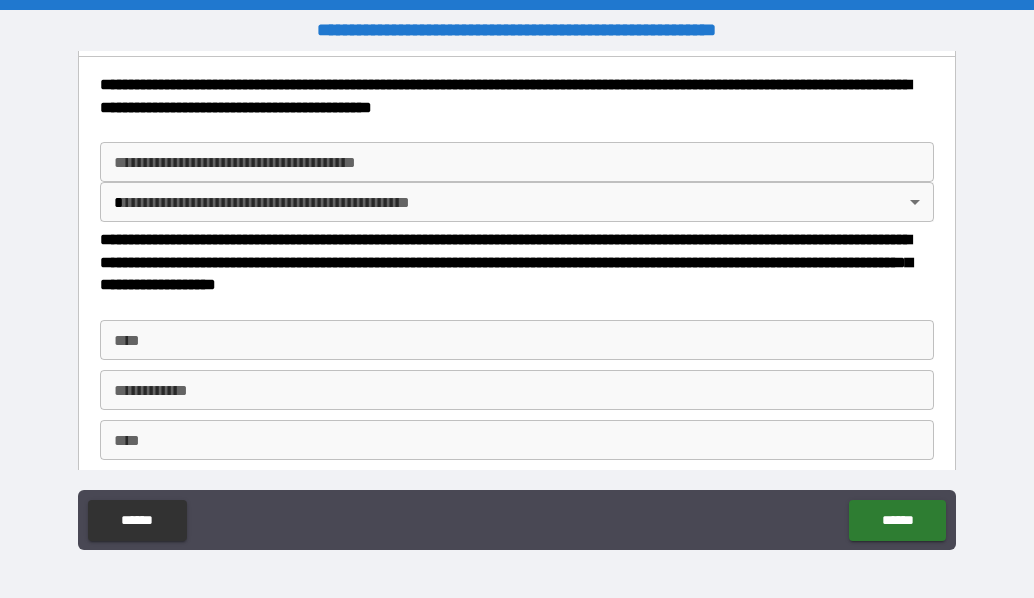 type on "**********" 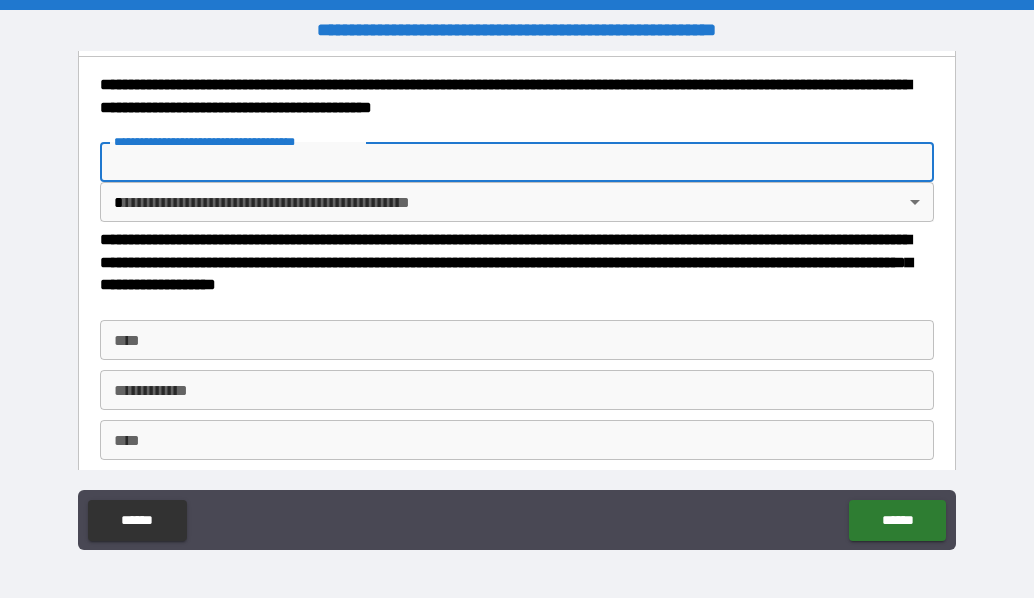 click on "**********" at bounding box center [516, 162] 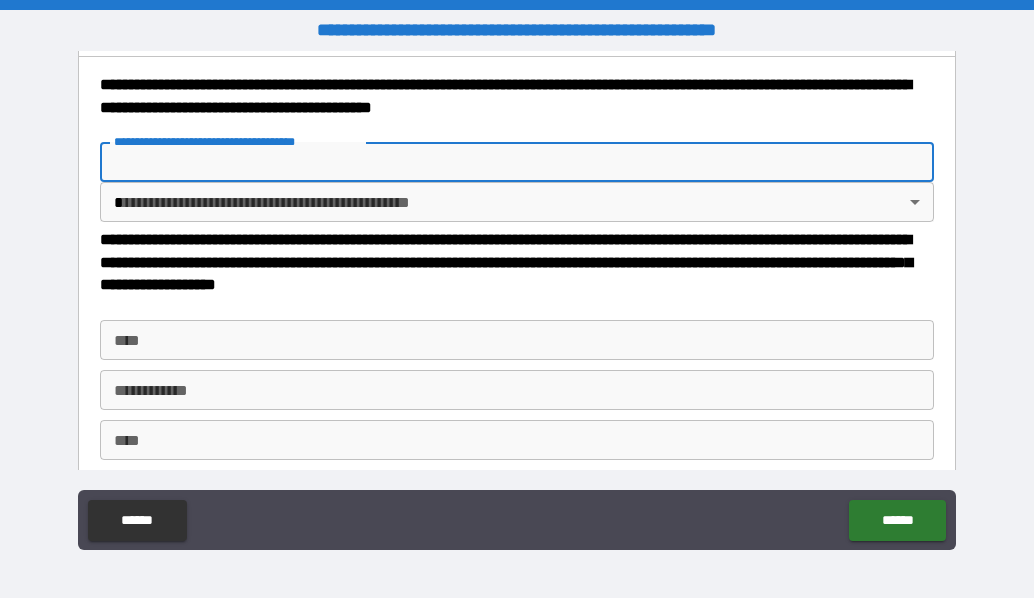 type on "**********" 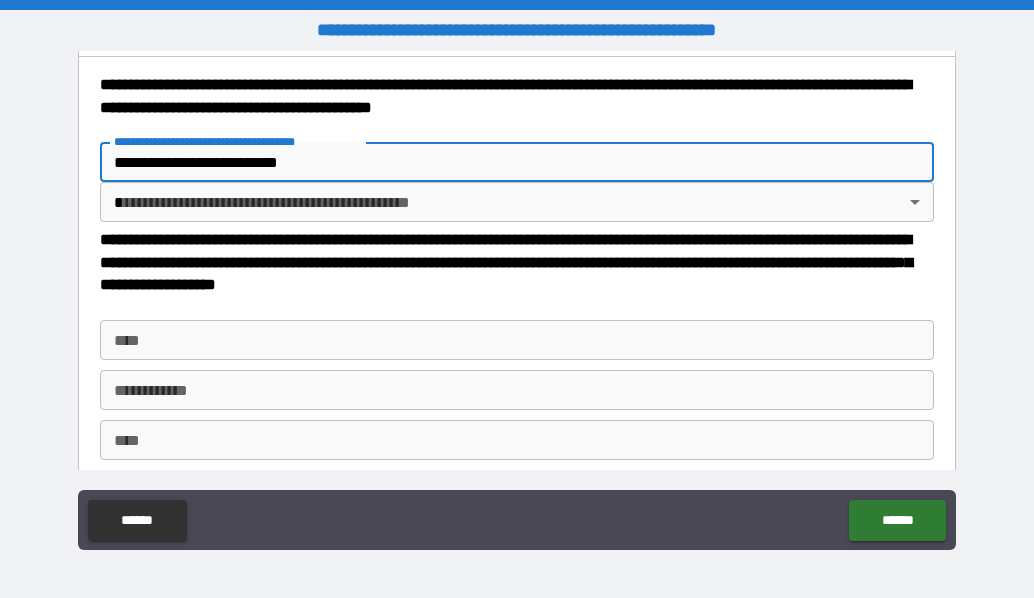type on "**********" 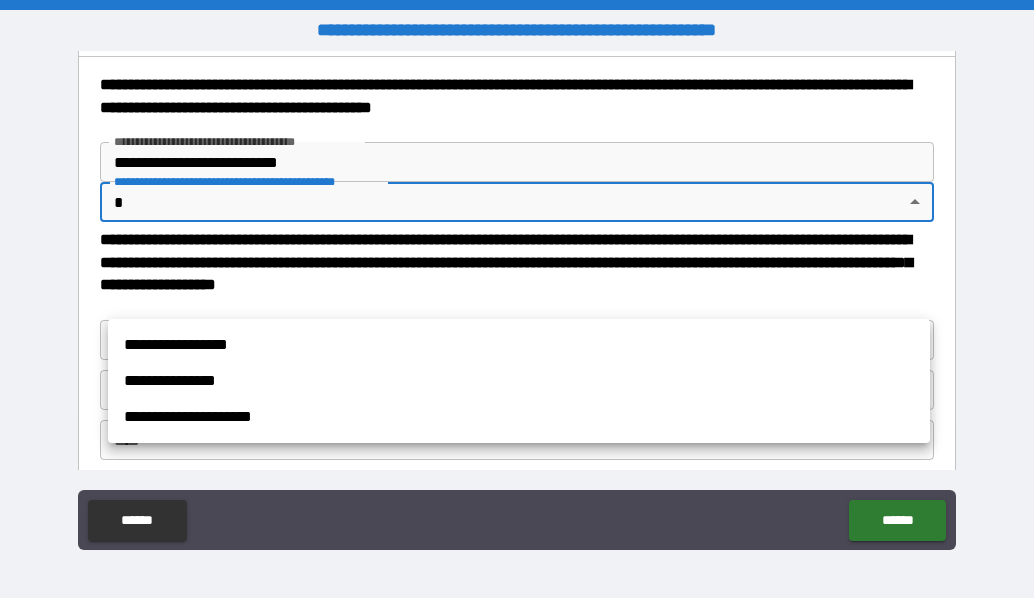 click on "**********" at bounding box center [517, 299] 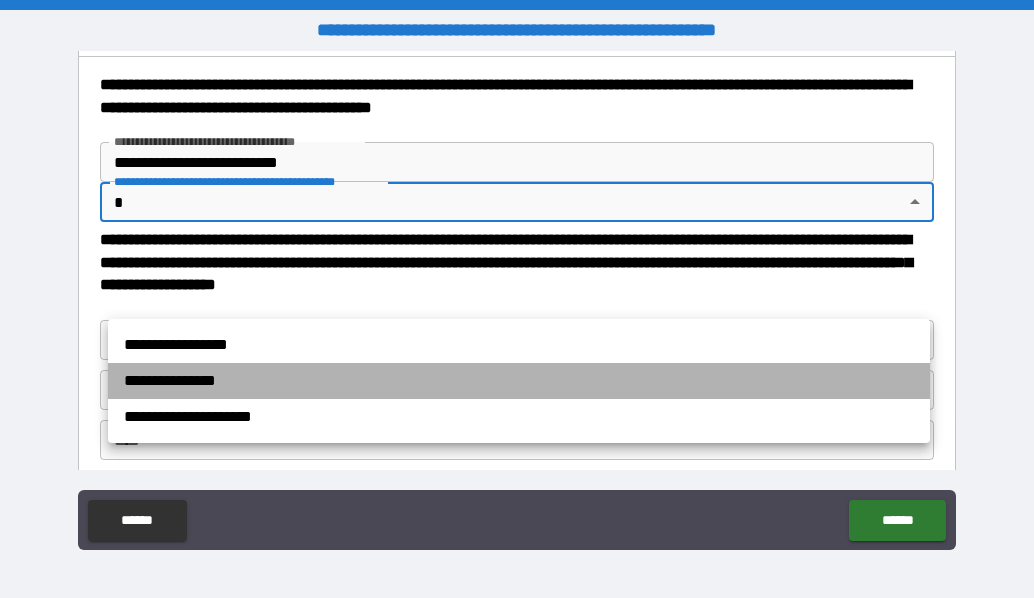 click on "**********" at bounding box center [519, 381] 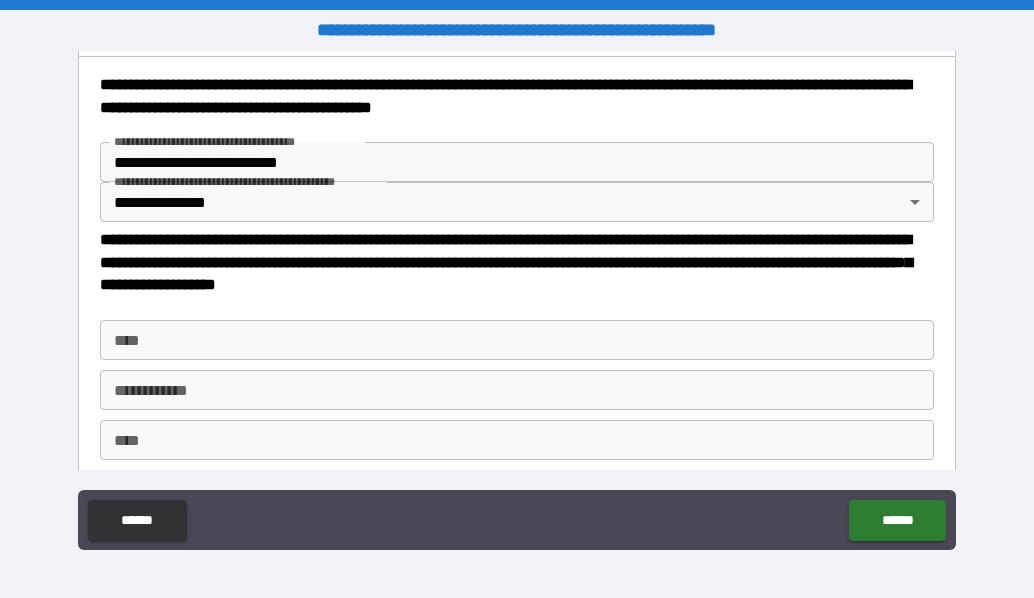 click on "**********" at bounding box center (517, 301) 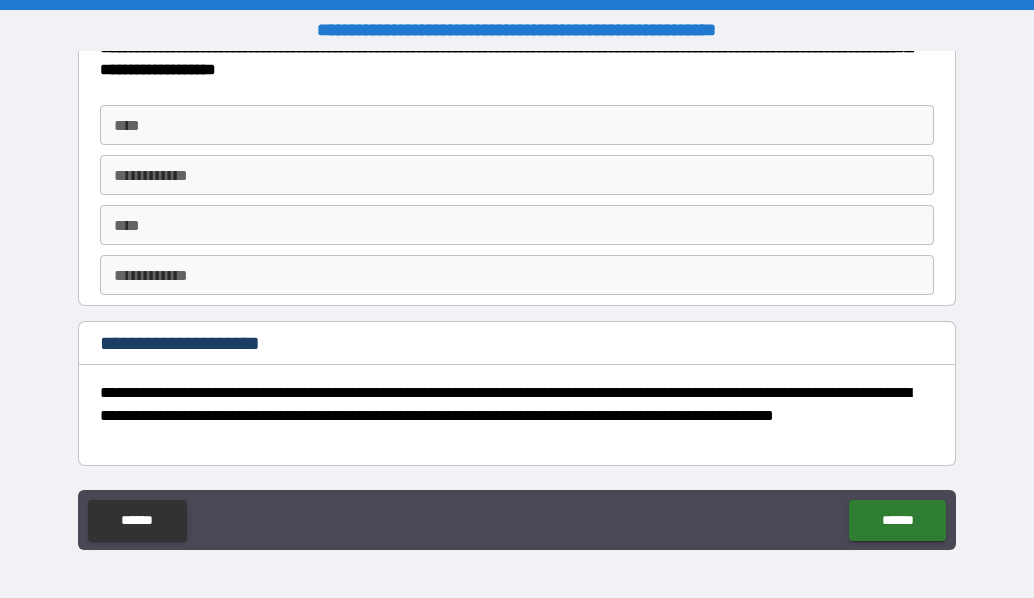 scroll, scrollTop: 4648, scrollLeft: 0, axis: vertical 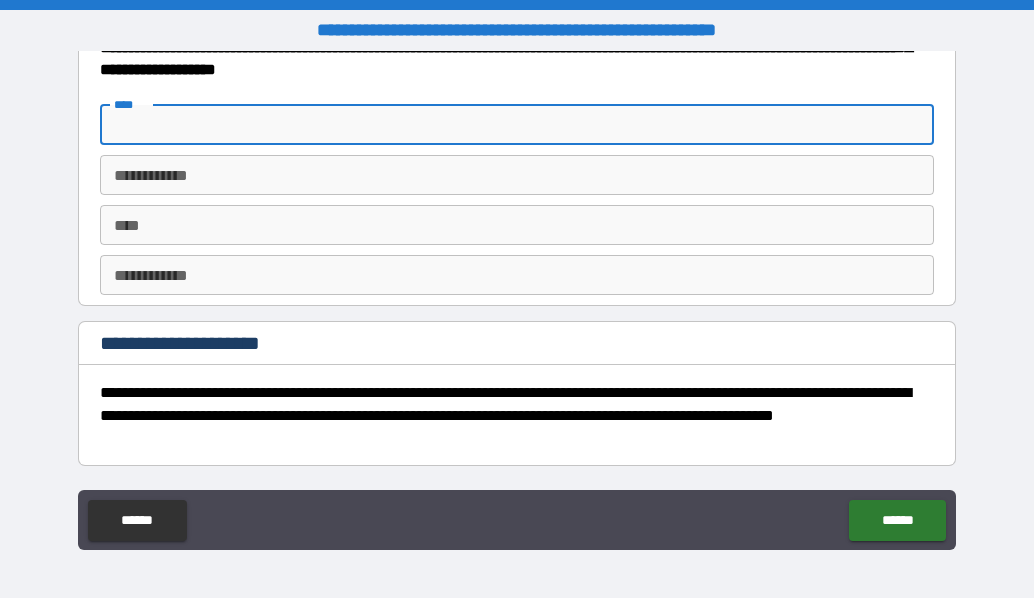 click on "****" at bounding box center (516, 125) 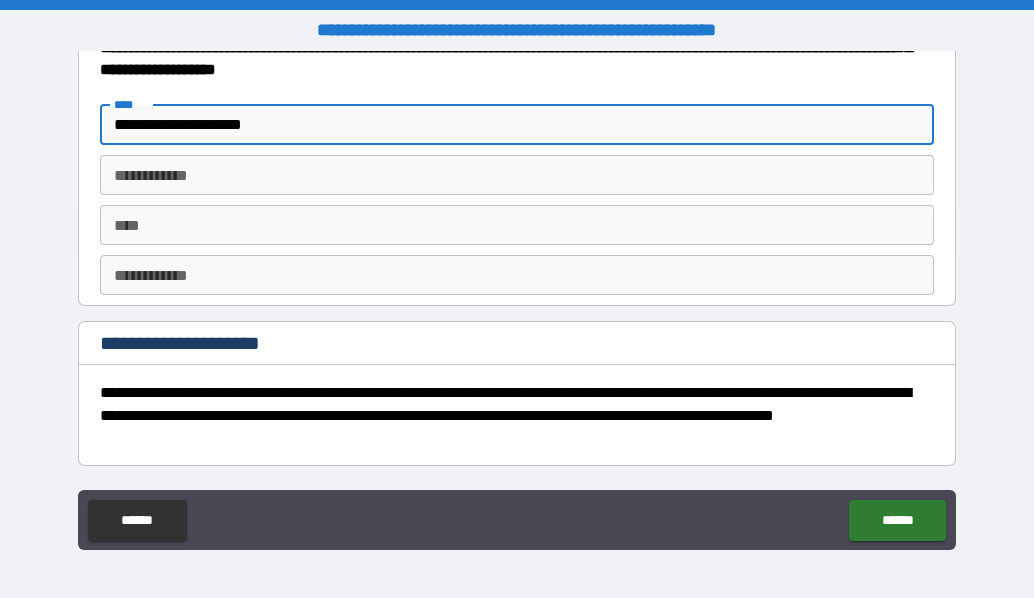 type on "**********" 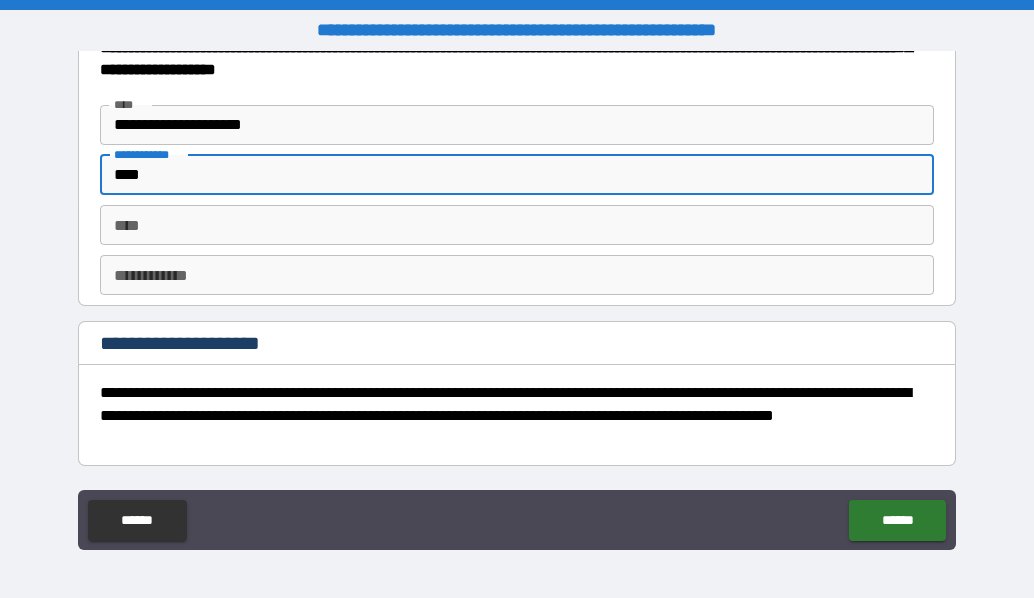 type on "****" 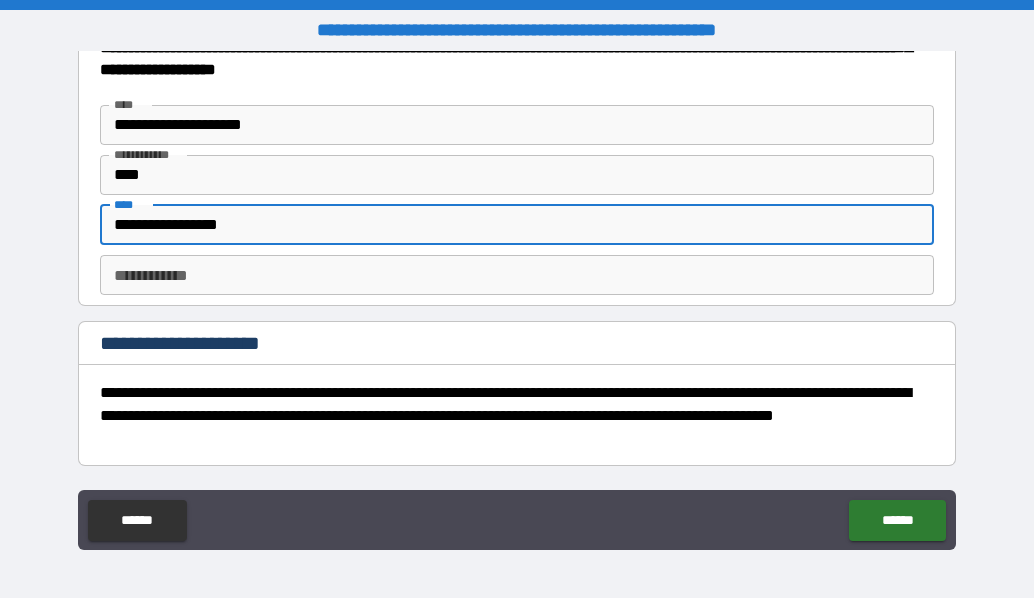type on "**********" 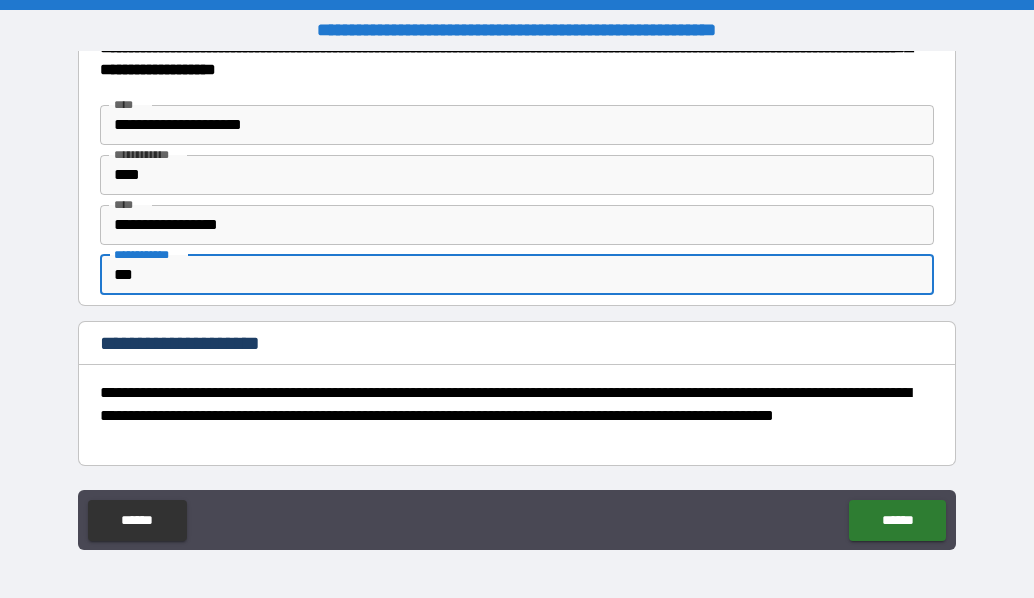 scroll, scrollTop: 4722, scrollLeft: 0, axis: vertical 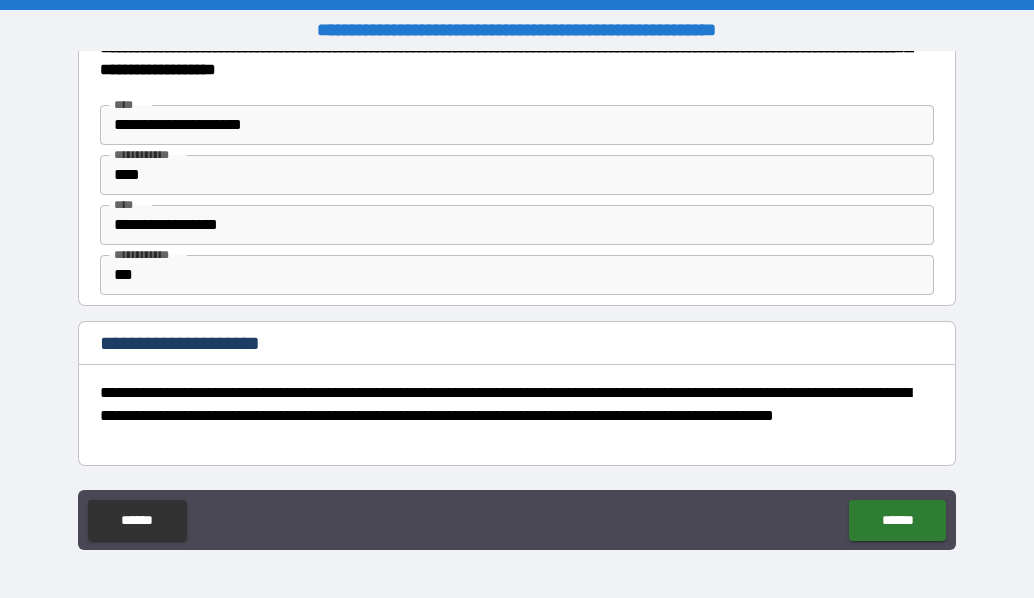 click on "**********" at bounding box center (511, 416) 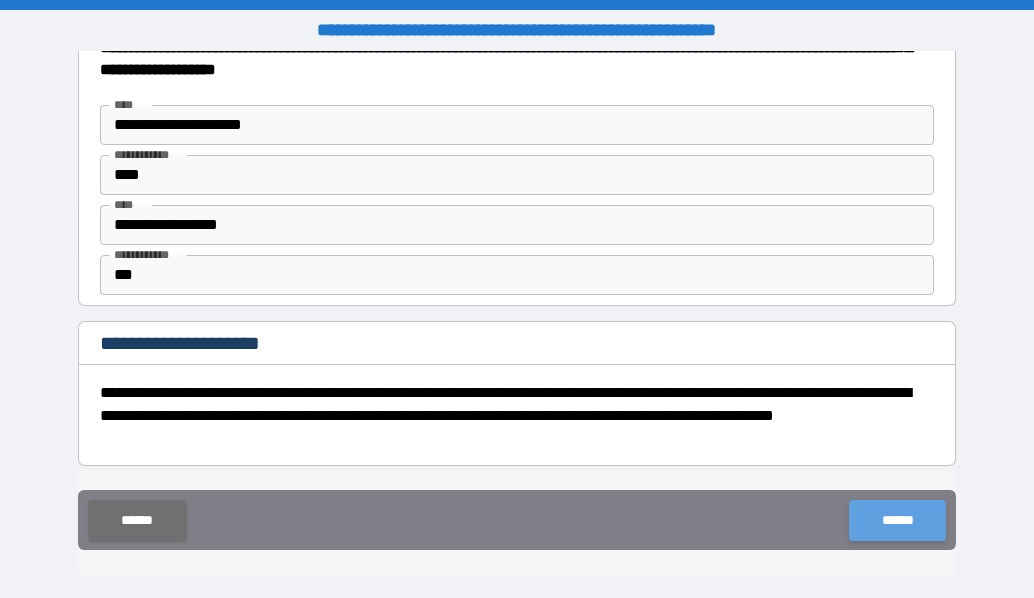 click on "******" at bounding box center (897, 520) 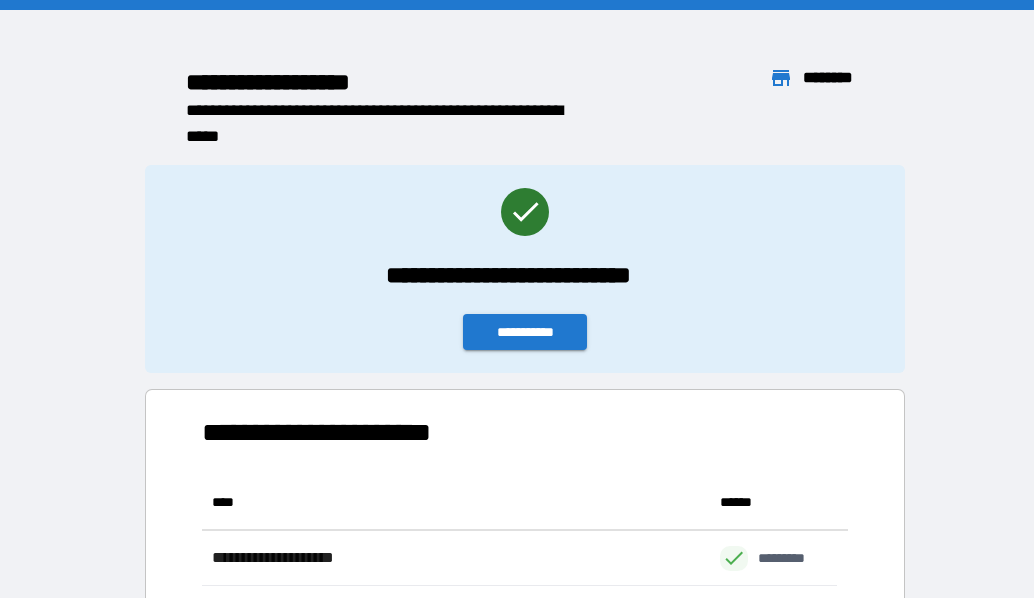 scroll, scrollTop: 16, scrollLeft: 16, axis: both 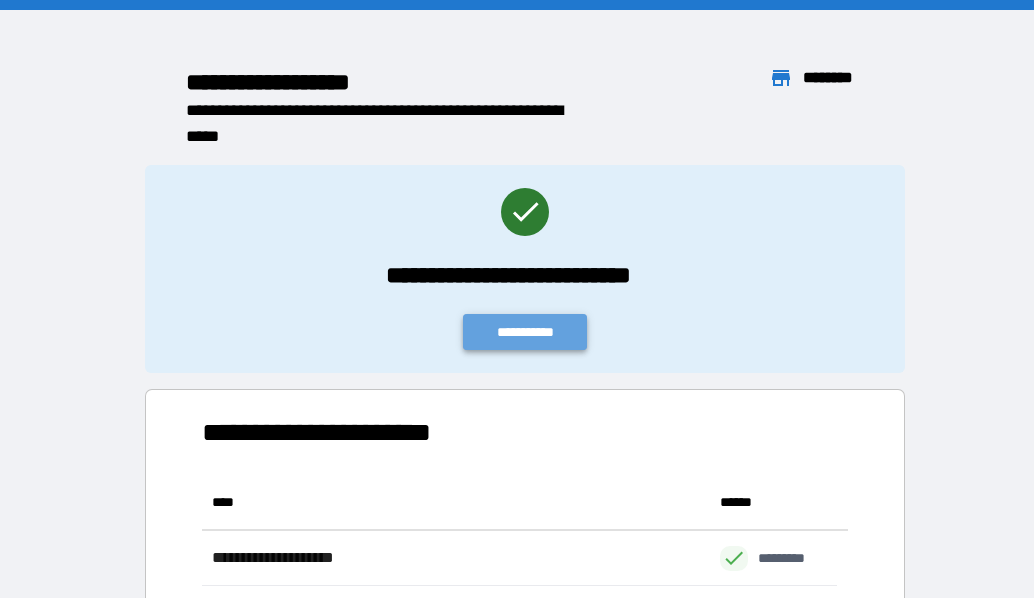 click on "**********" at bounding box center (525, 332) 